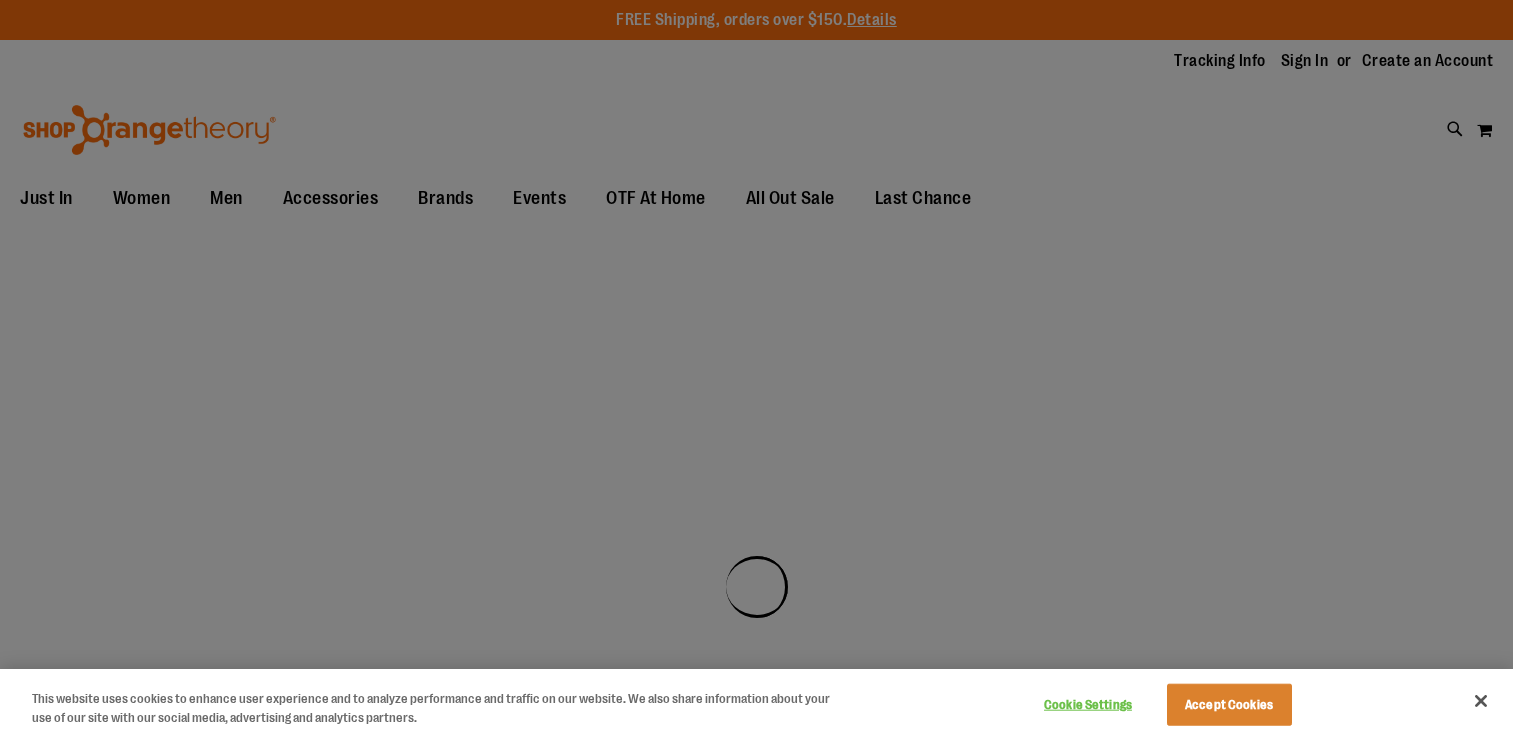 scroll, scrollTop: 0, scrollLeft: 0, axis: both 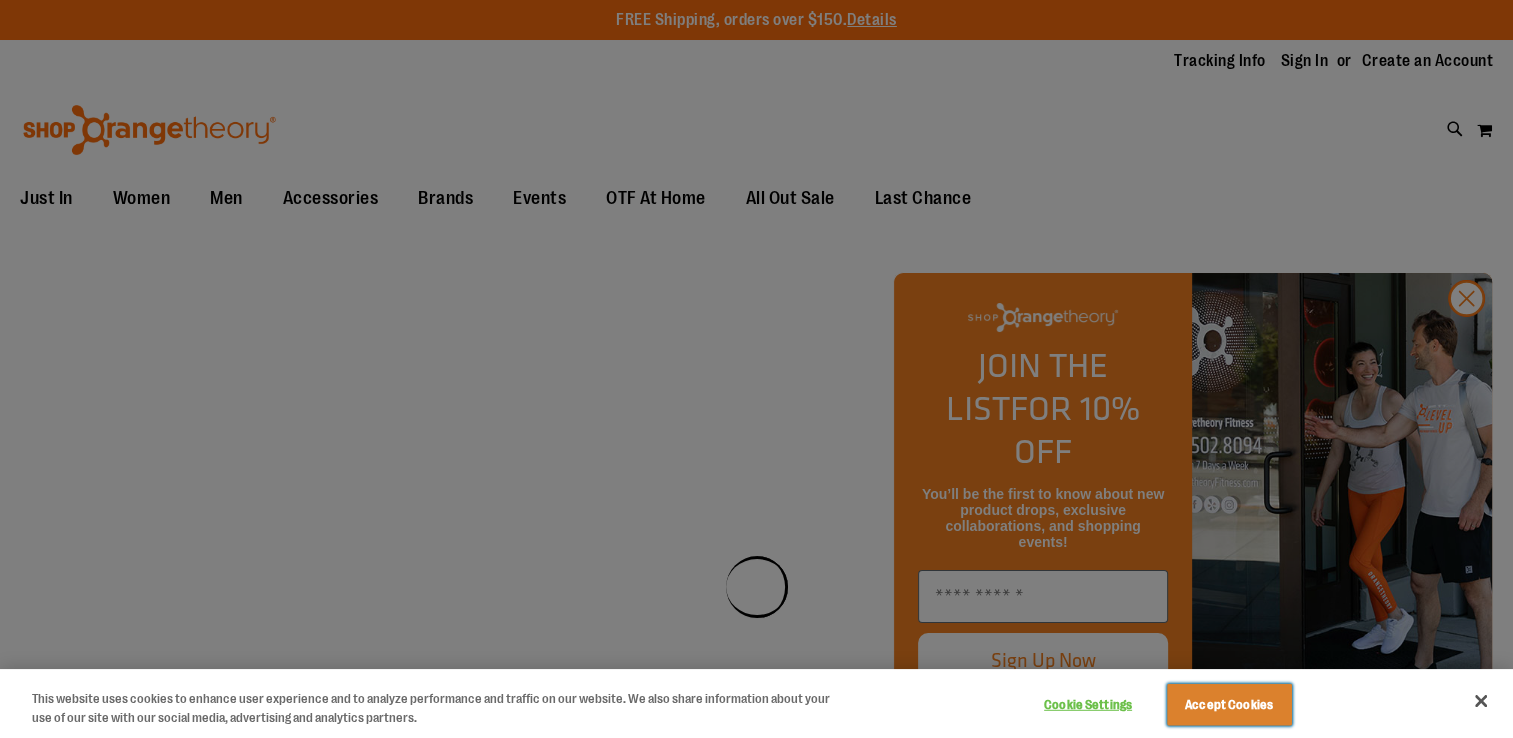 click on "Accept Cookies" at bounding box center (1229, 705) 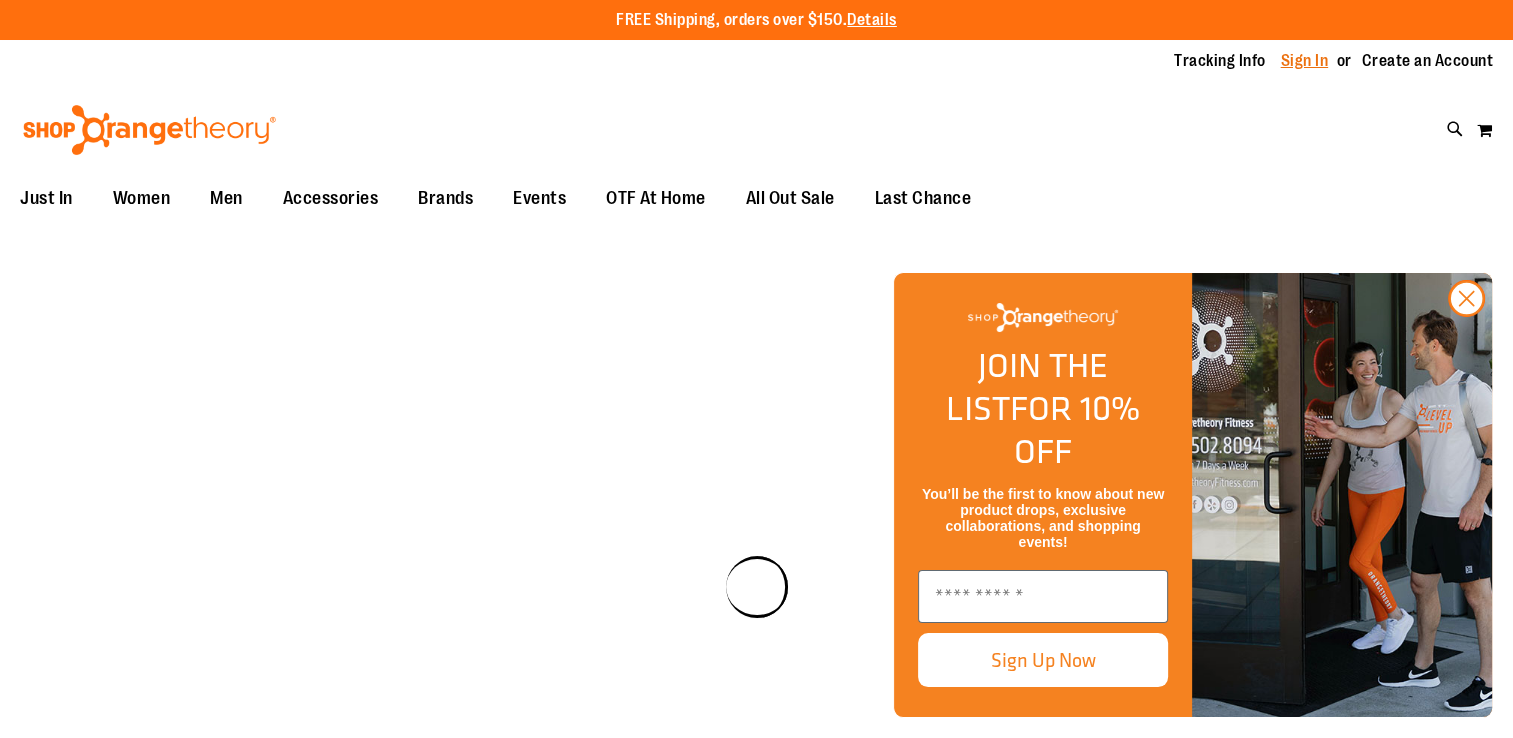 click on "Sign In" at bounding box center (1305, 61) 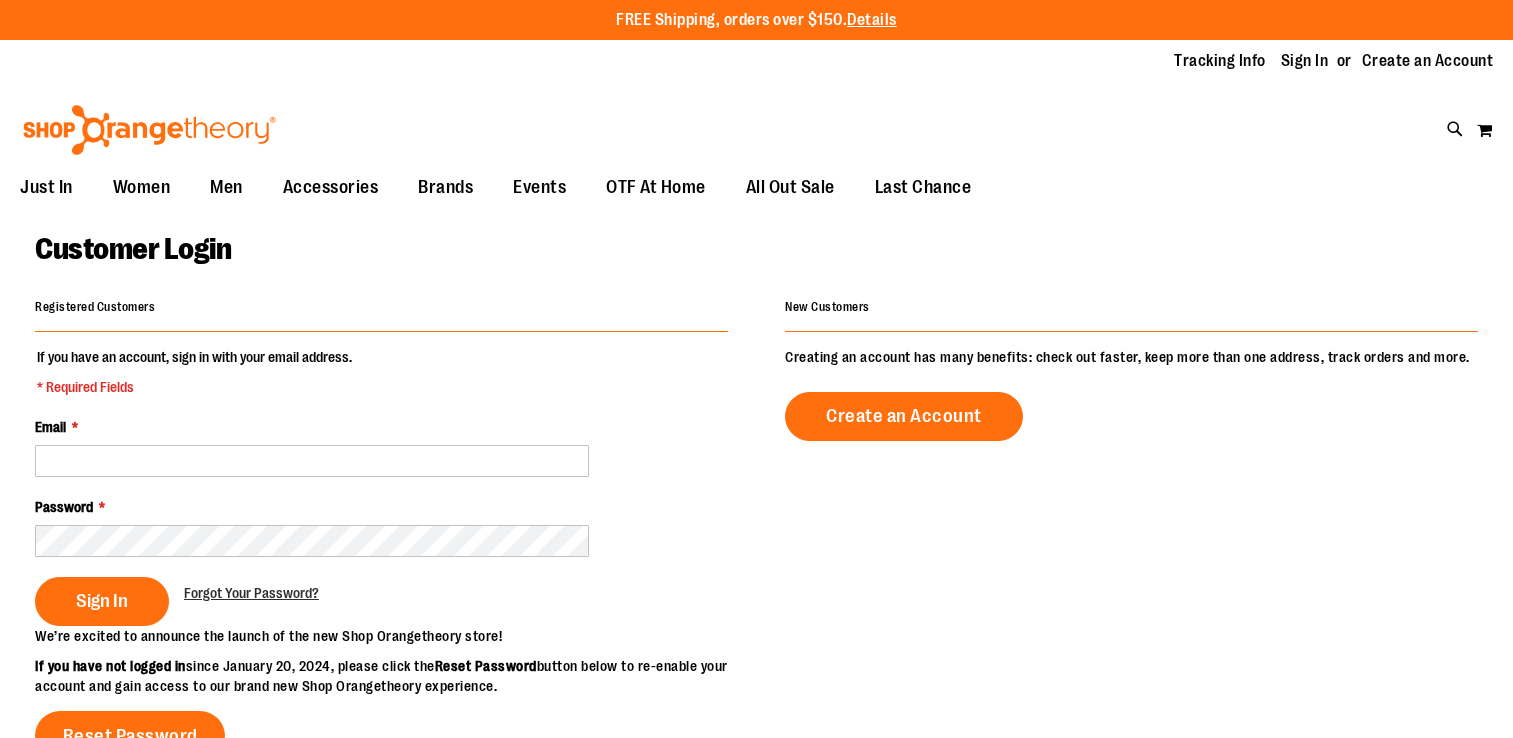 scroll, scrollTop: 0, scrollLeft: 0, axis: both 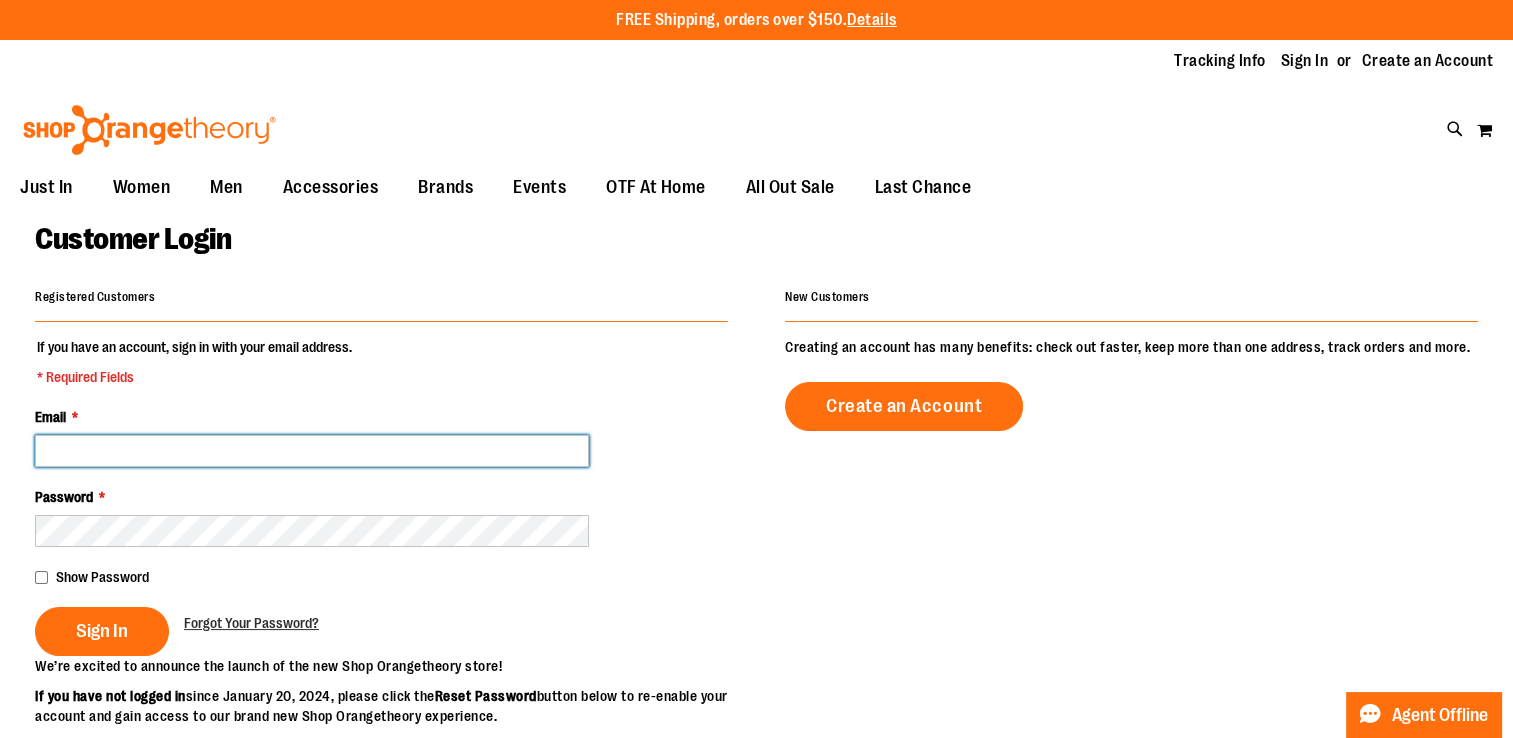 click on "Email *" at bounding box center [312, 451] 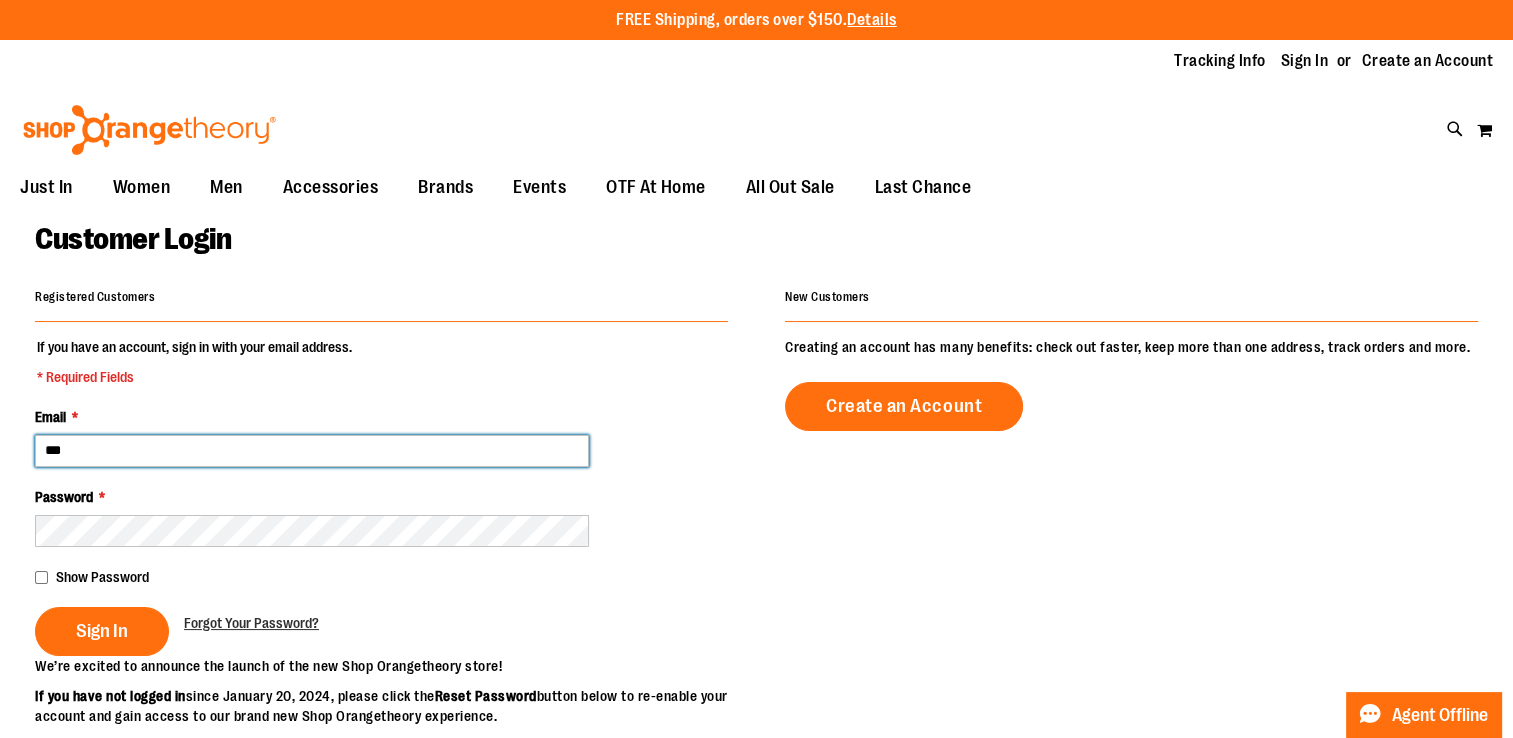 type on "**********" 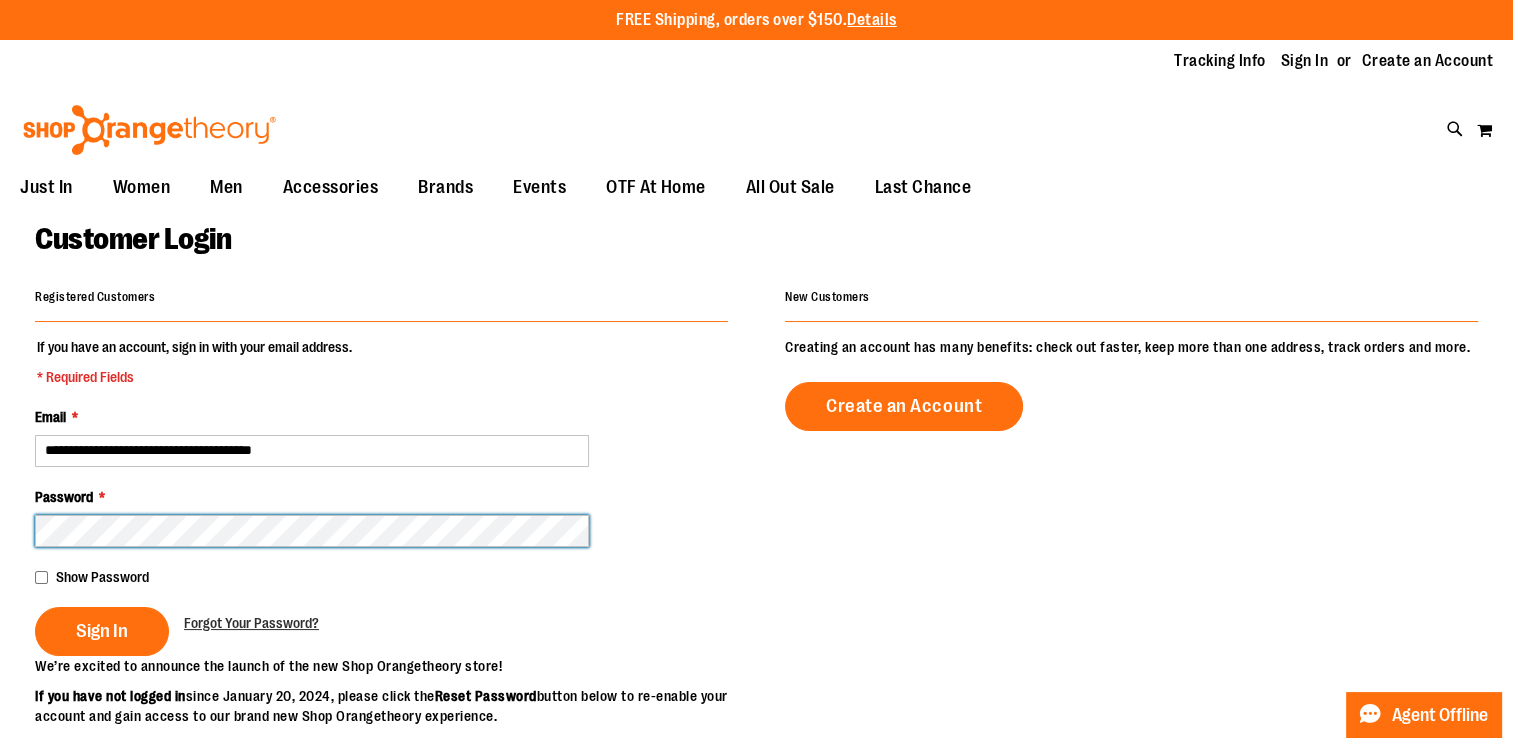 click on "Sign In" at bounding box center [102, 631] 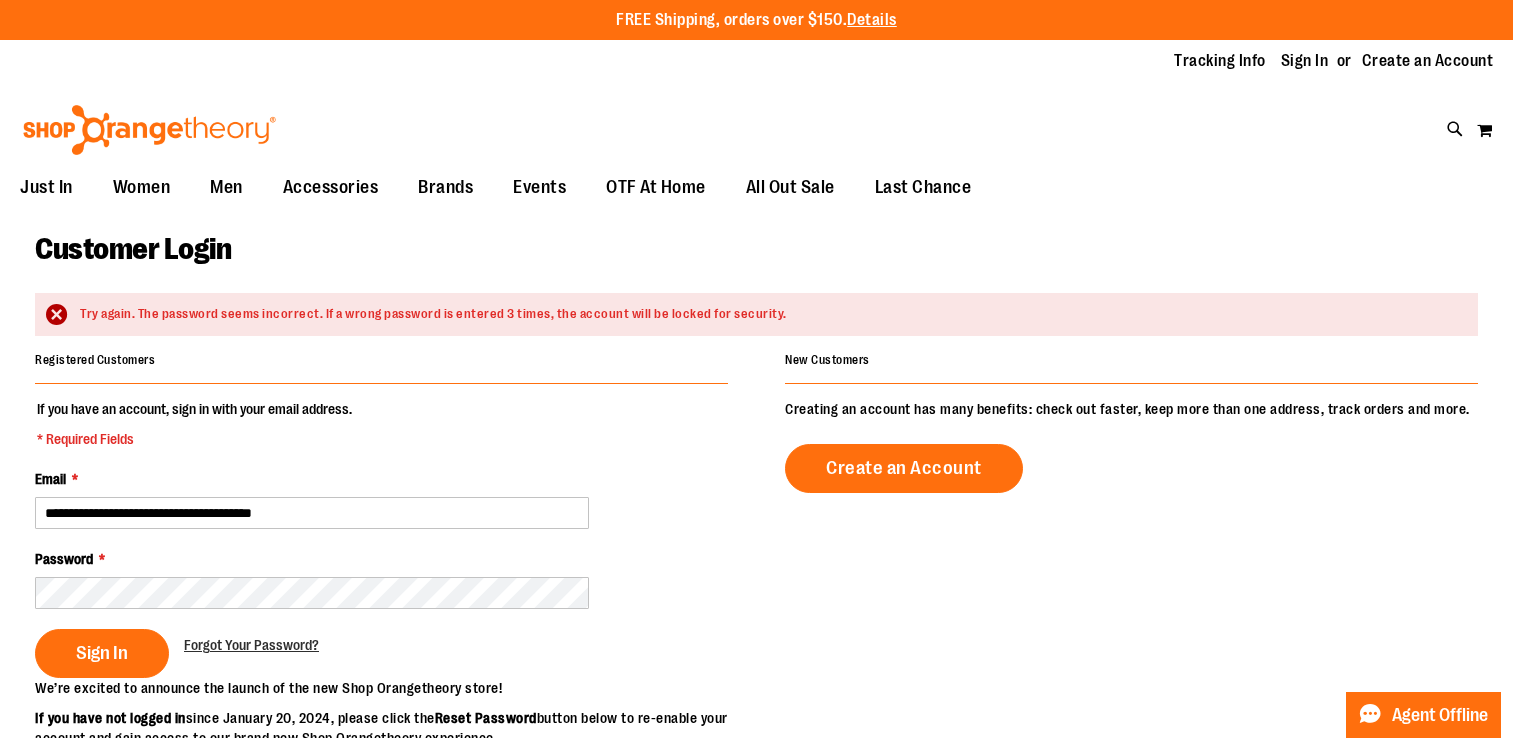 scroll, scrollTop: 0, scrollLeft: 0, axis: both 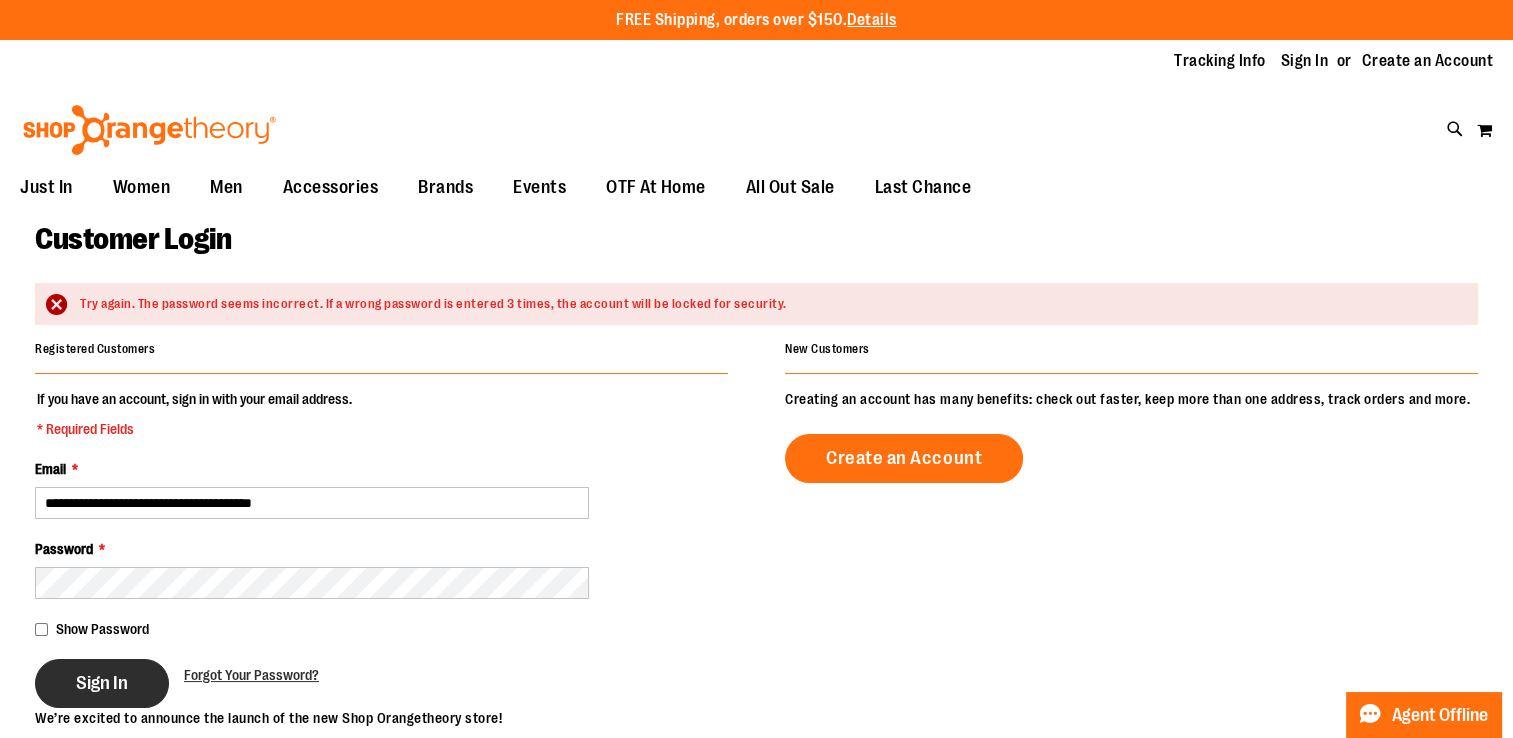 click on "Sign In" at bounding box center [102, 683] 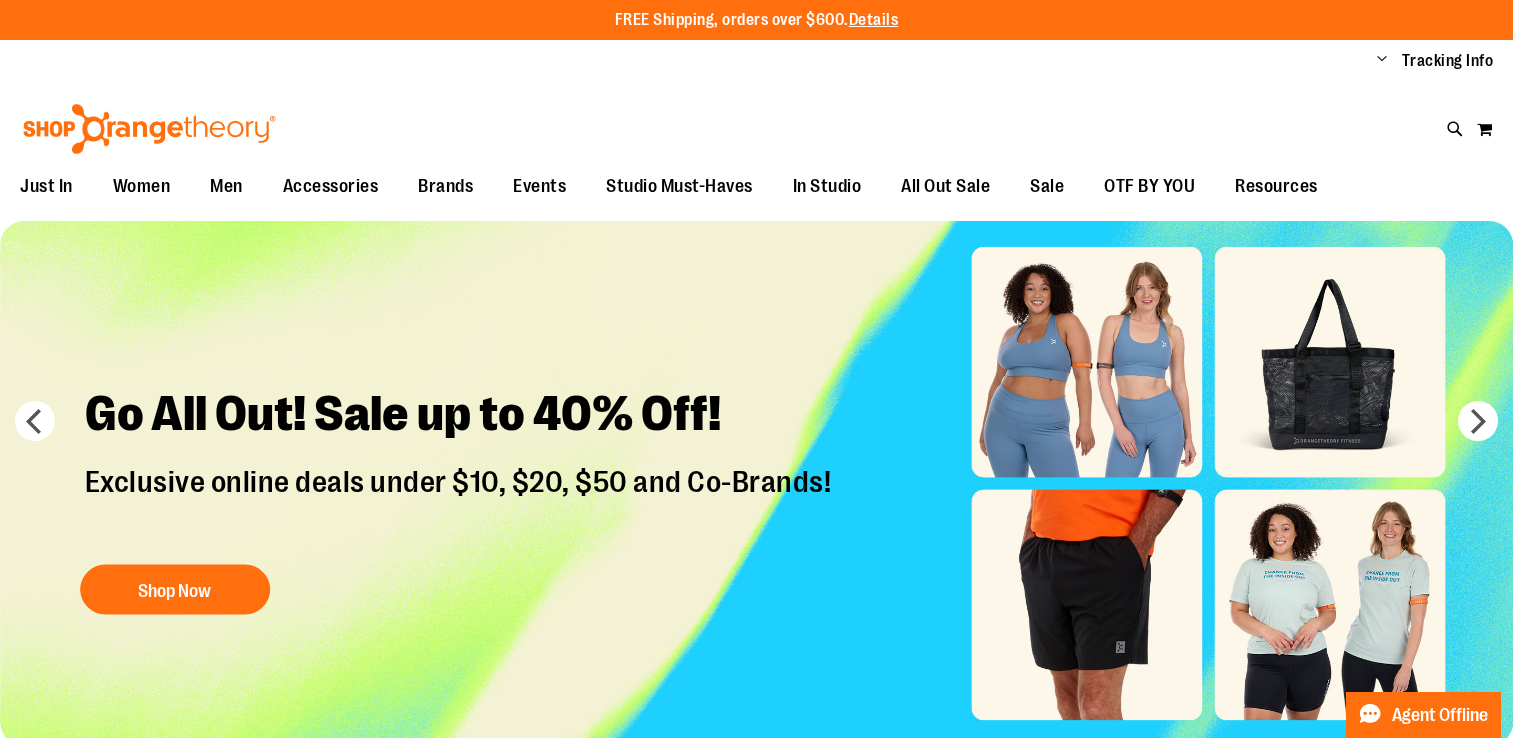 scroll, scrollTop: 0, scrollLeft: 0, axis: both 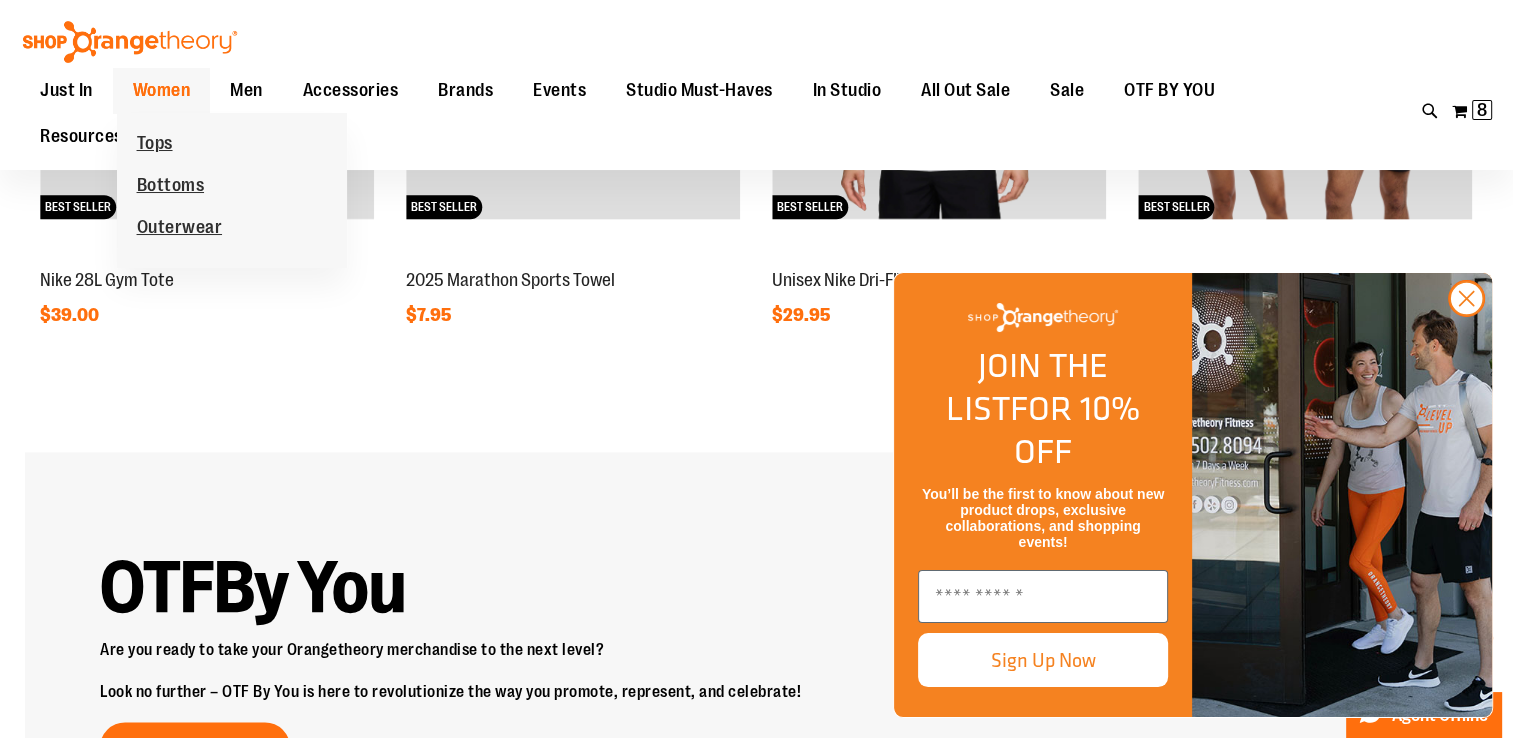 click on "Women" at bounding box center [162, 90] 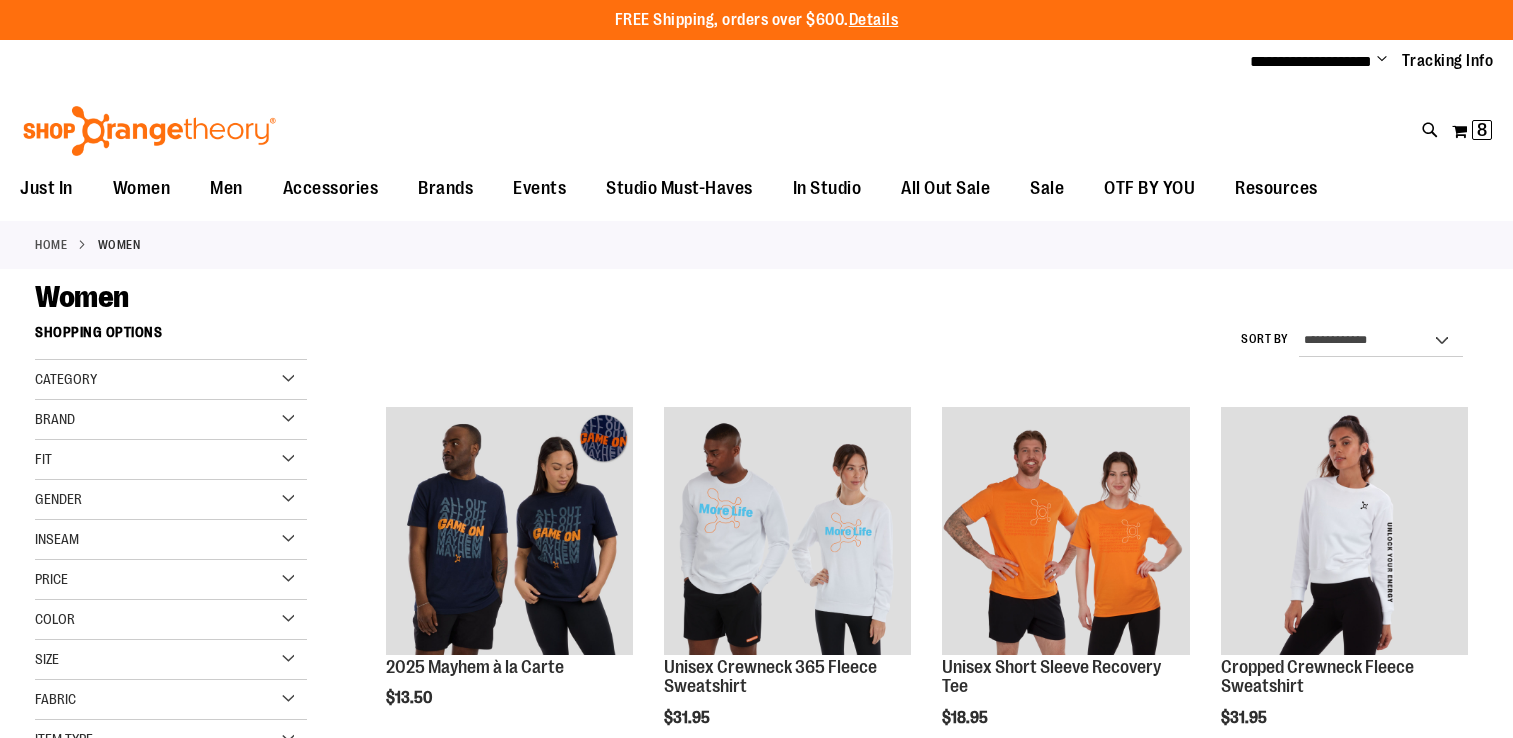 scroll, scrollTop: 0, scrollLeft: 0, axis: both 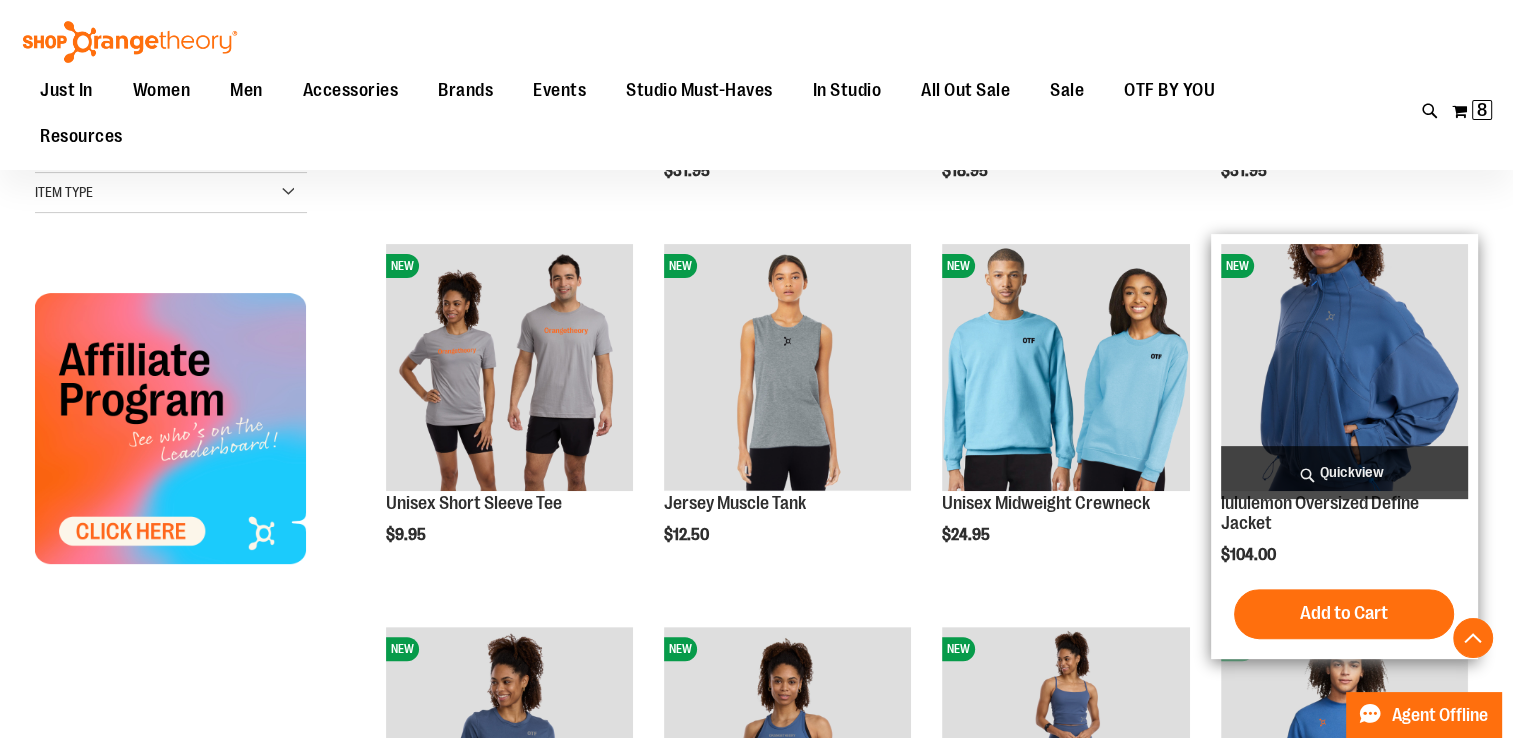click at bounding box center (1344, 367) 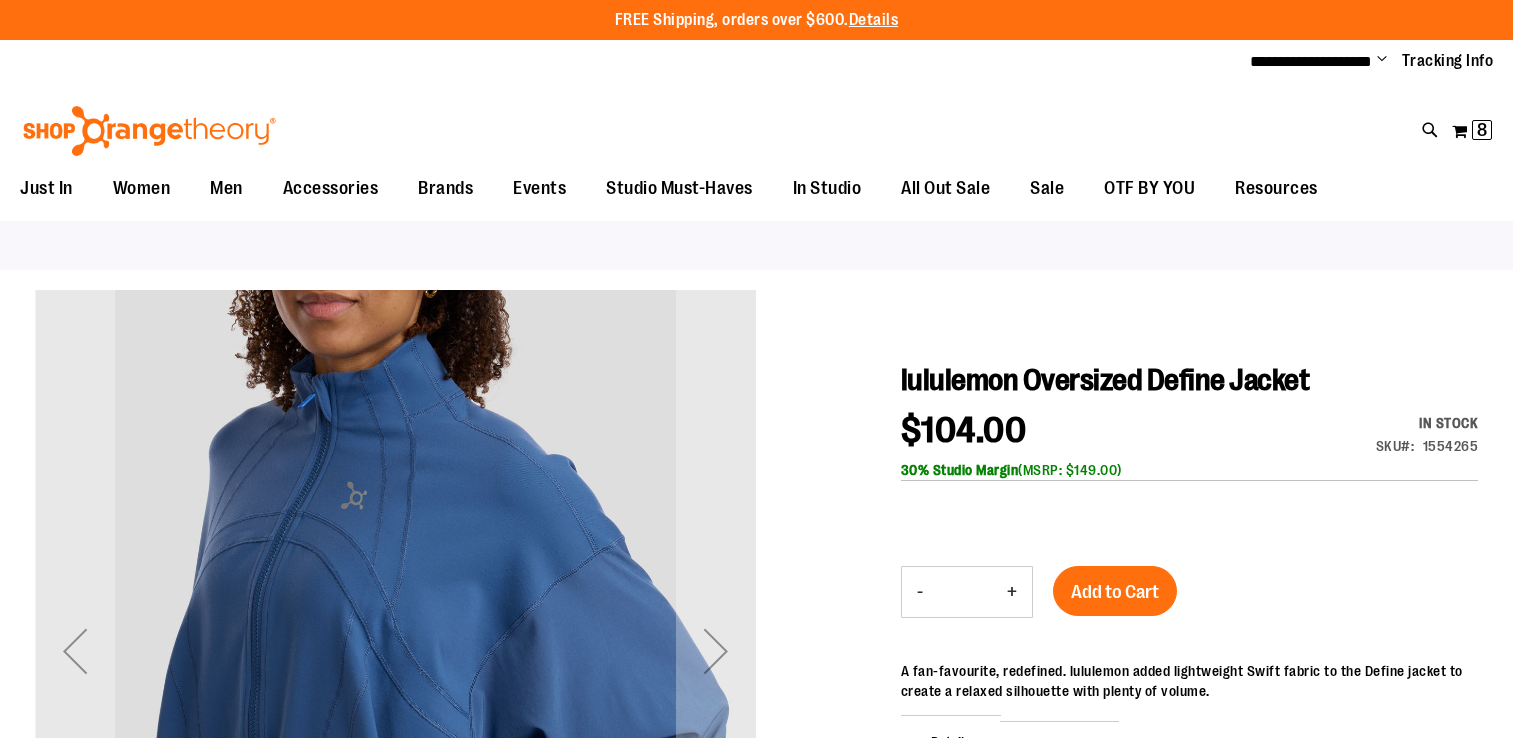 scroll, scrollTop: 0, scrollLeft: 0, axis: both 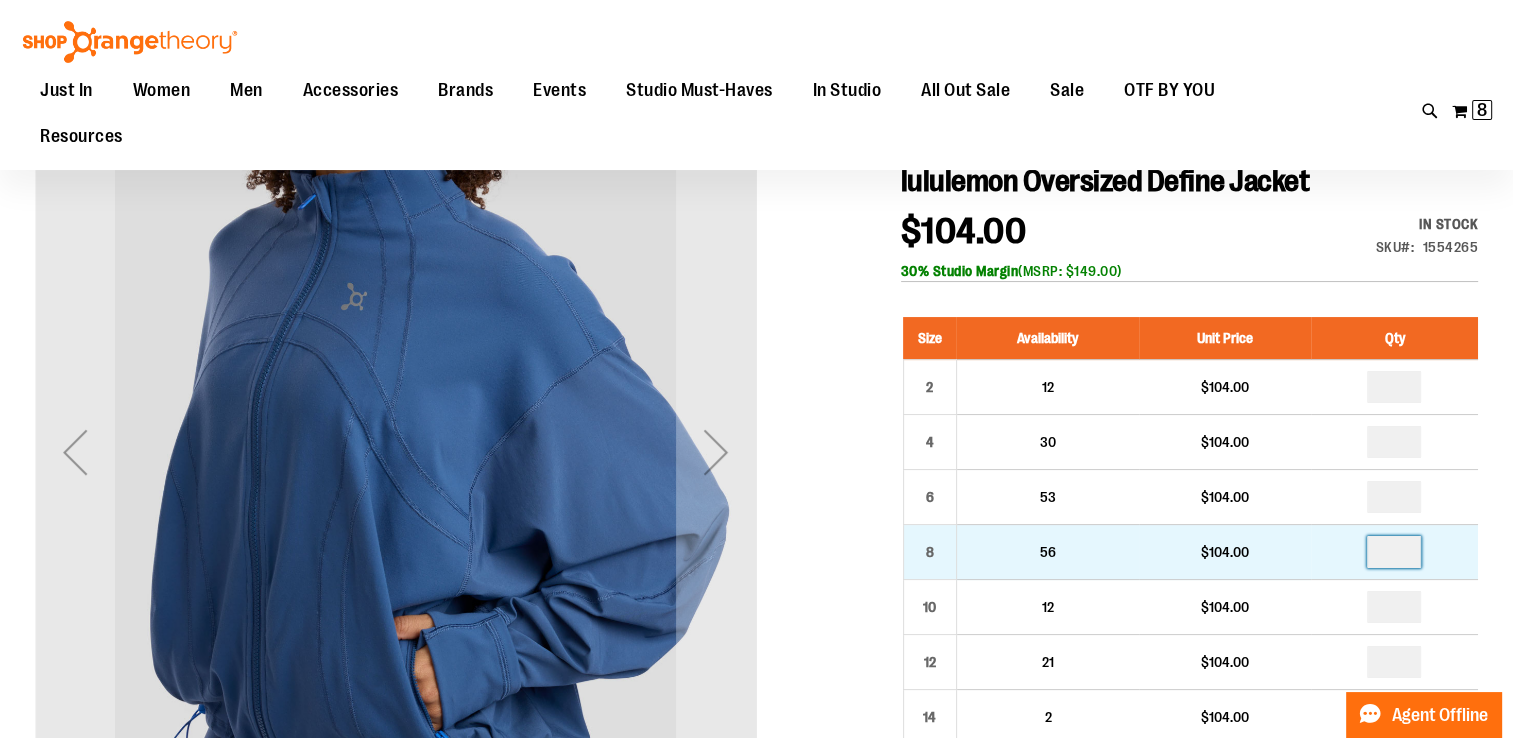 click at bounding box center [1394, 552] 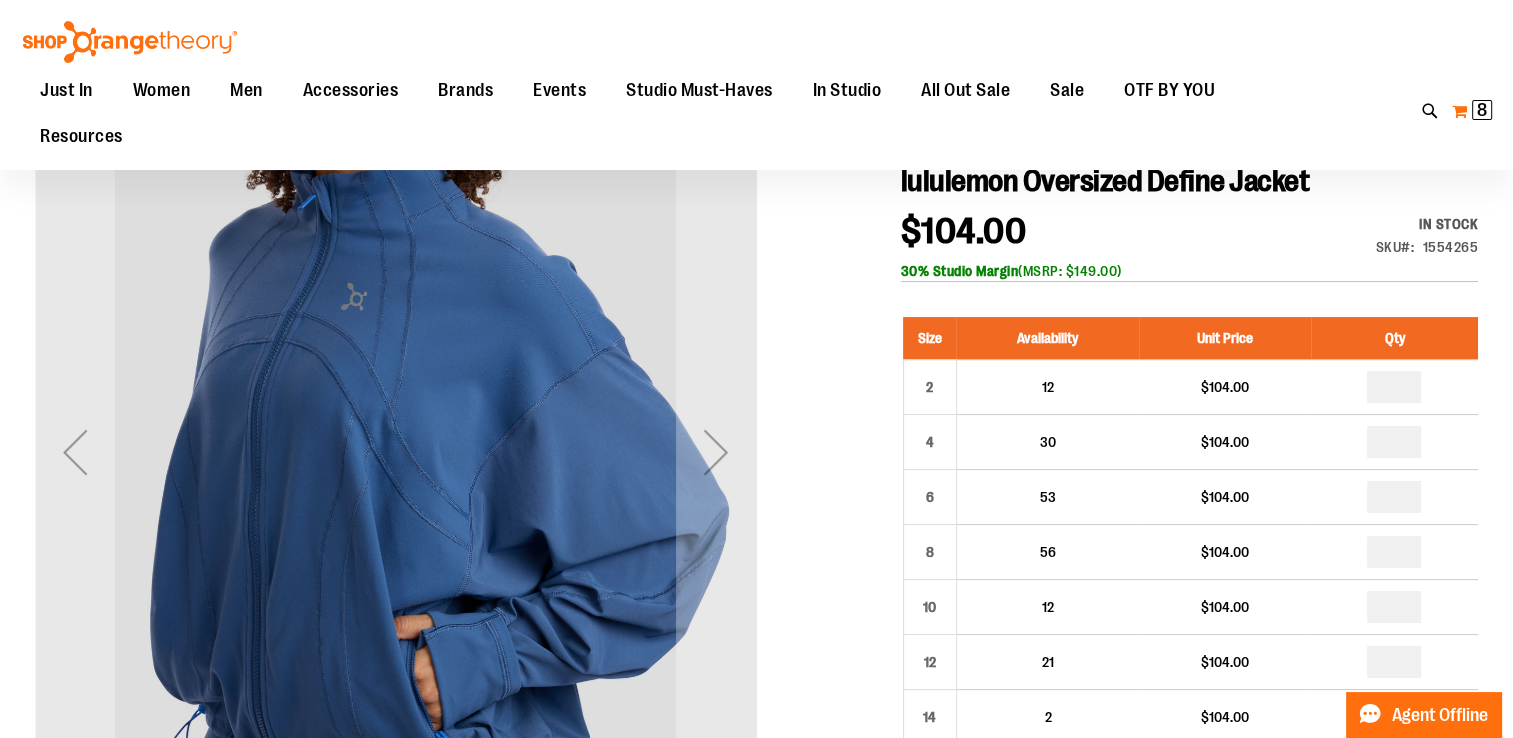 click on "8" at bounding box center [1482, 110] 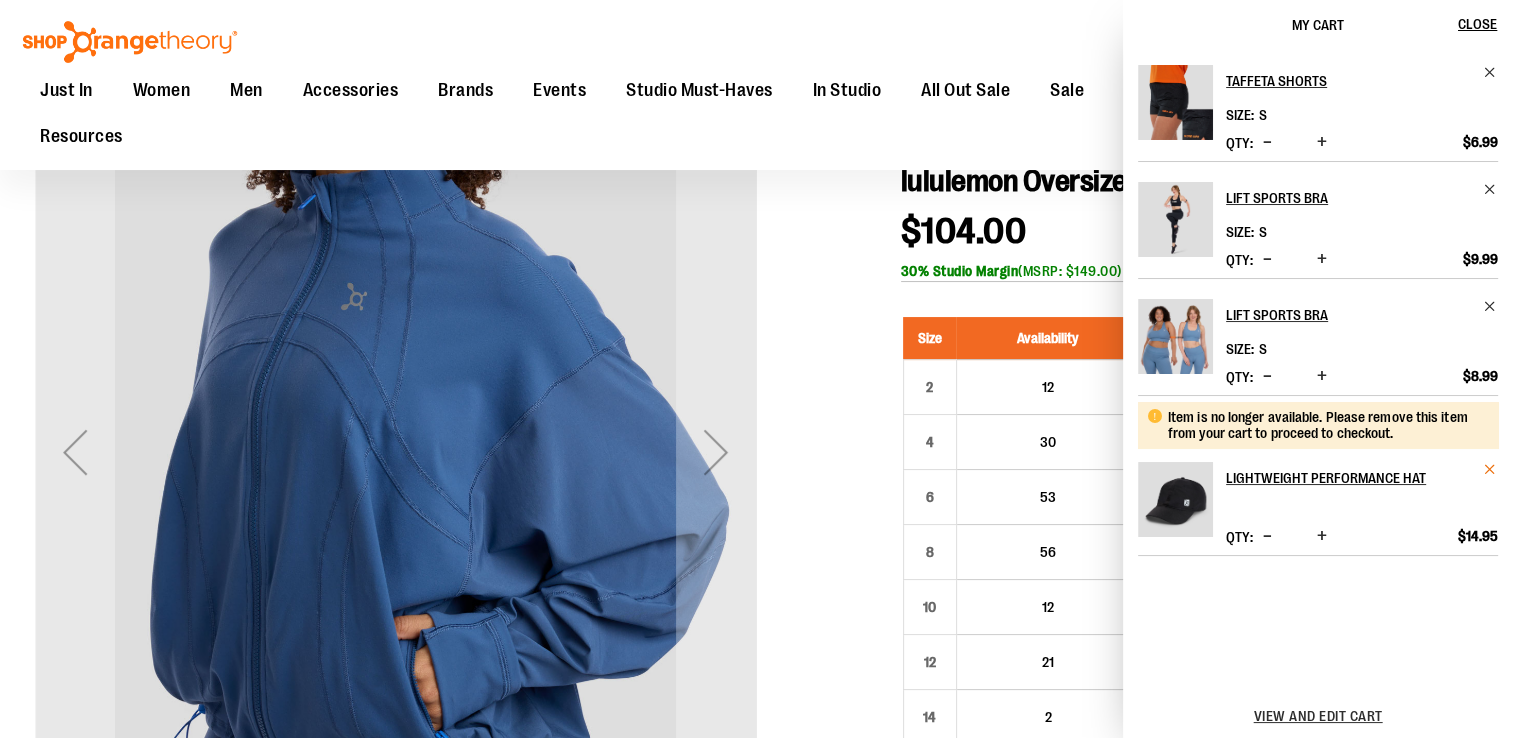 click at bounding box center [1490, 469] 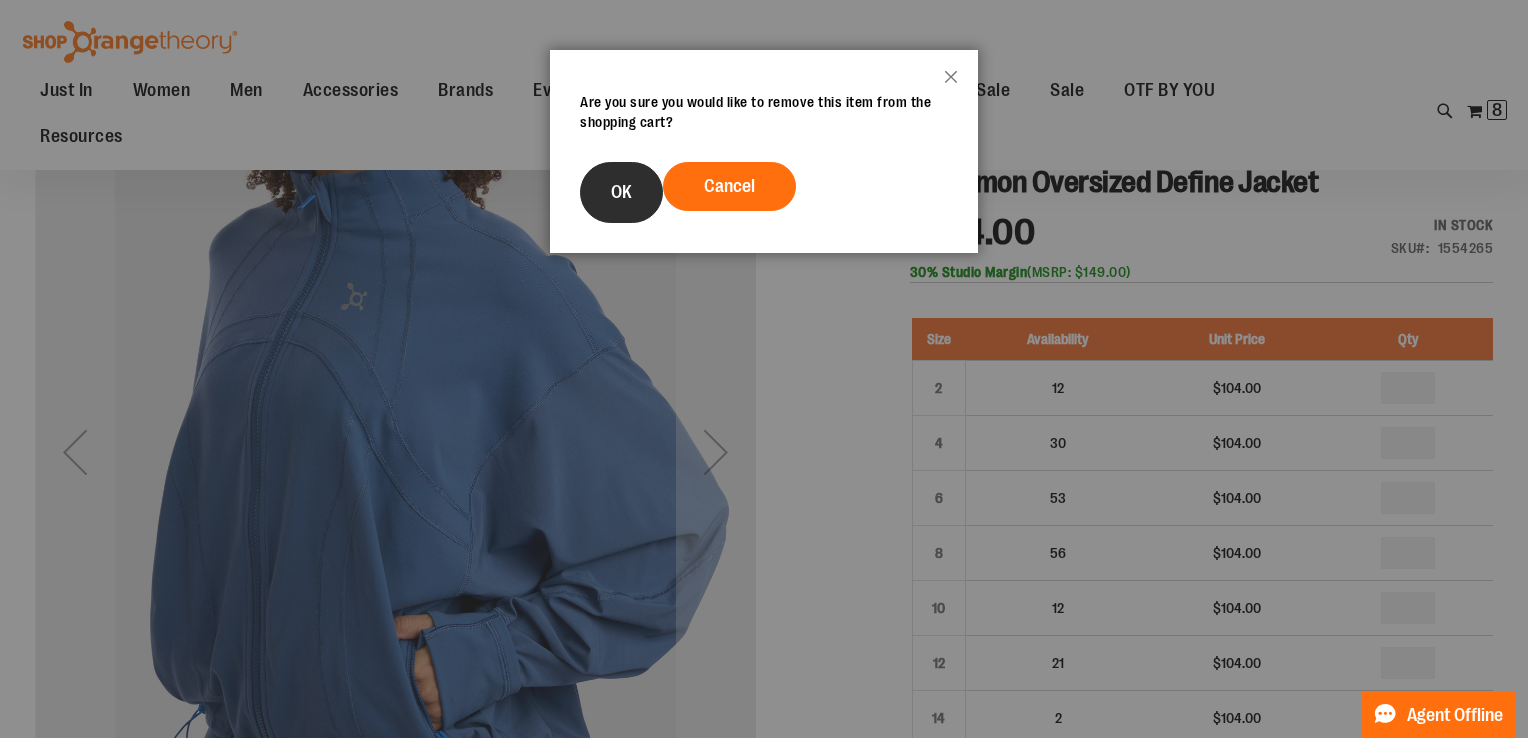 click on "OK" at bounding box center [621, 192] 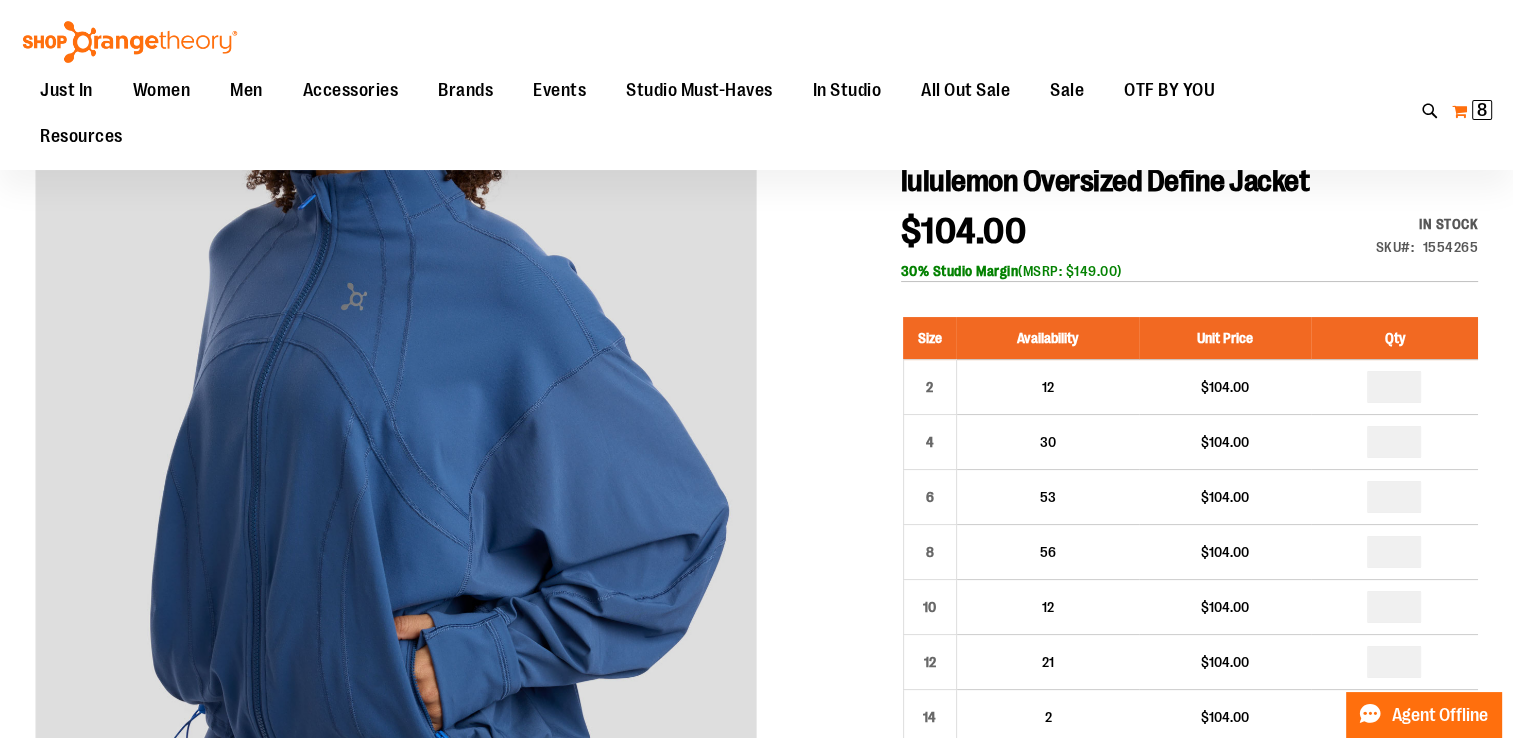 click on "8
8
items" at bounding box center [1482, 110] 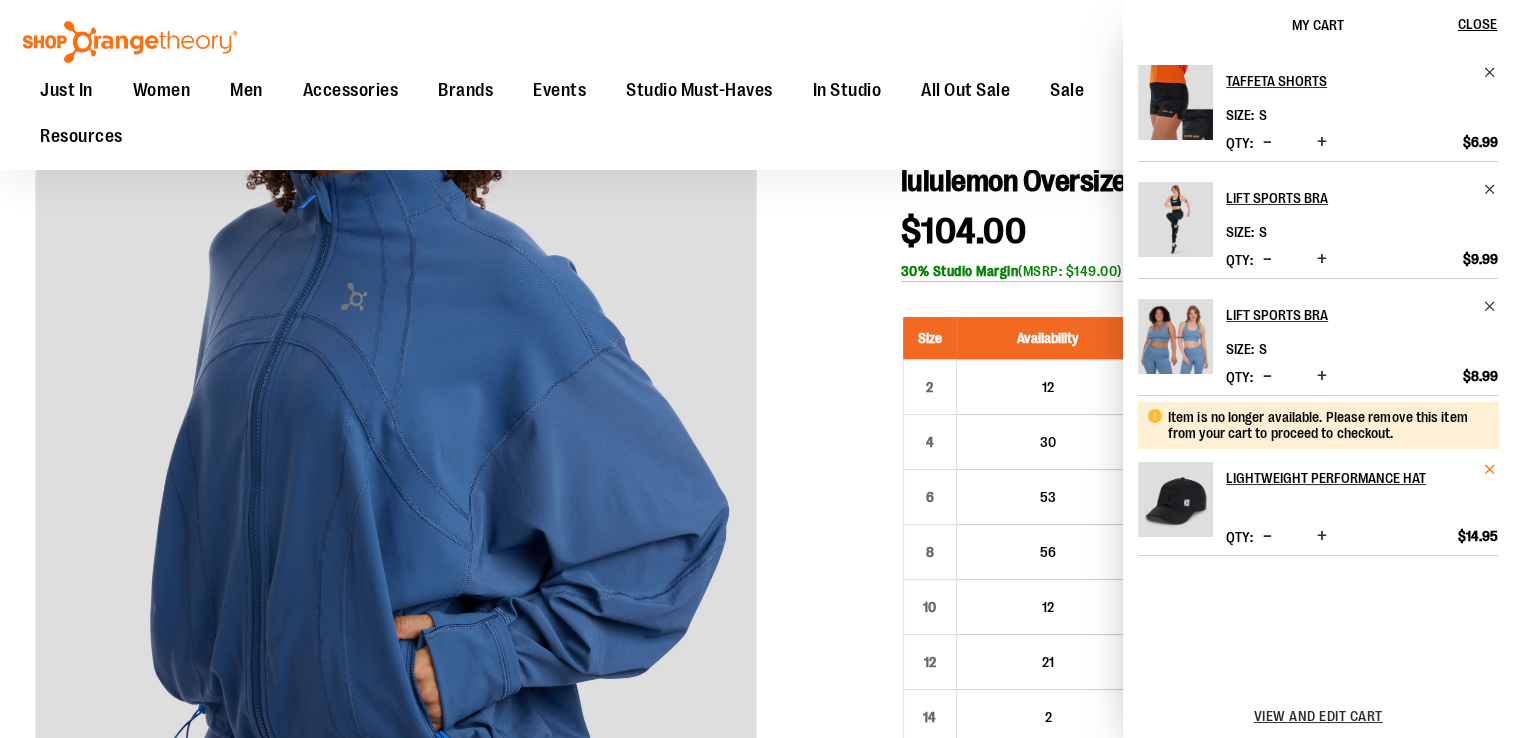 click at bounding box center [1490, 469] 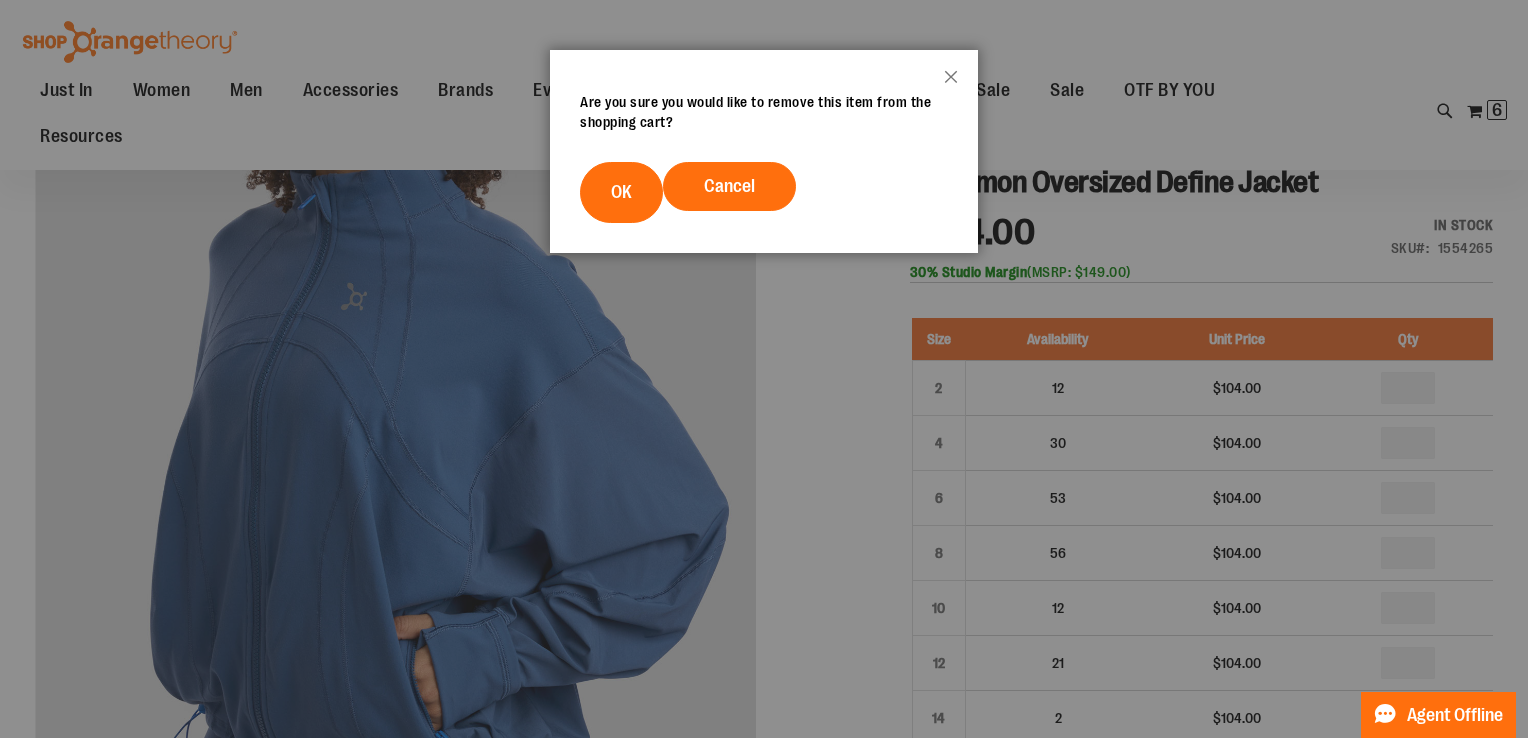 click on "Cancel
OK" at bounding box center [764, 192] 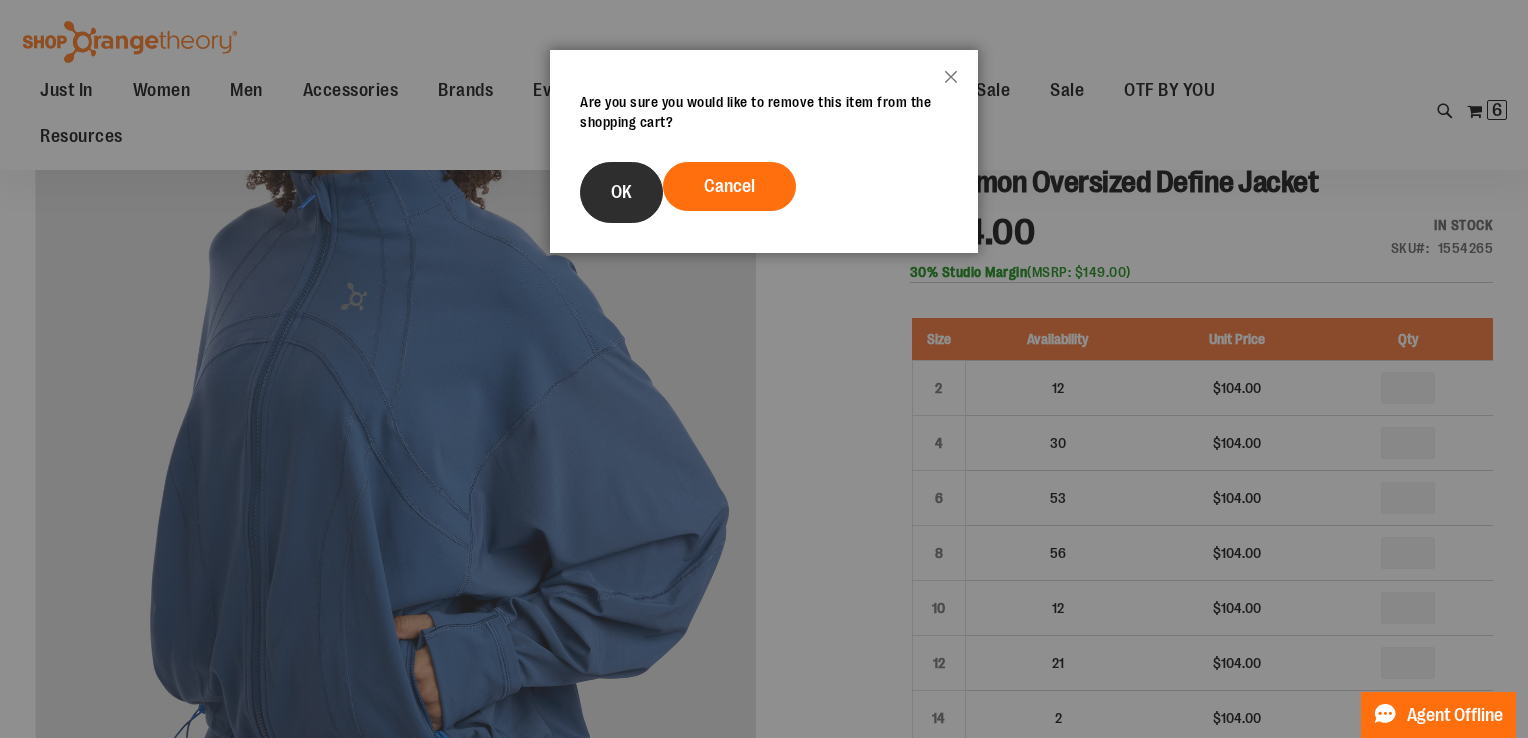 click on "OK" at bounding box center [621, 192] 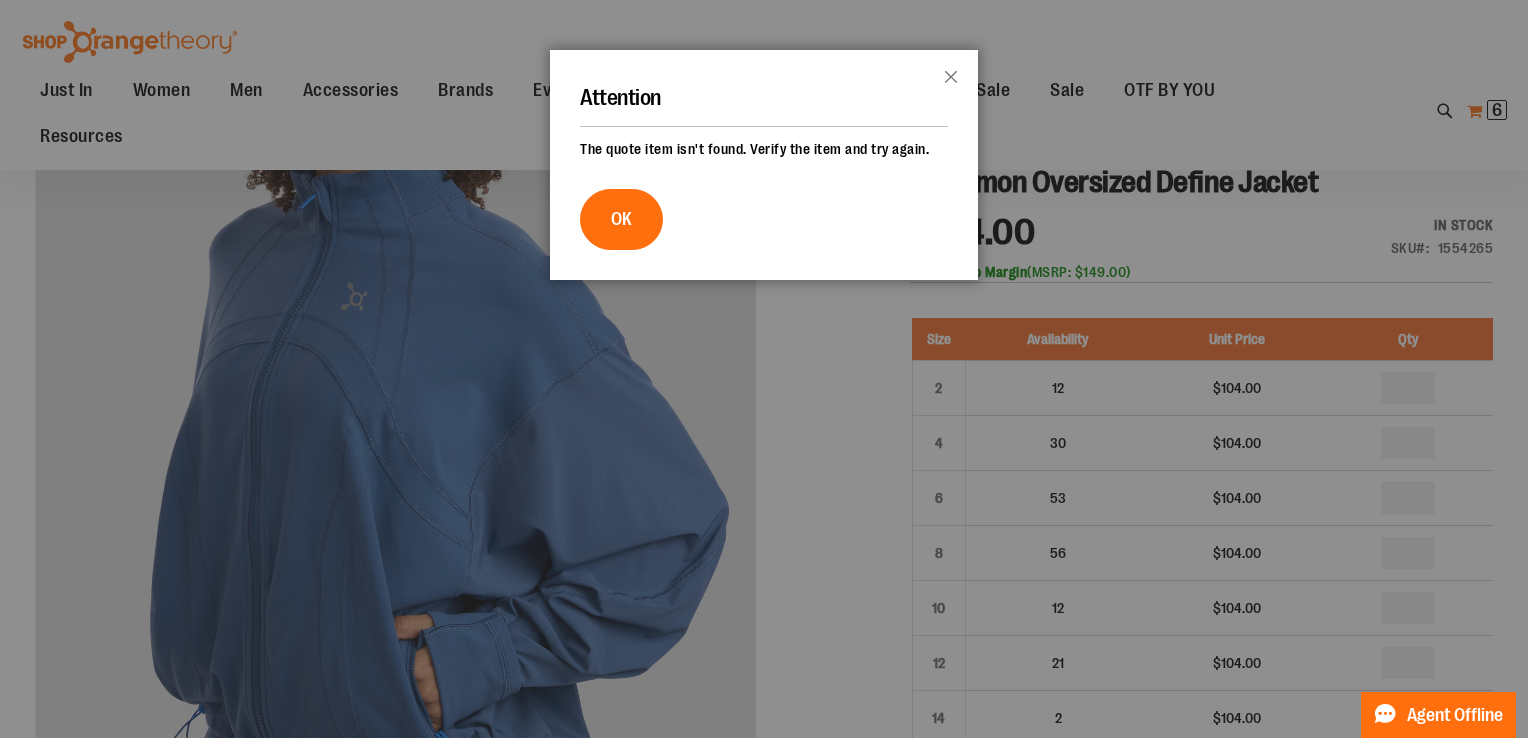 click at bounding box center [764, 369] 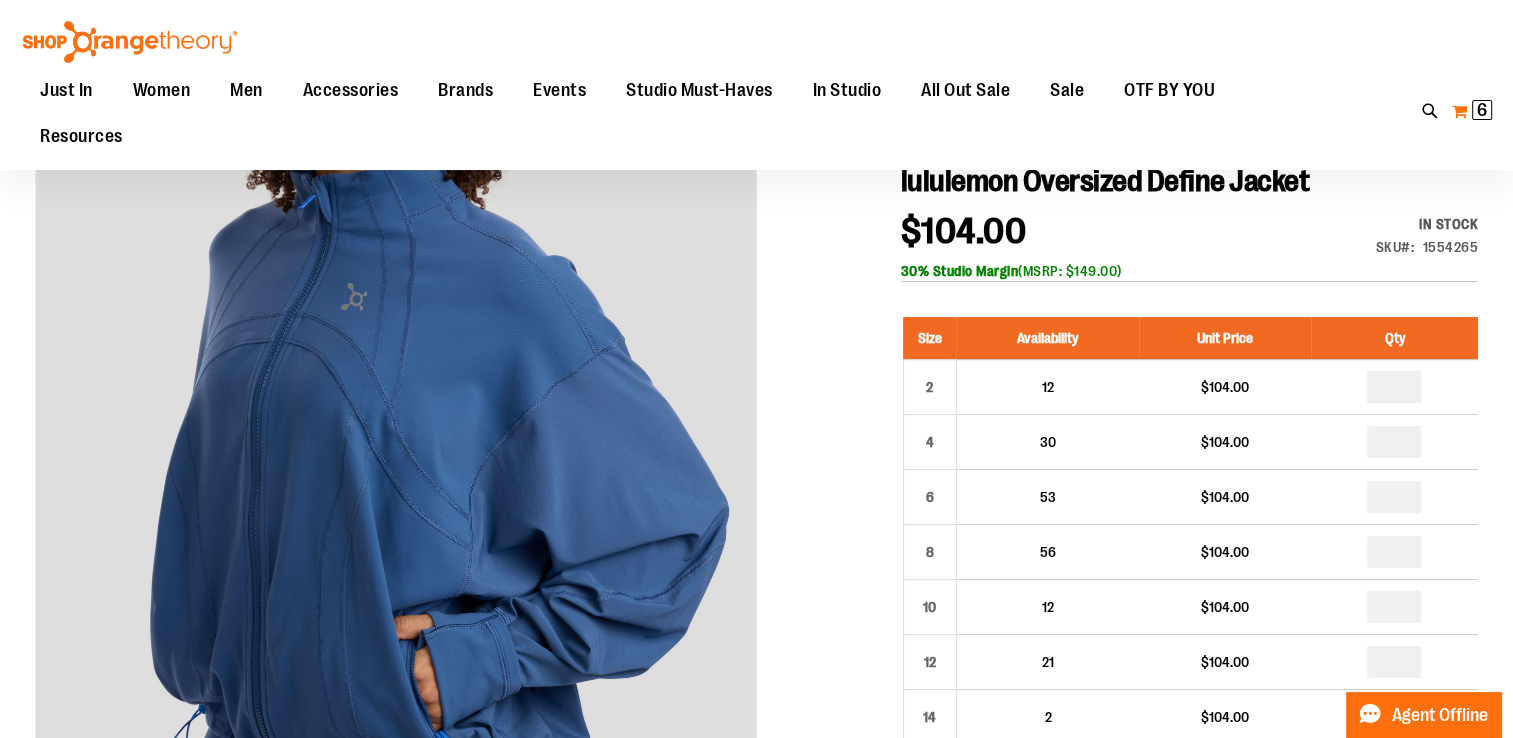 click on "6" at bounding box center [1482, 110] 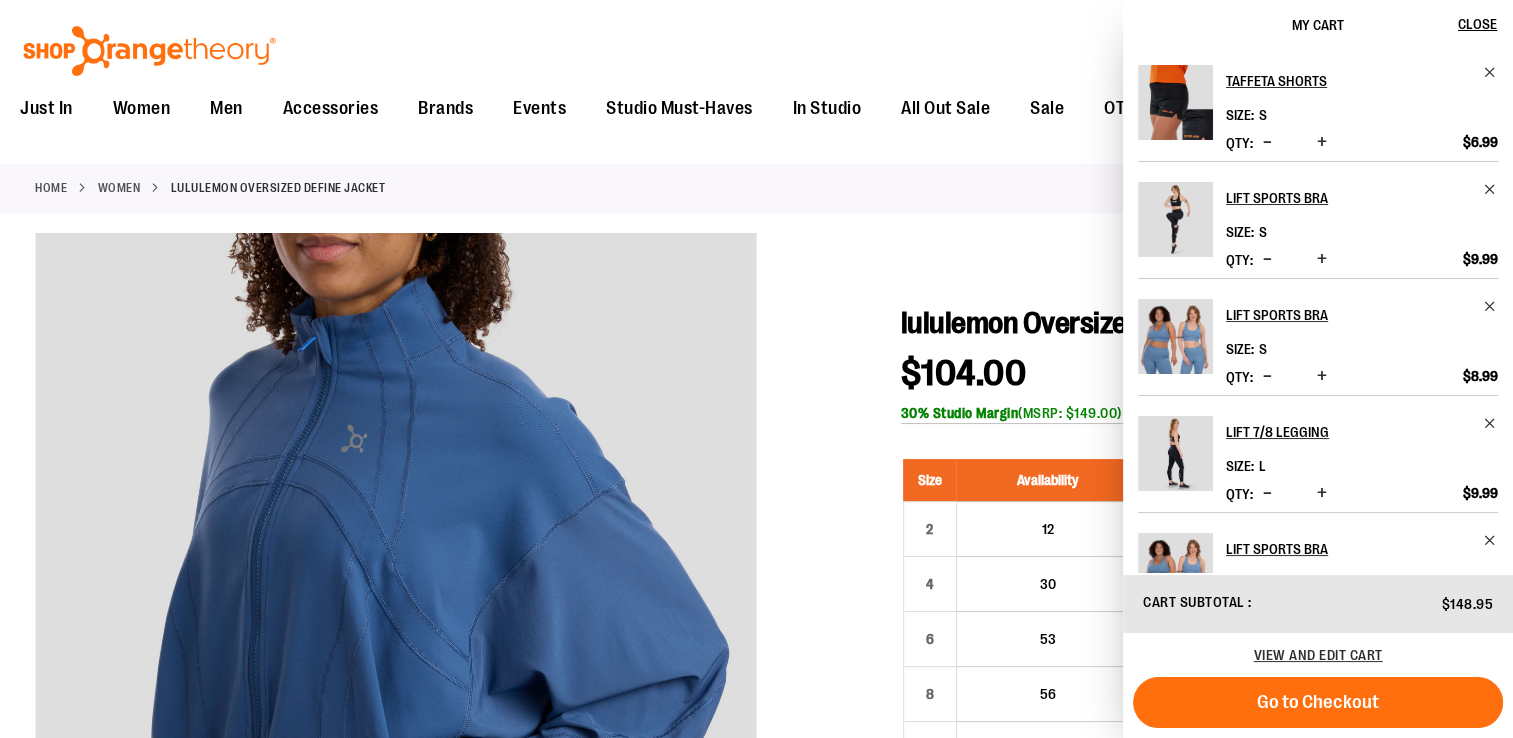 scroll, scrollTop: 0, scrollLeft: 0, axis: both 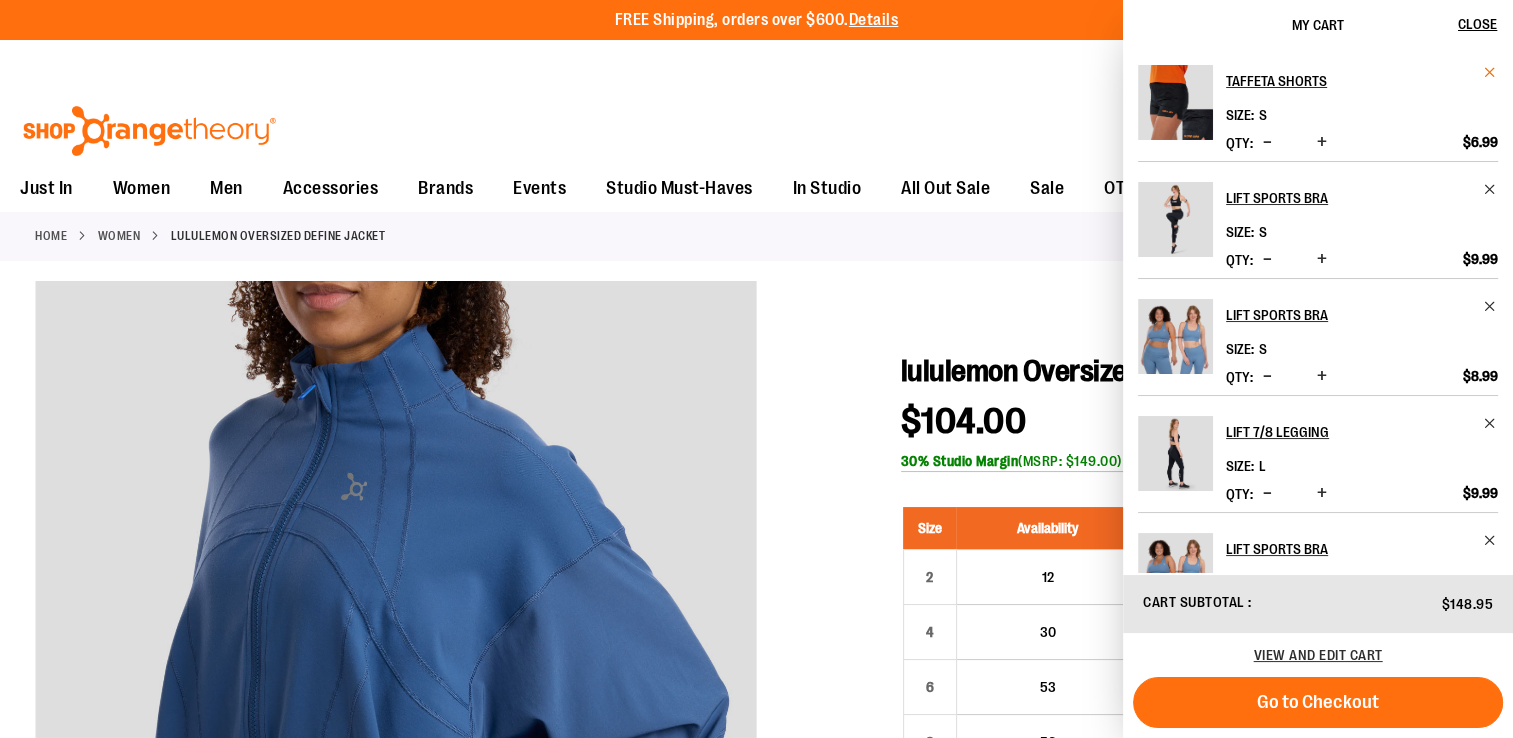 click at bounding box center (1490, 72) 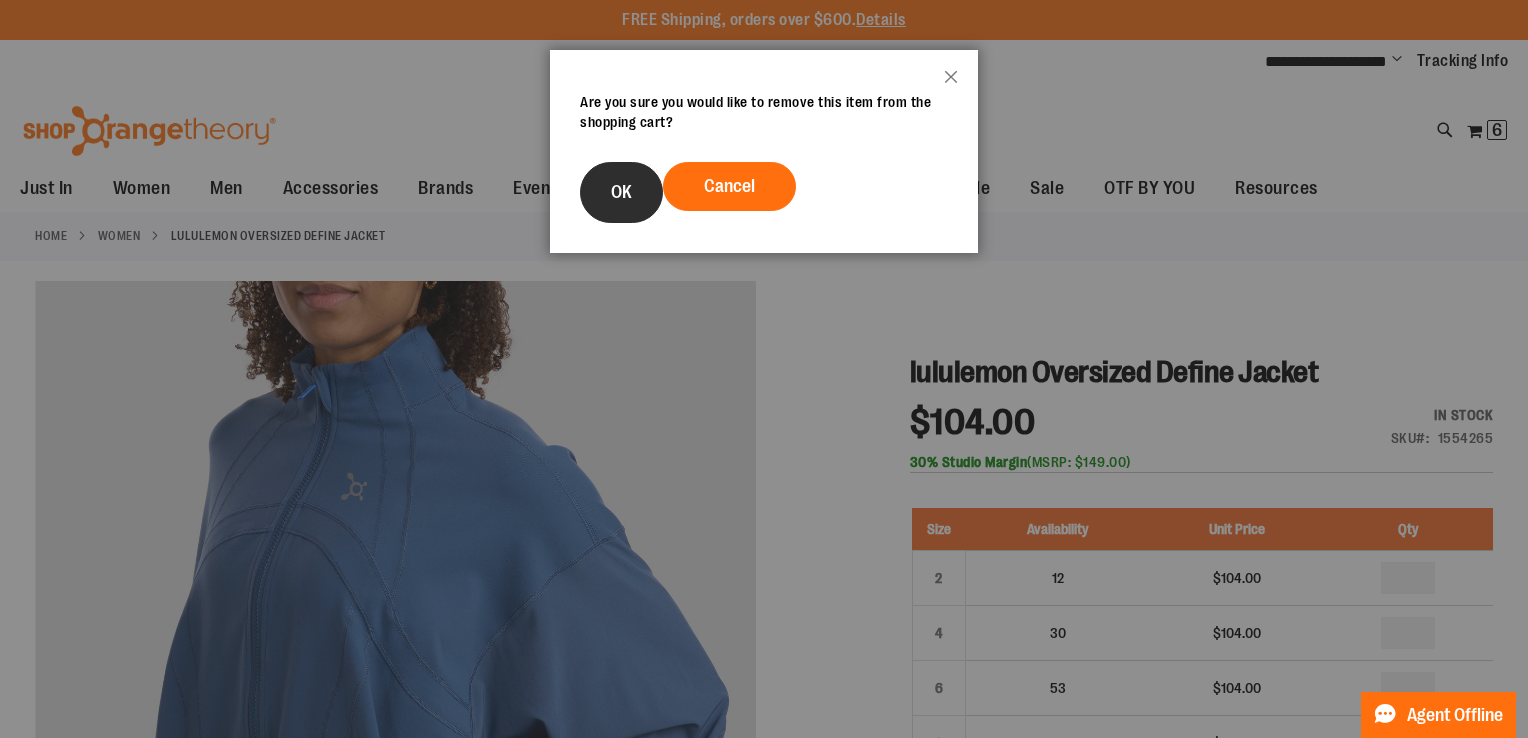 click on "OK" at bounding box center [621, 192] 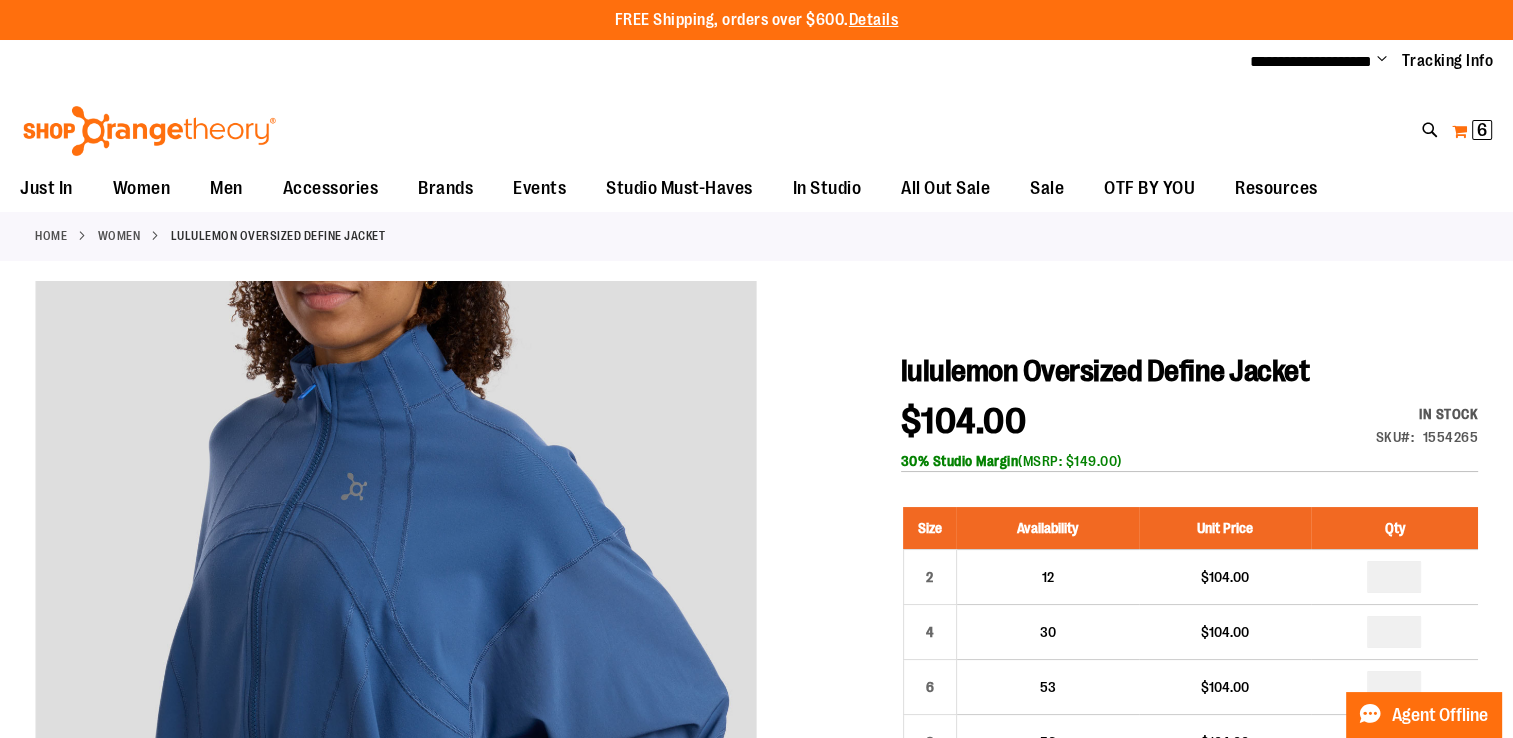 click on "6" at bounding box center [1482, 130] 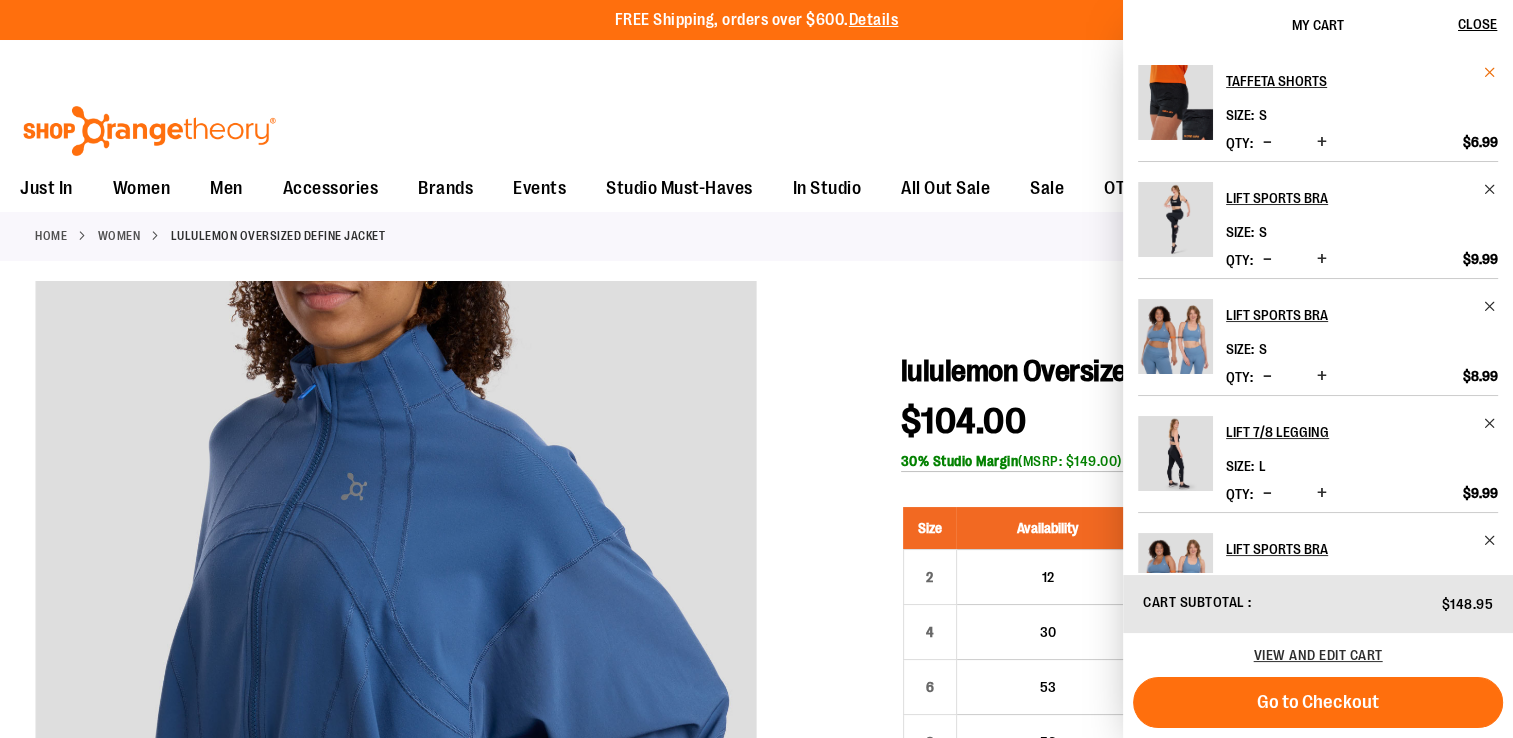 click at bounding box center [1490, 72] 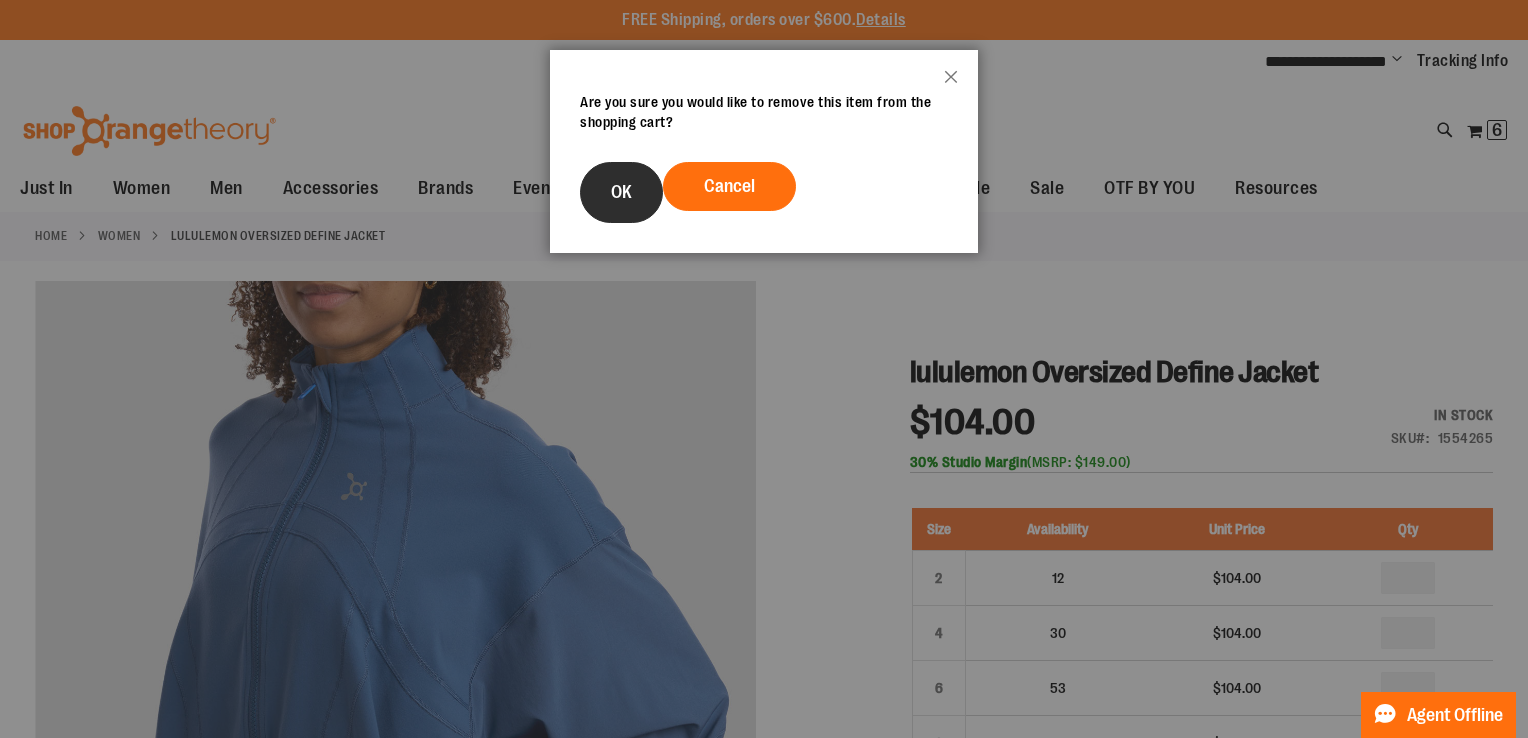 click on "OK" at bounding box center (621, 192) 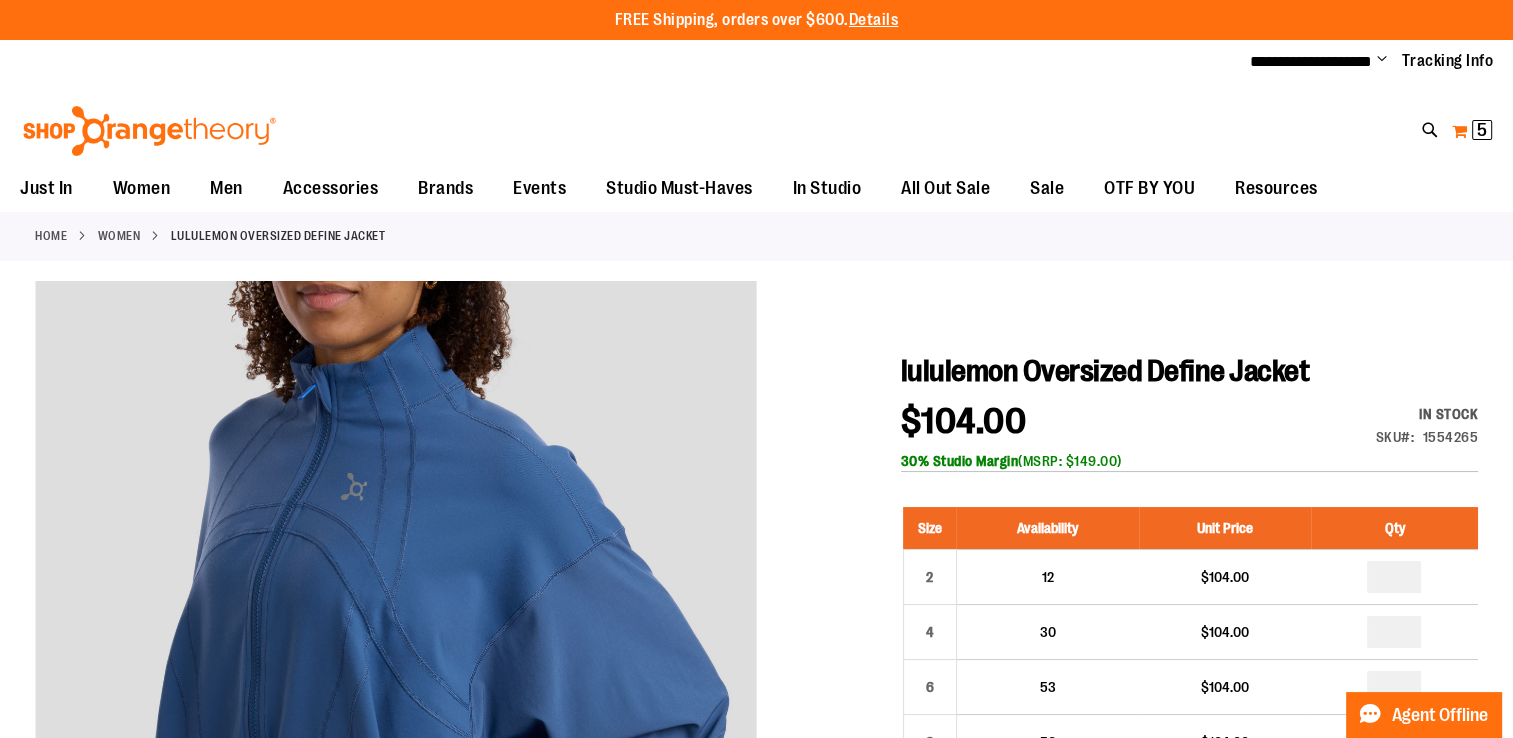 click on "**********" at bounding box center [756, 369] 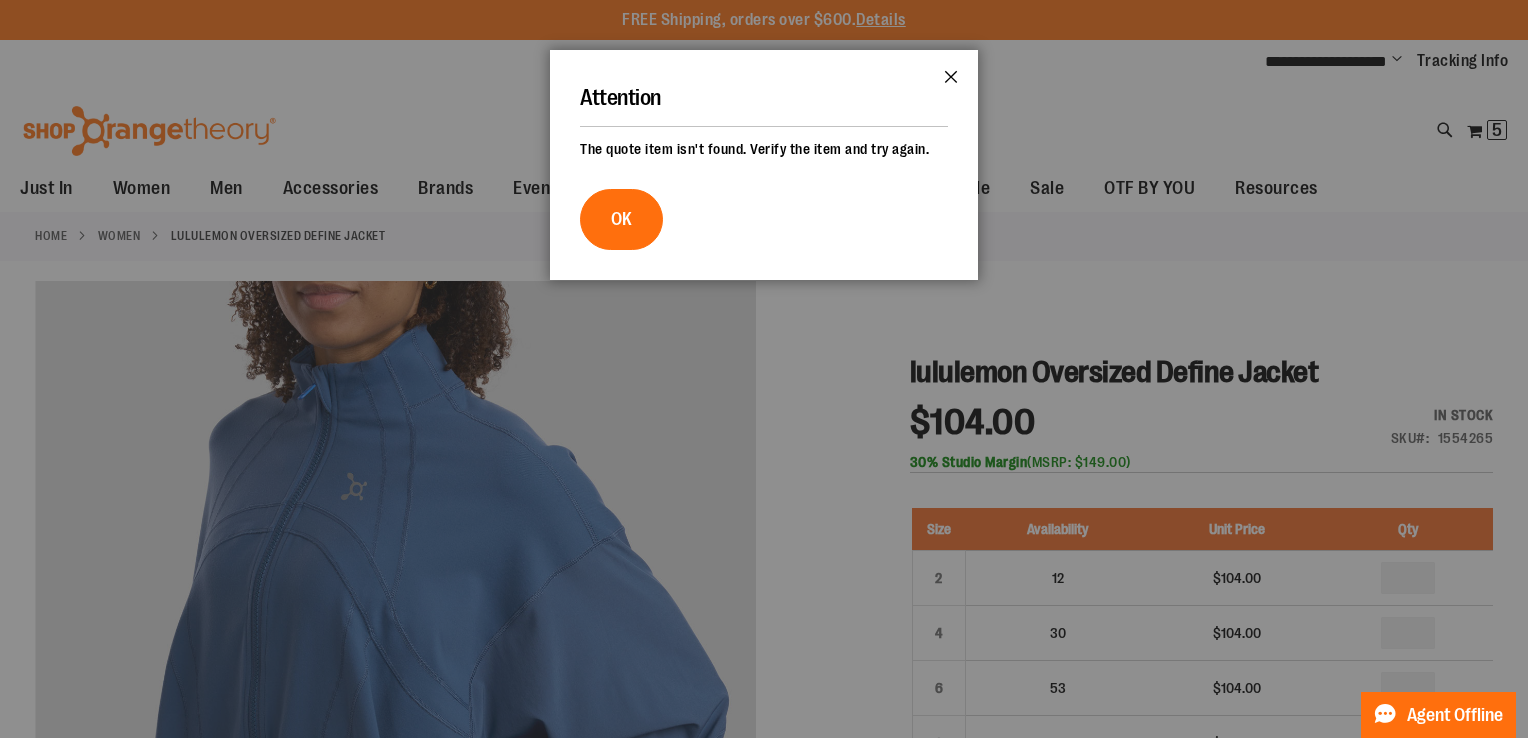 click on "Close" at bounding box center (951, 83) 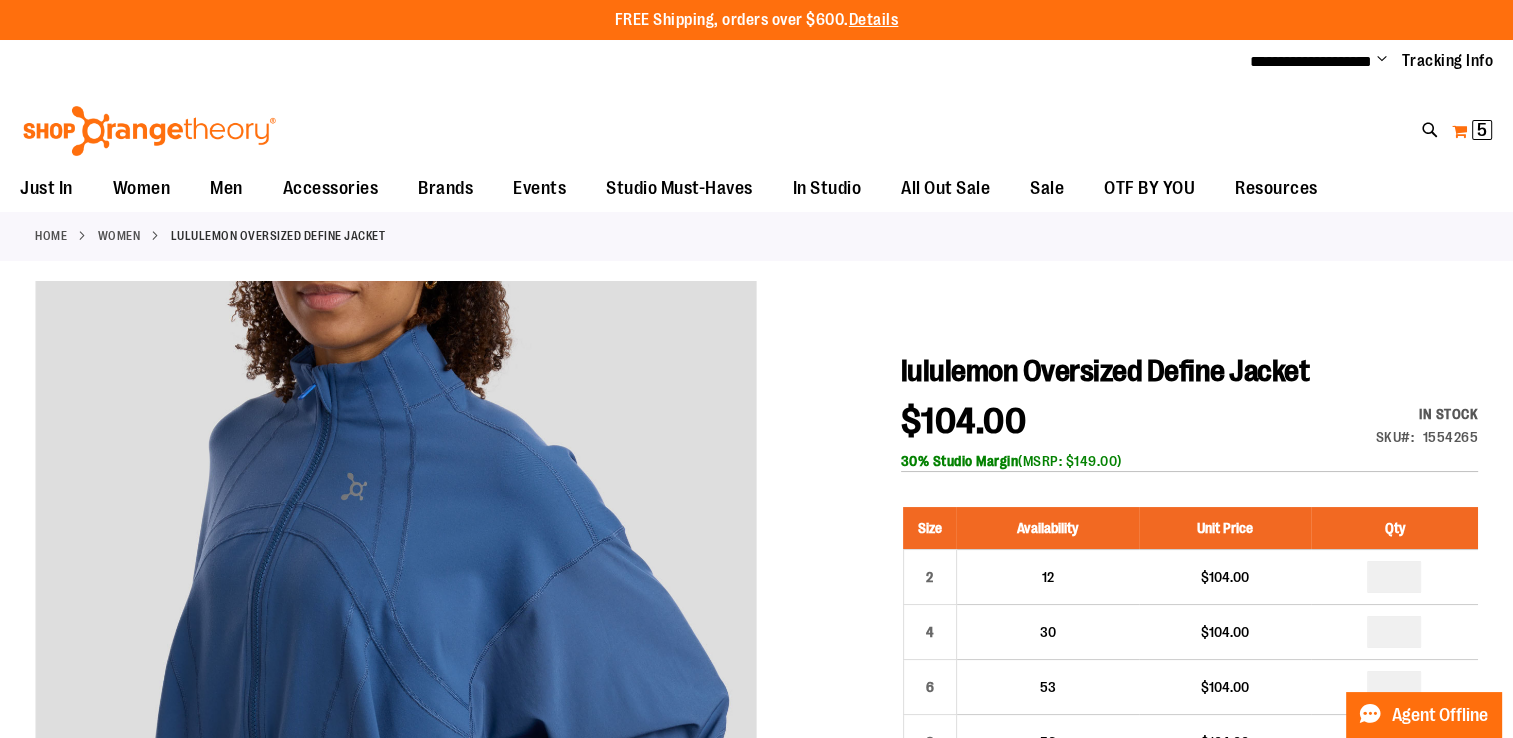 click on "5" at bounding box center (1482, 130) 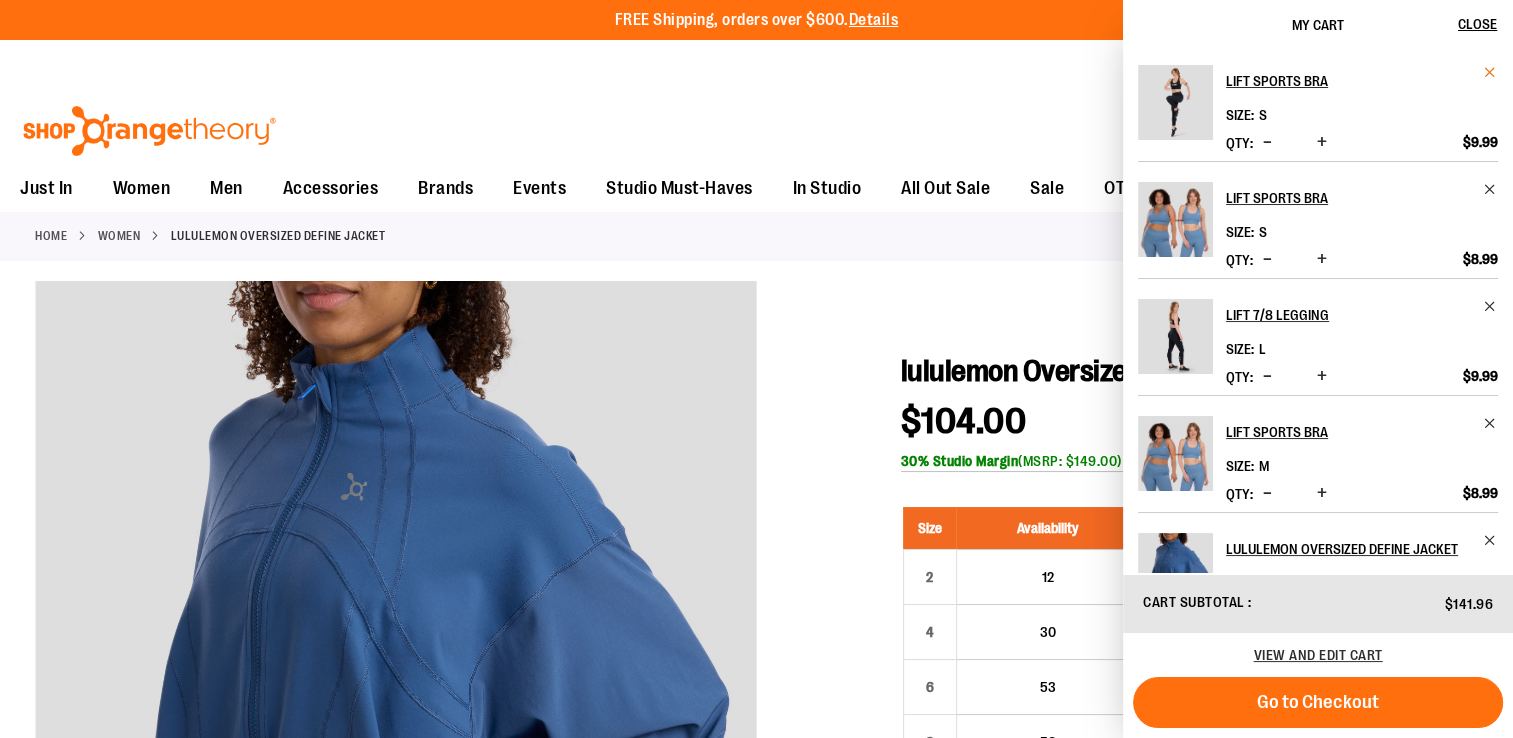 click at bounding box center [1490, 72] 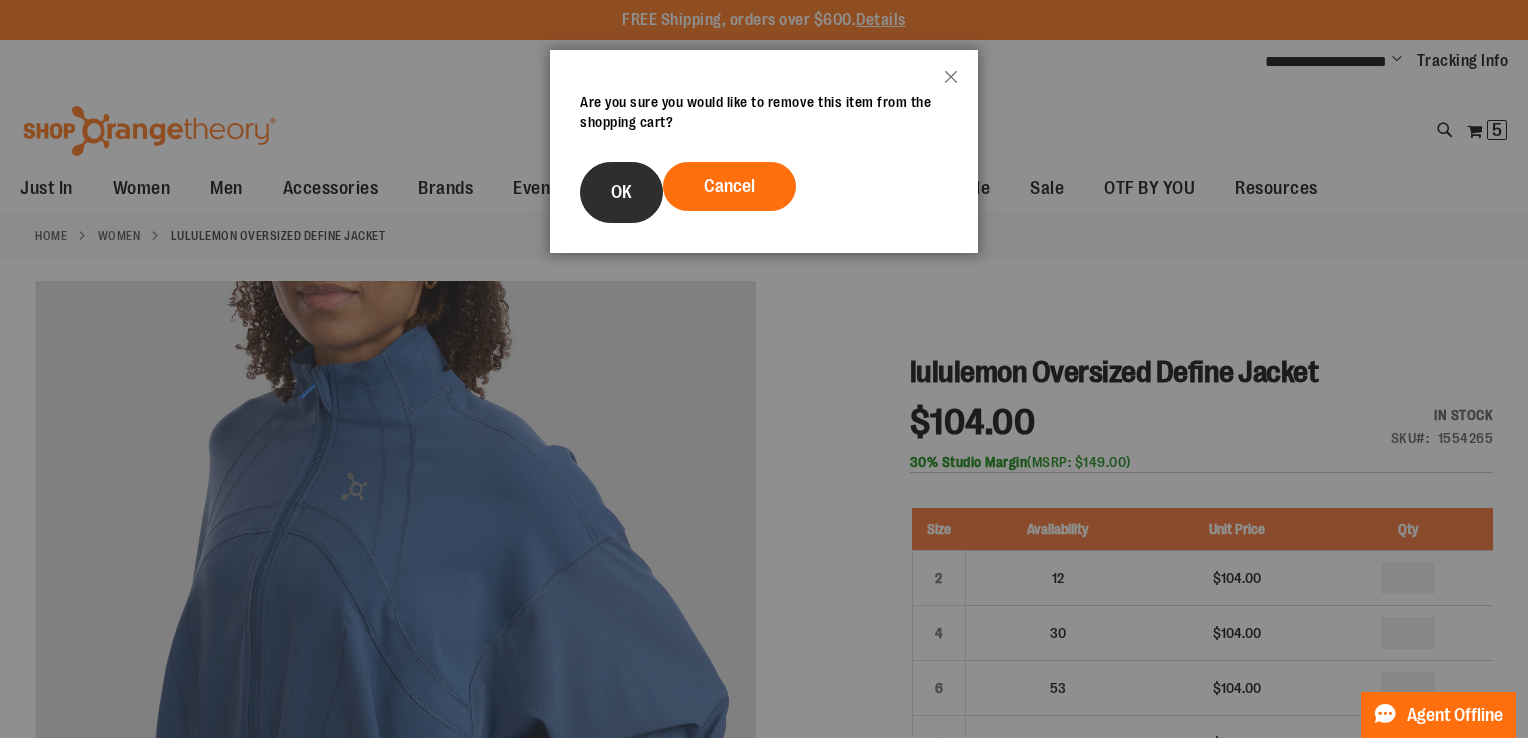 click on "OK" at bounding box center (621, 192) 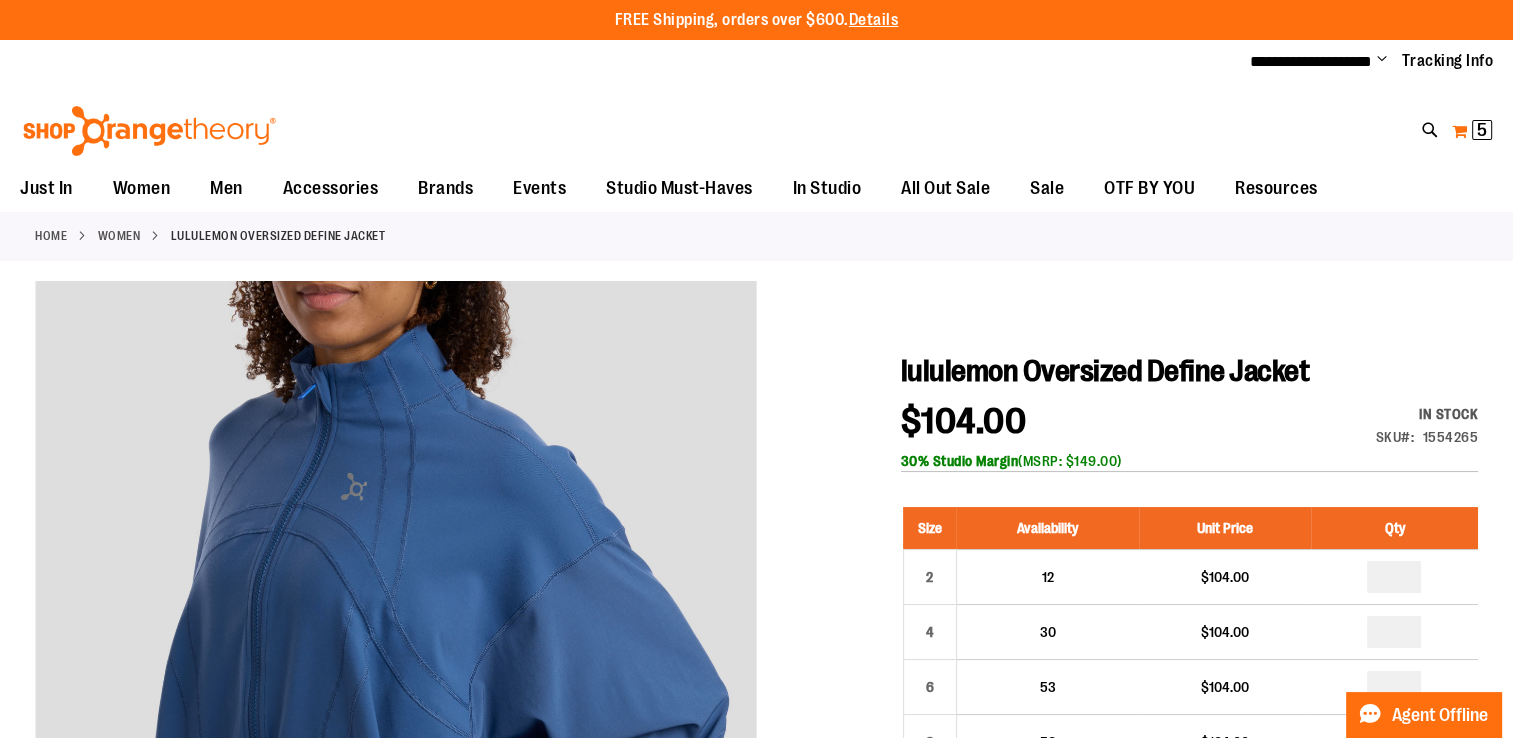click on "My Cart
5
5
items" at bounding box center [1472, 131] 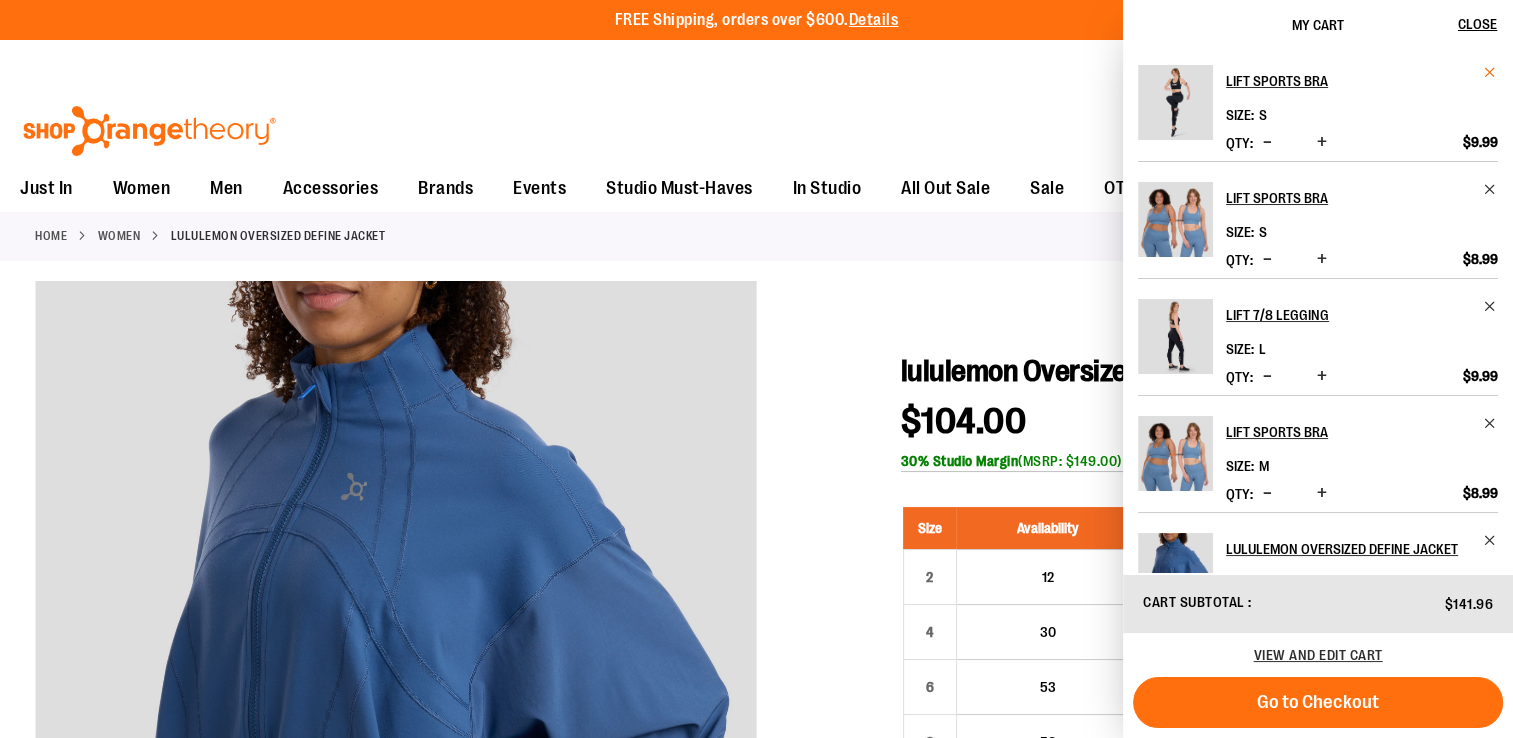 click at bounding box center (1490, 72) 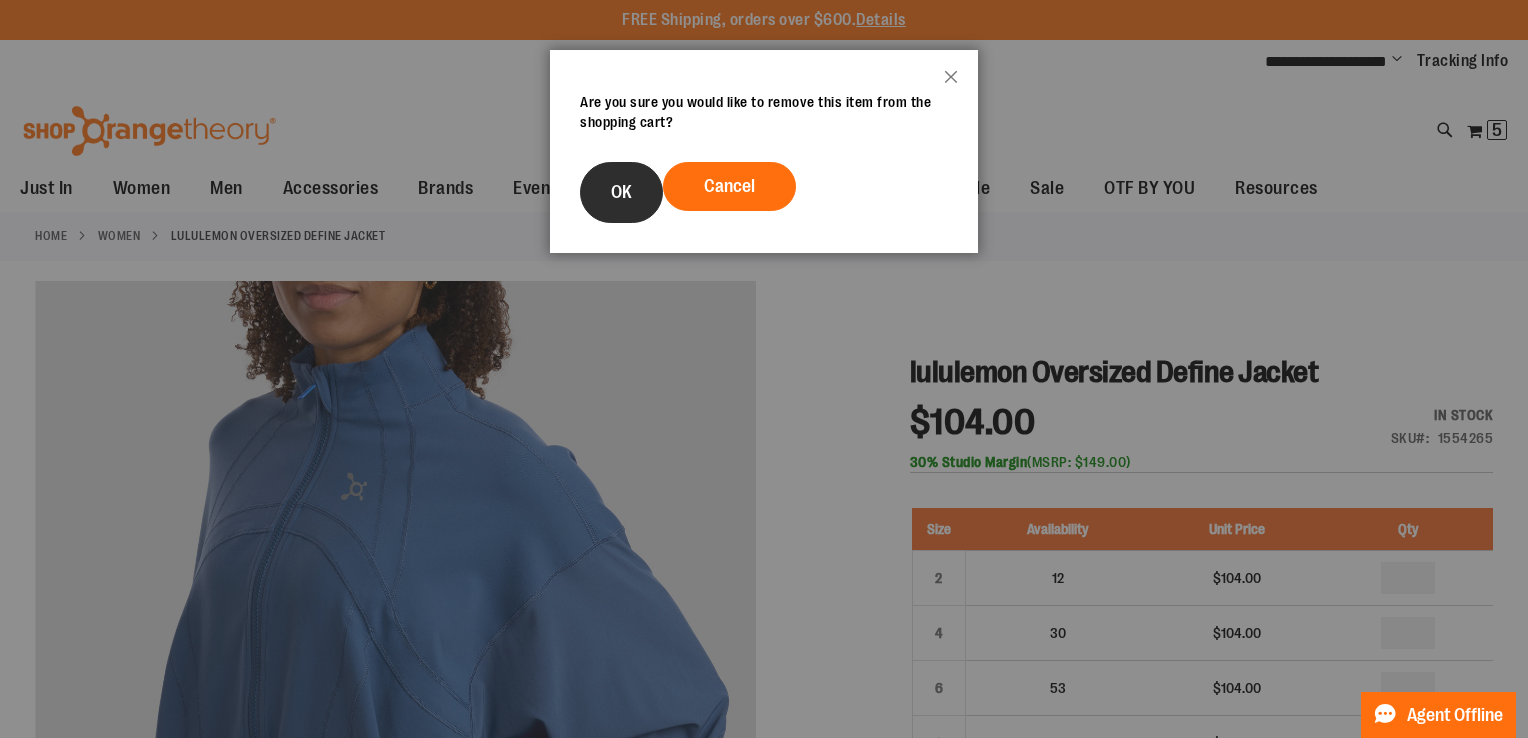 click on "OK" at bounding box center (621, 192) 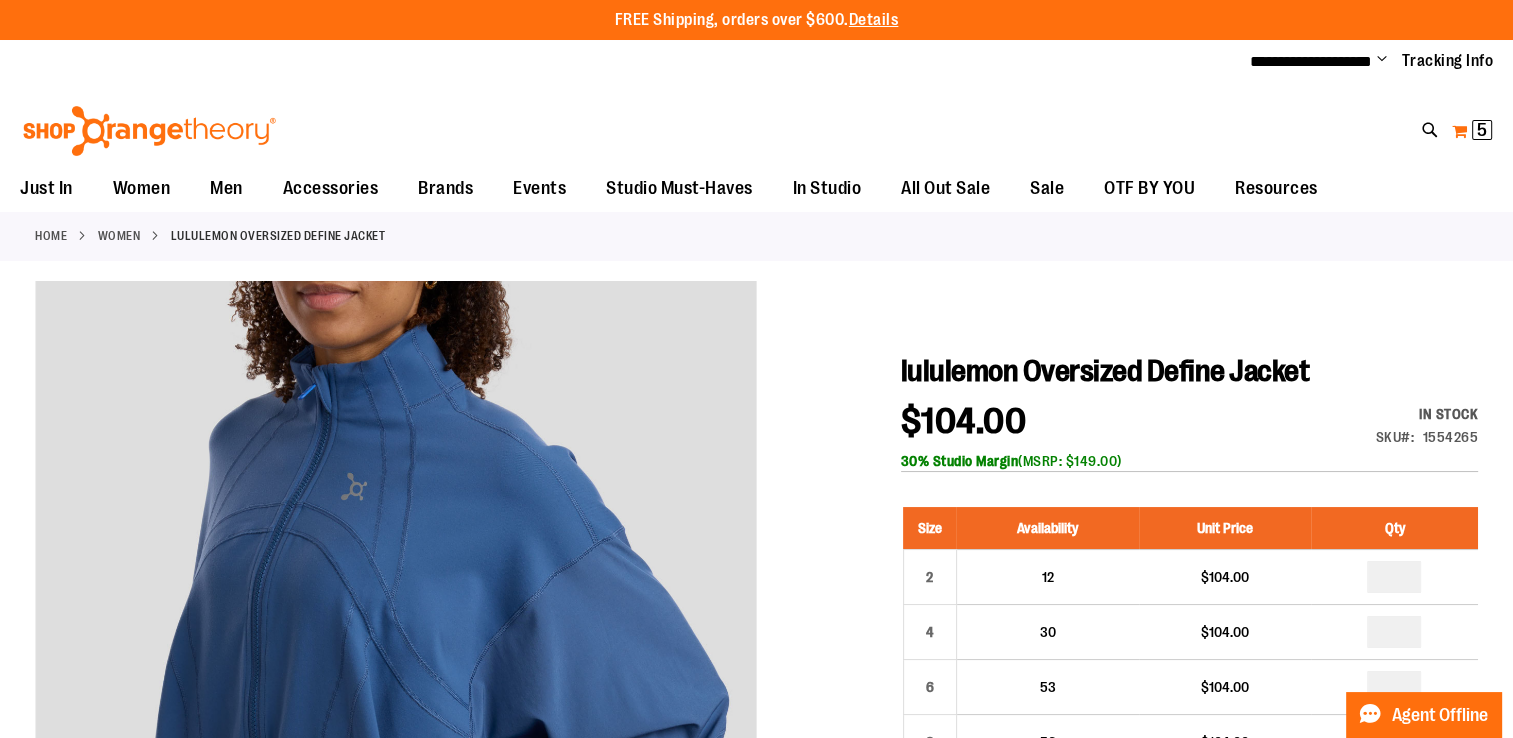 click on "5" at bounding box center (1482, 130) 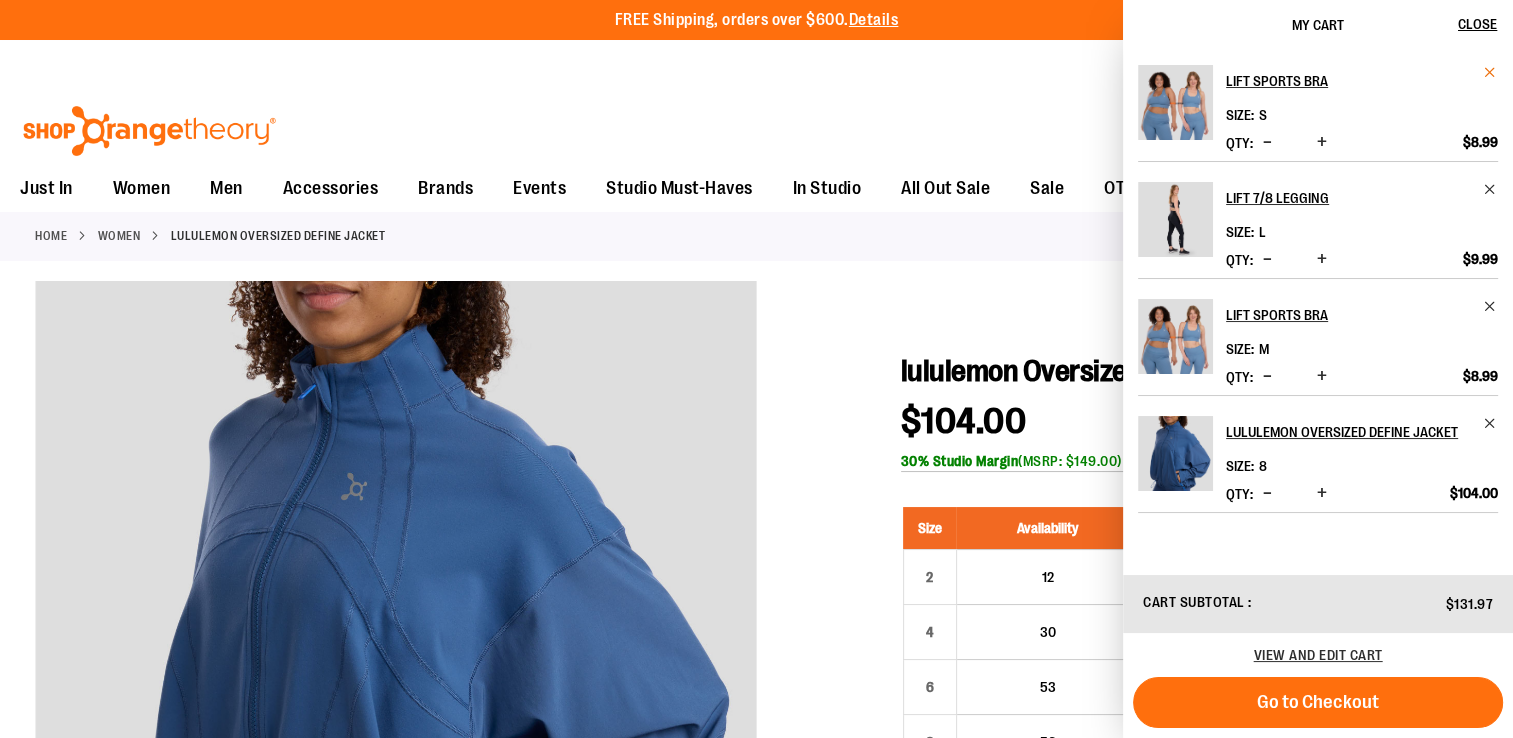 click at bounding box center (1490, 72) 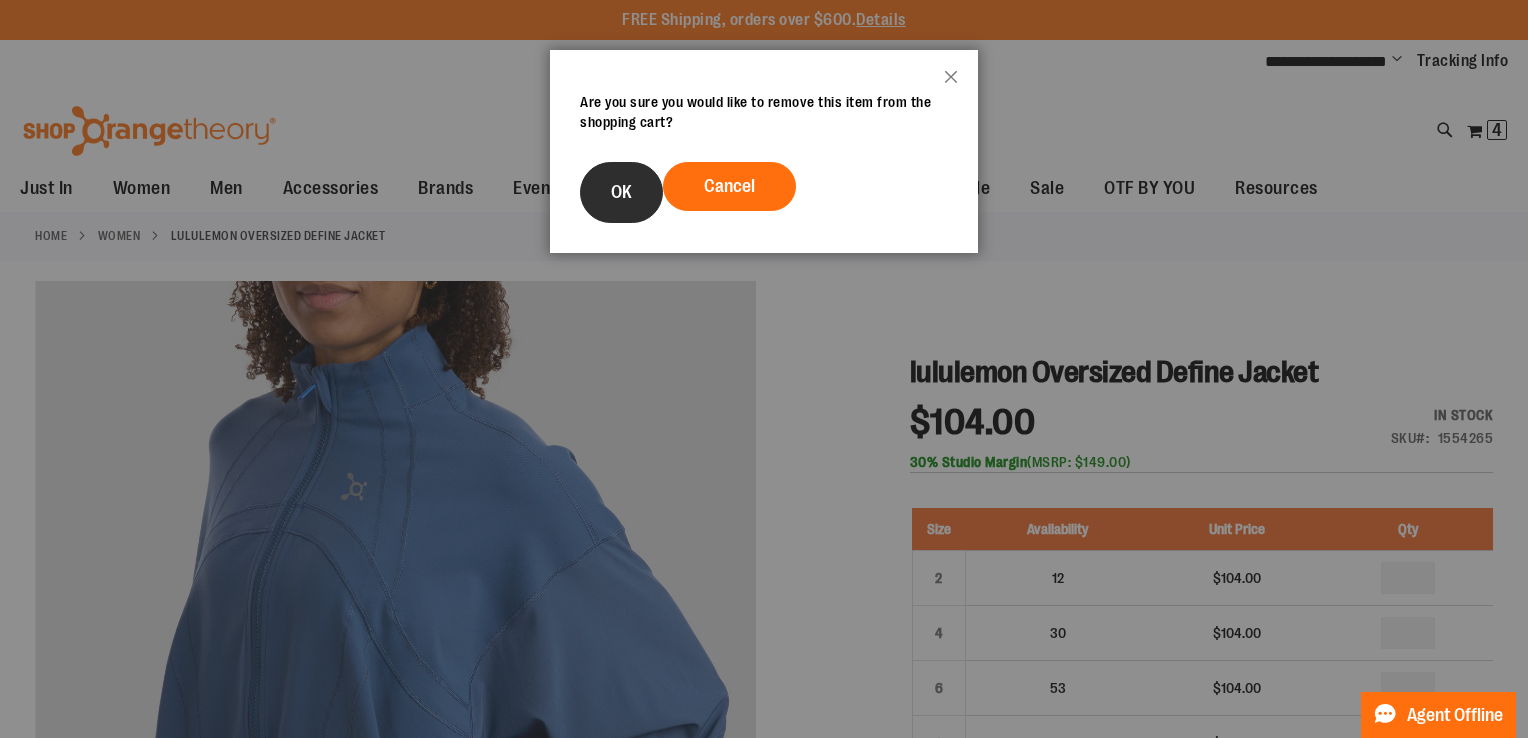click on "OK" at bounding box center (621, 192) 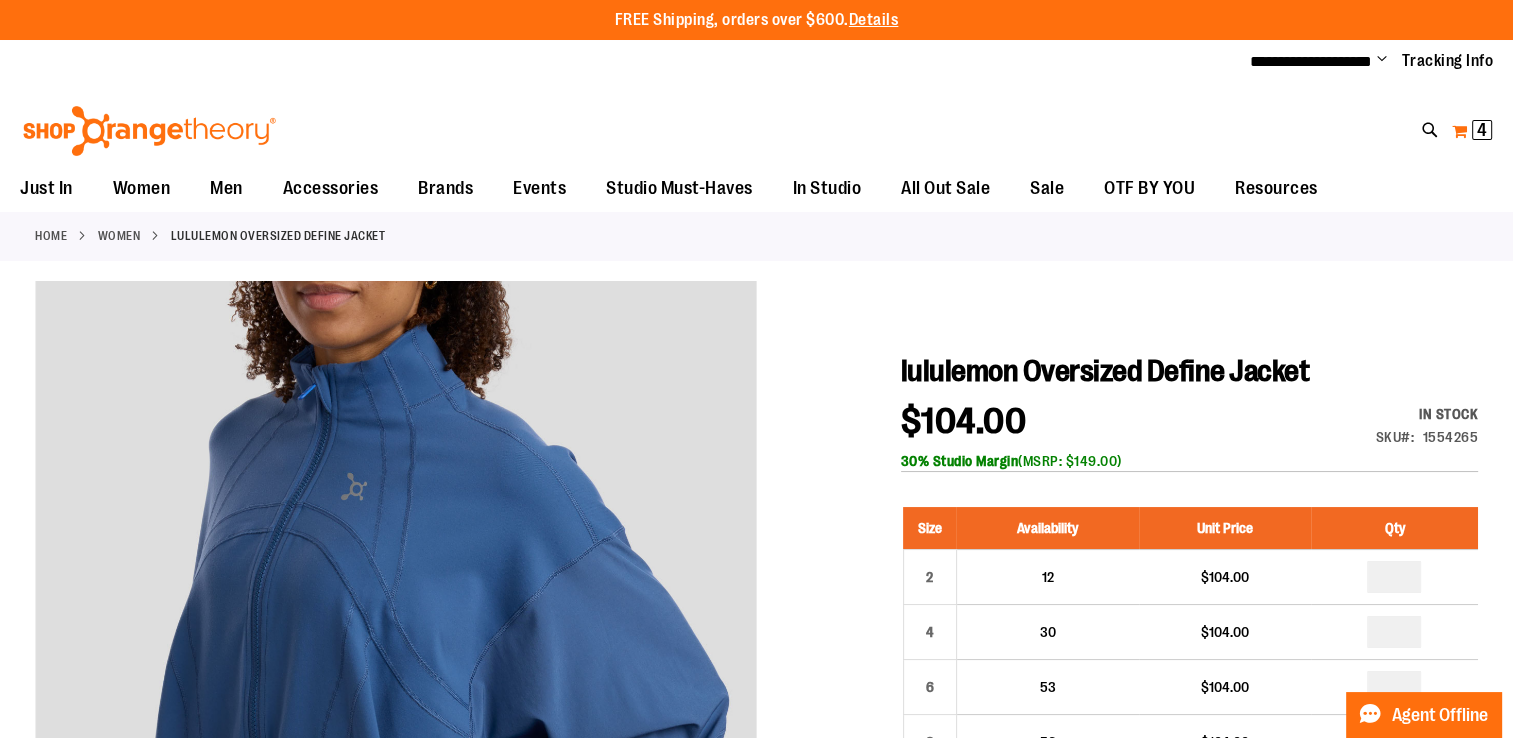 click on "4" at bounding box center [1482, 130] 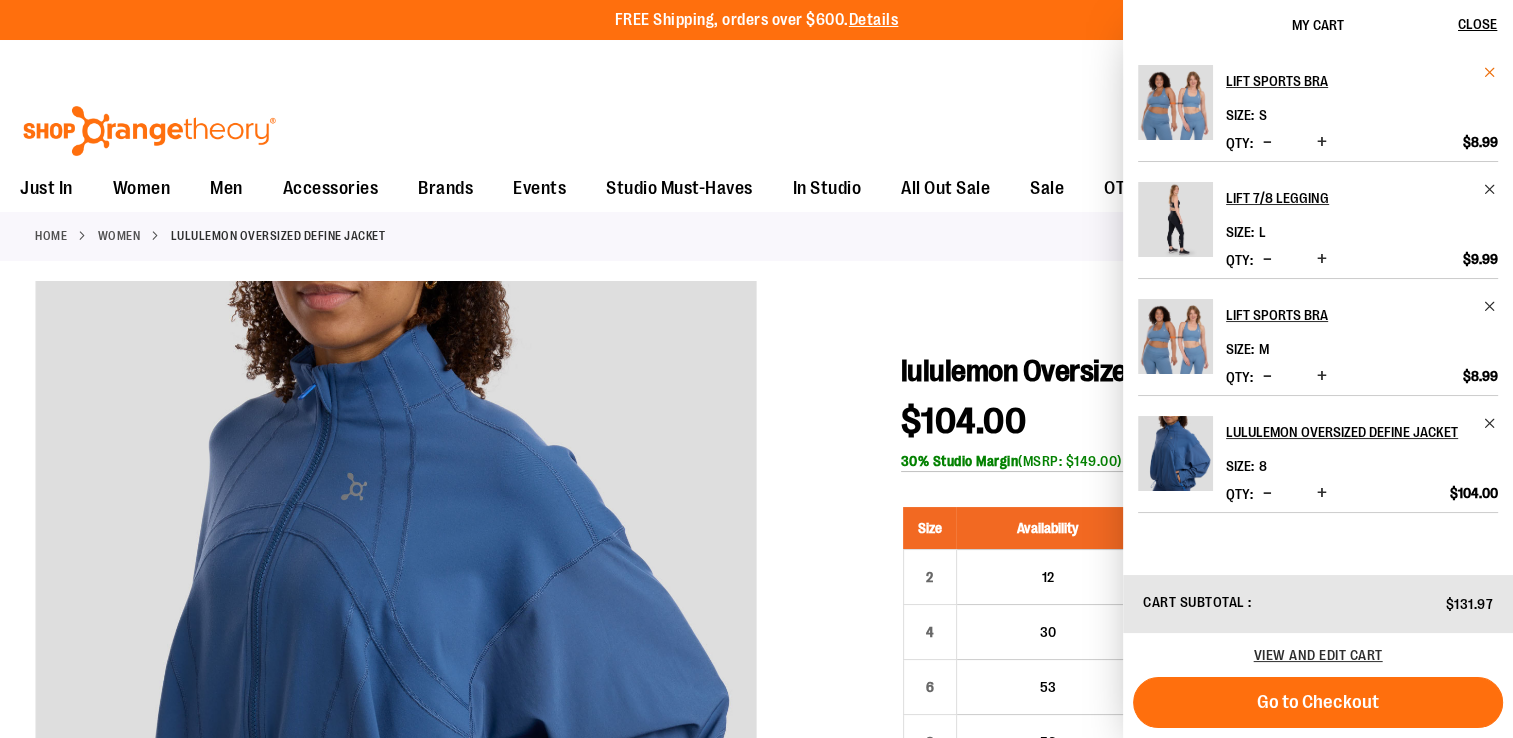 click at bounding box center [1490, 72] 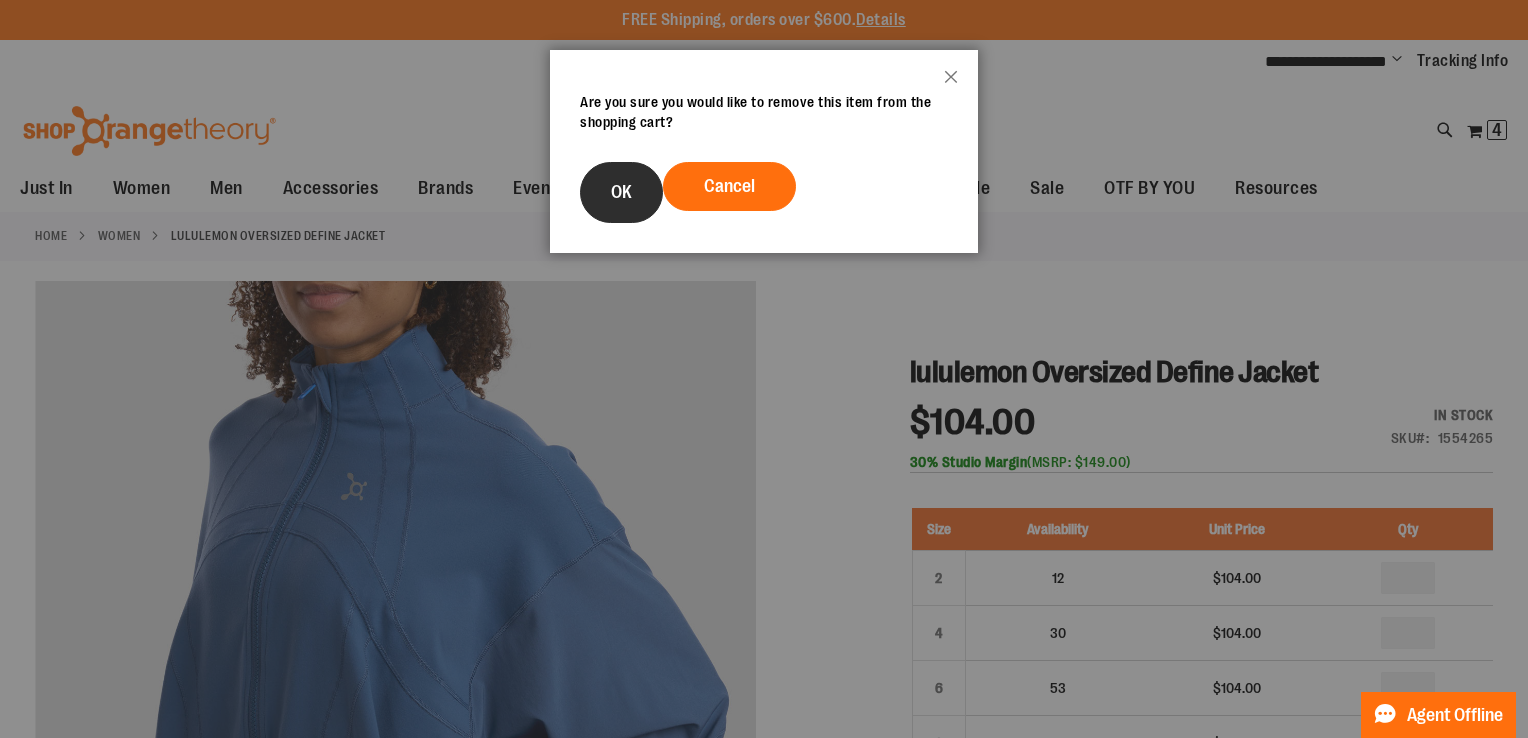 click on "OK" at bounding box center [621, 192] 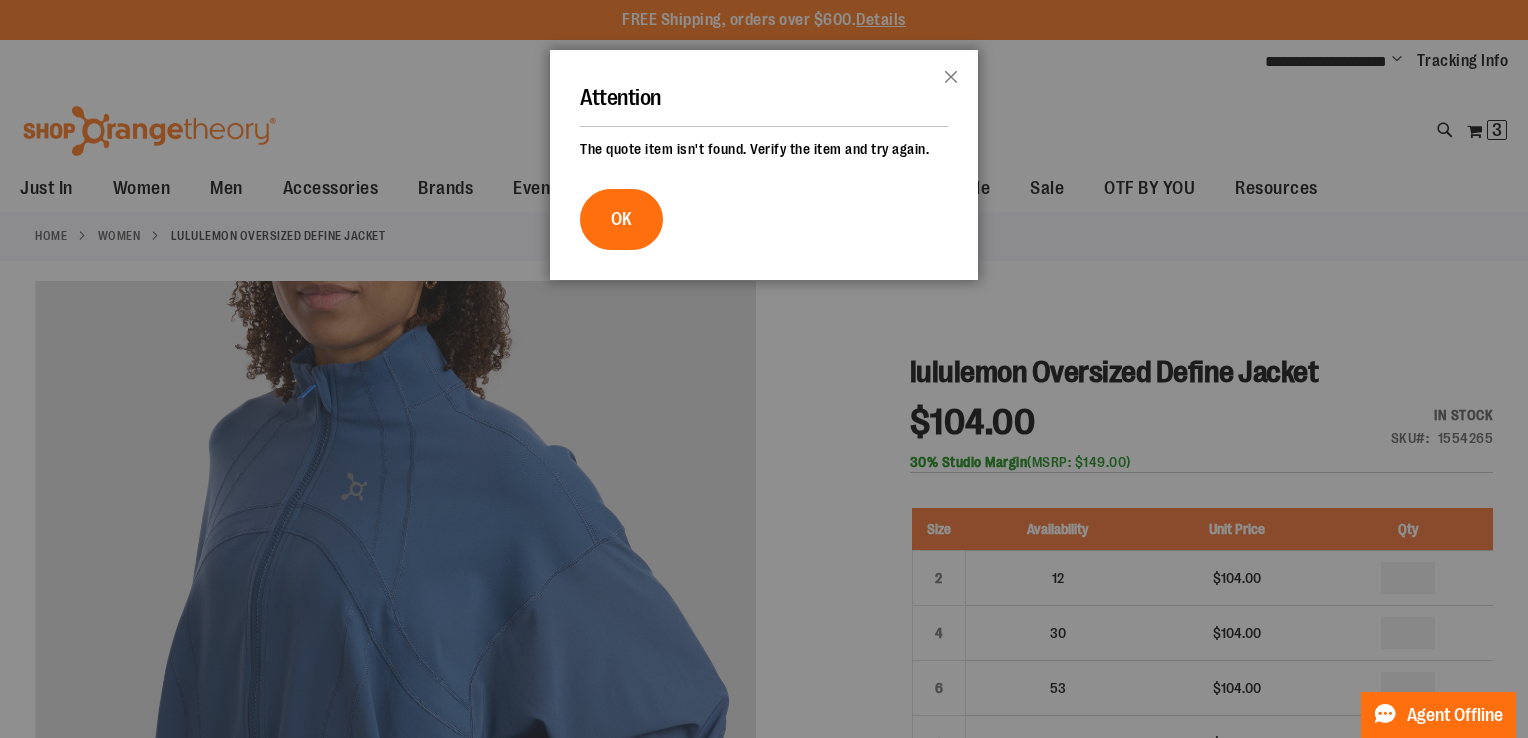 click at bounding box center [764, 369] 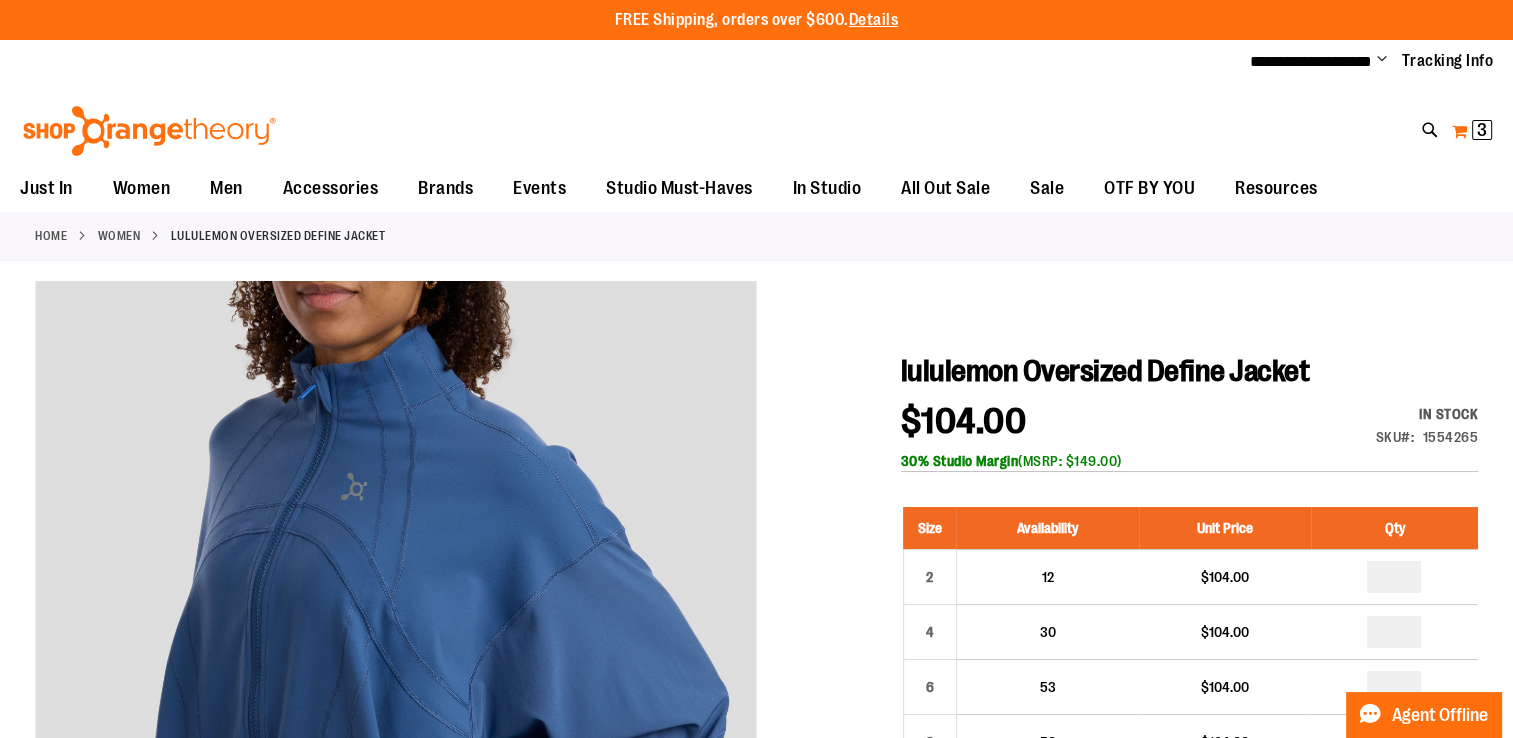 click on "3
3
items" at bounding box center [1482, 130] 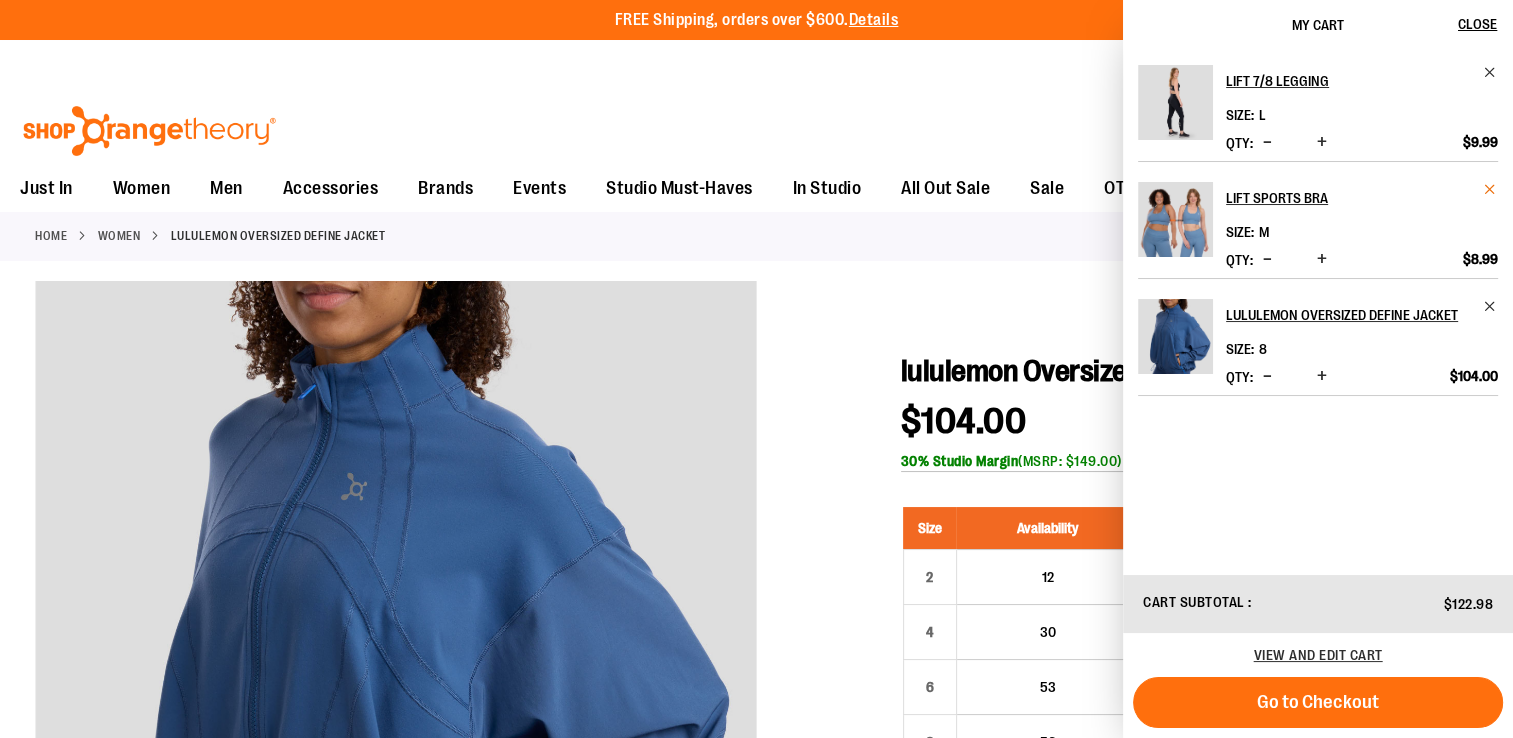 click at bounding box center (1490, 189) 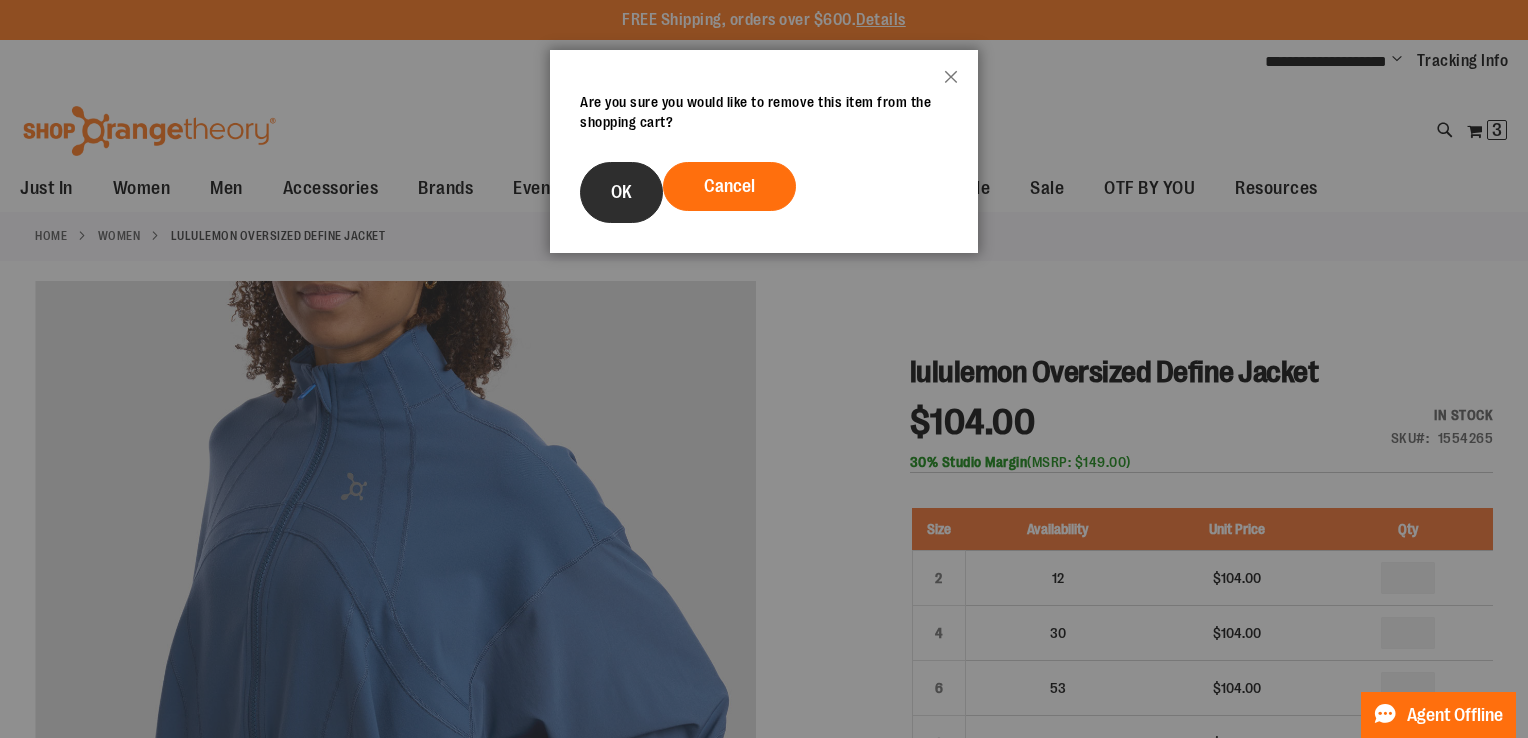 click on "OK" at bounding box center (621, 192) 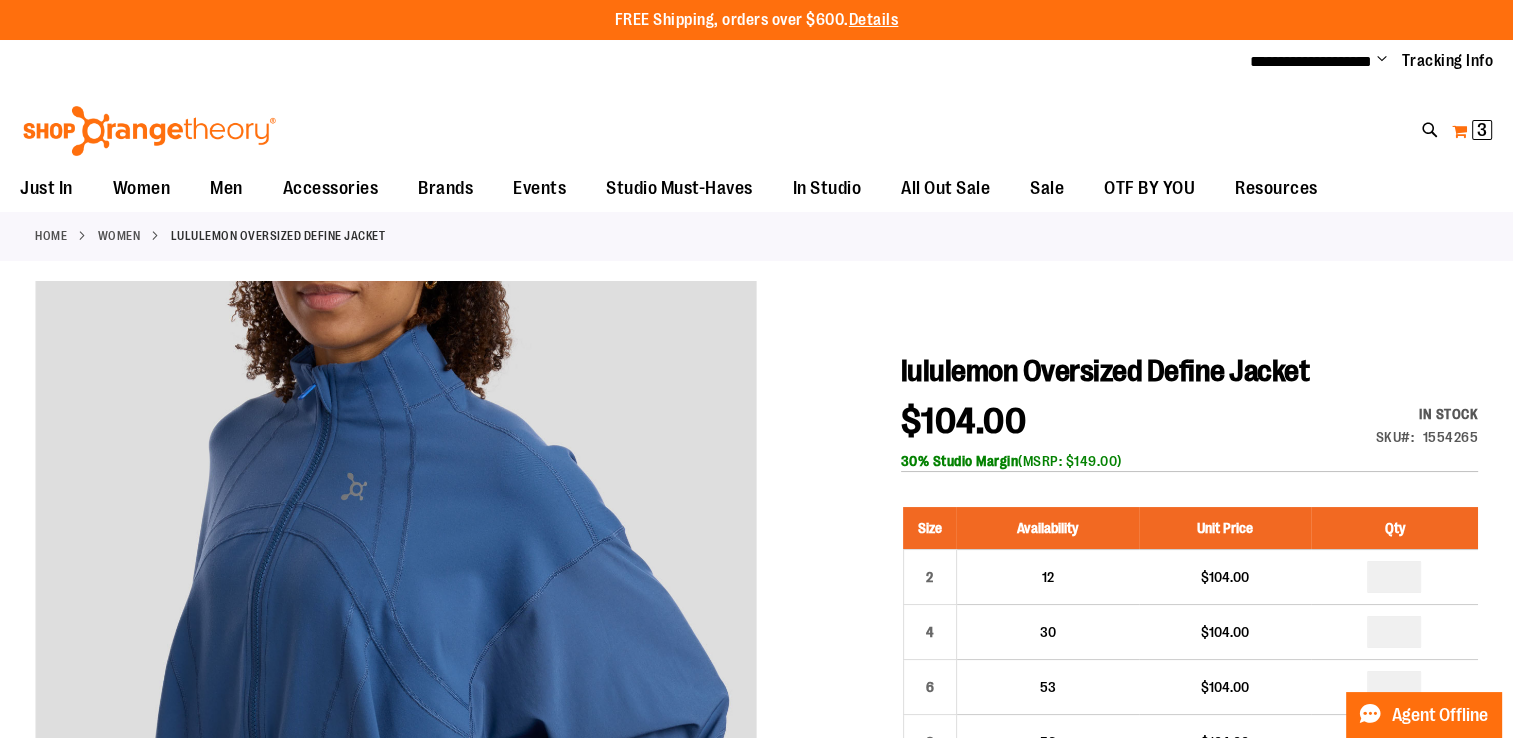 click on "3" at bounding box center (1482, 130) 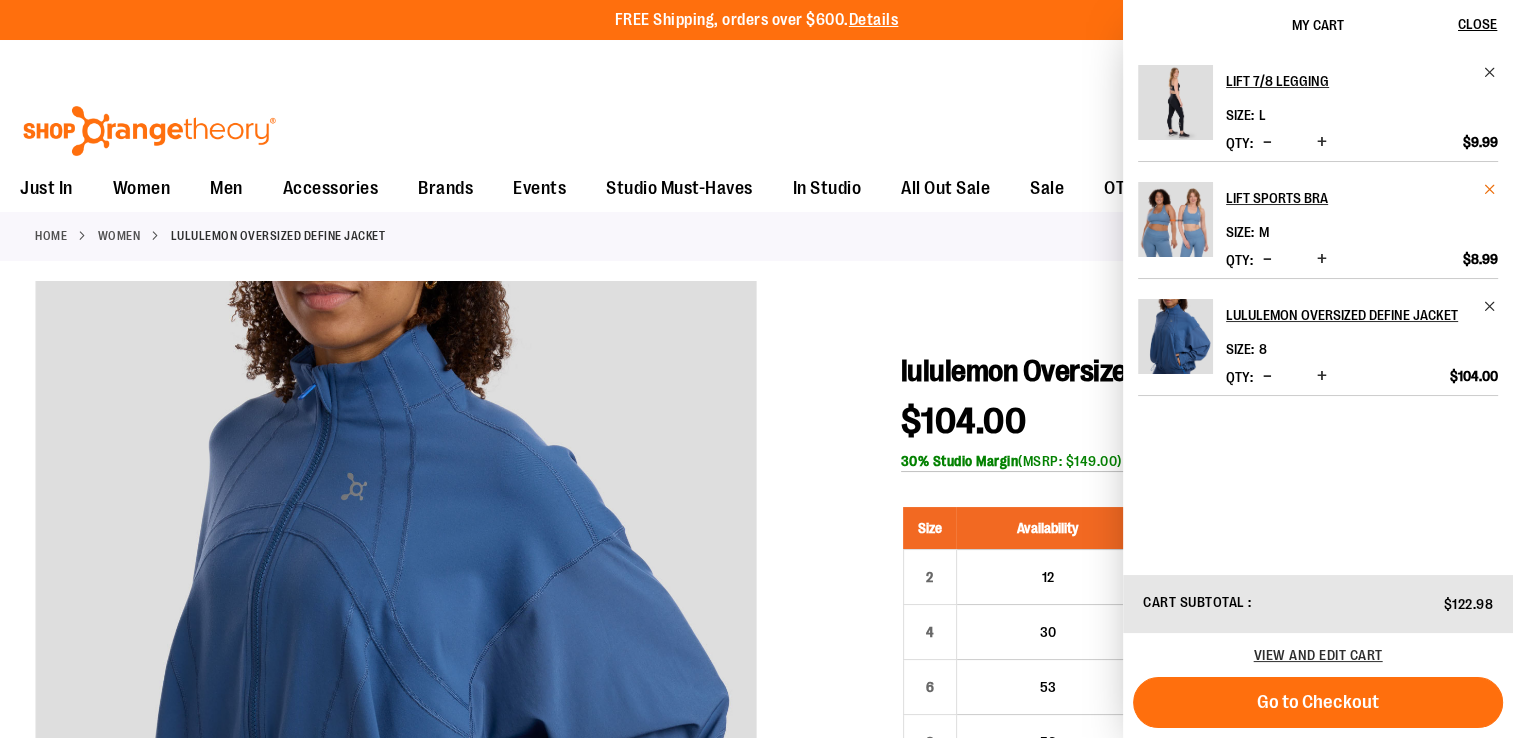 click at bounding box center (1490, 189) 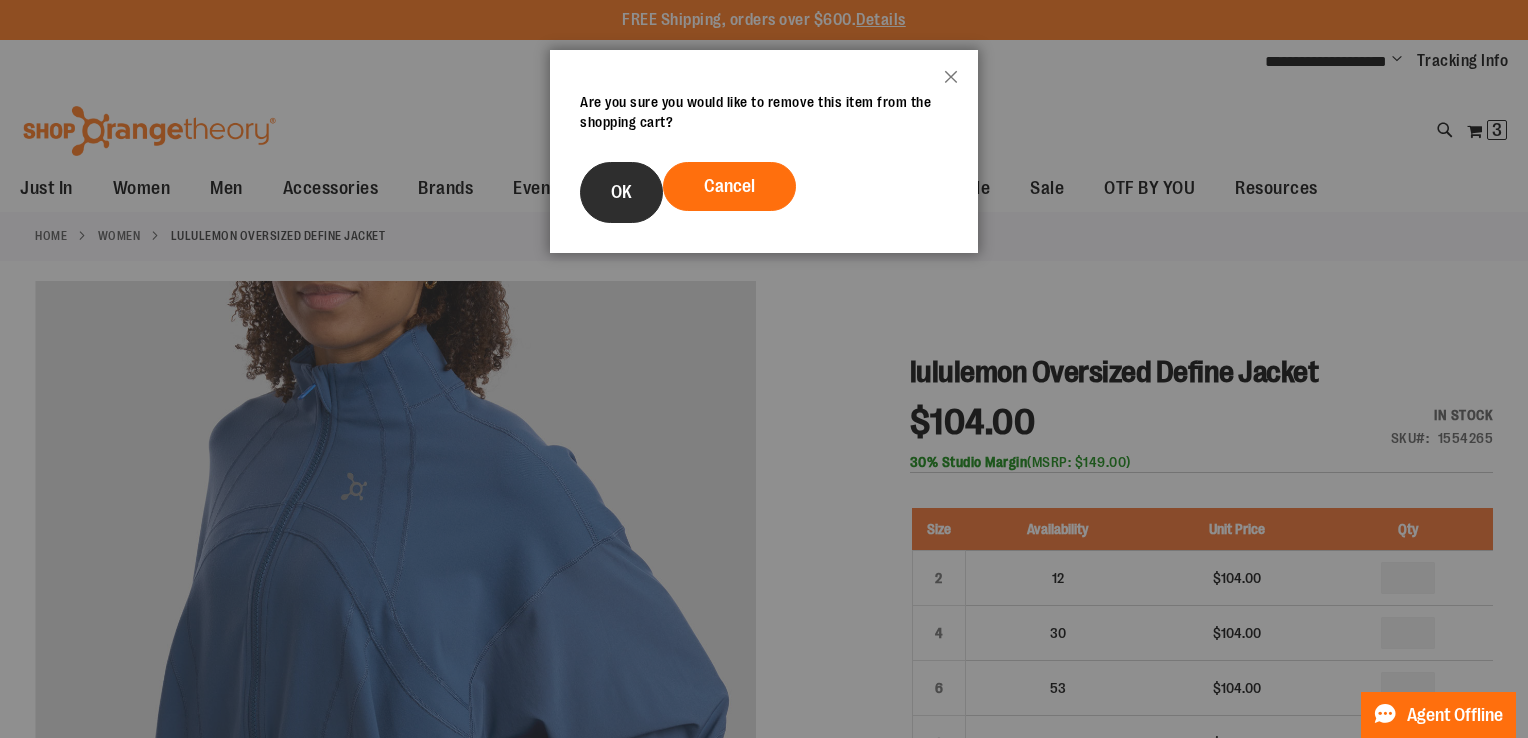 click on "OK" at bounding box center [621, 192] 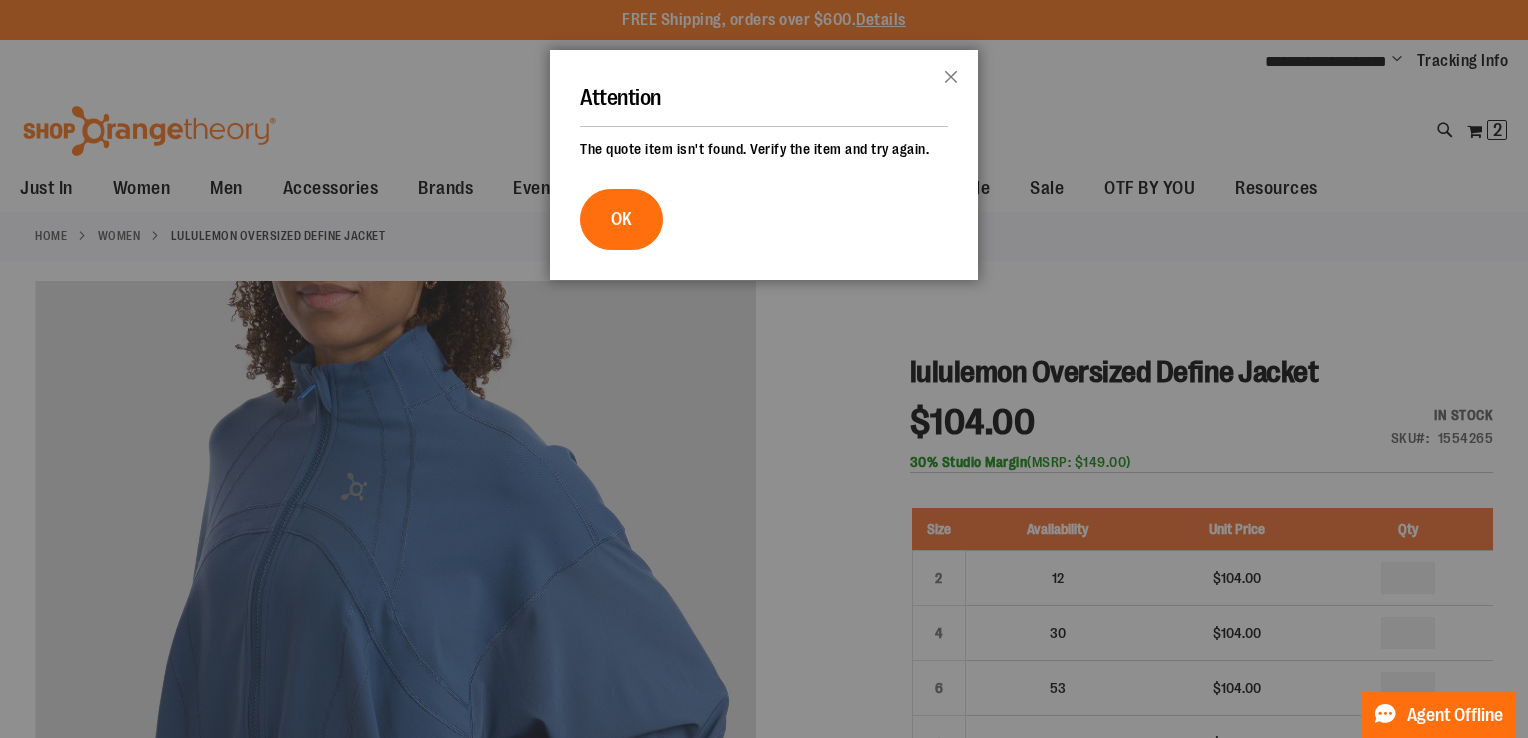 click at bounding box center (764, 369) 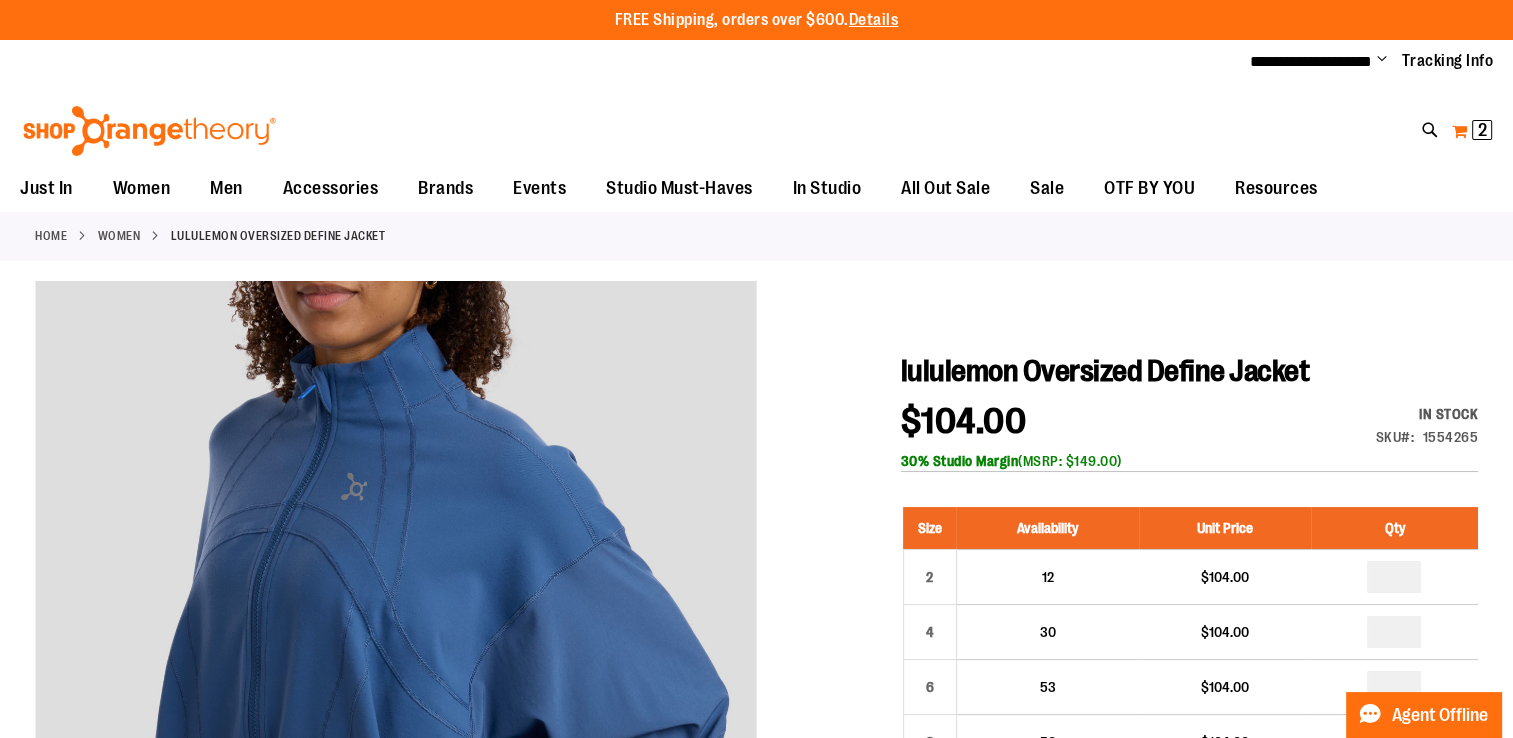 click on "My Cart
2
2
items" at bounding box center (1472, 131) 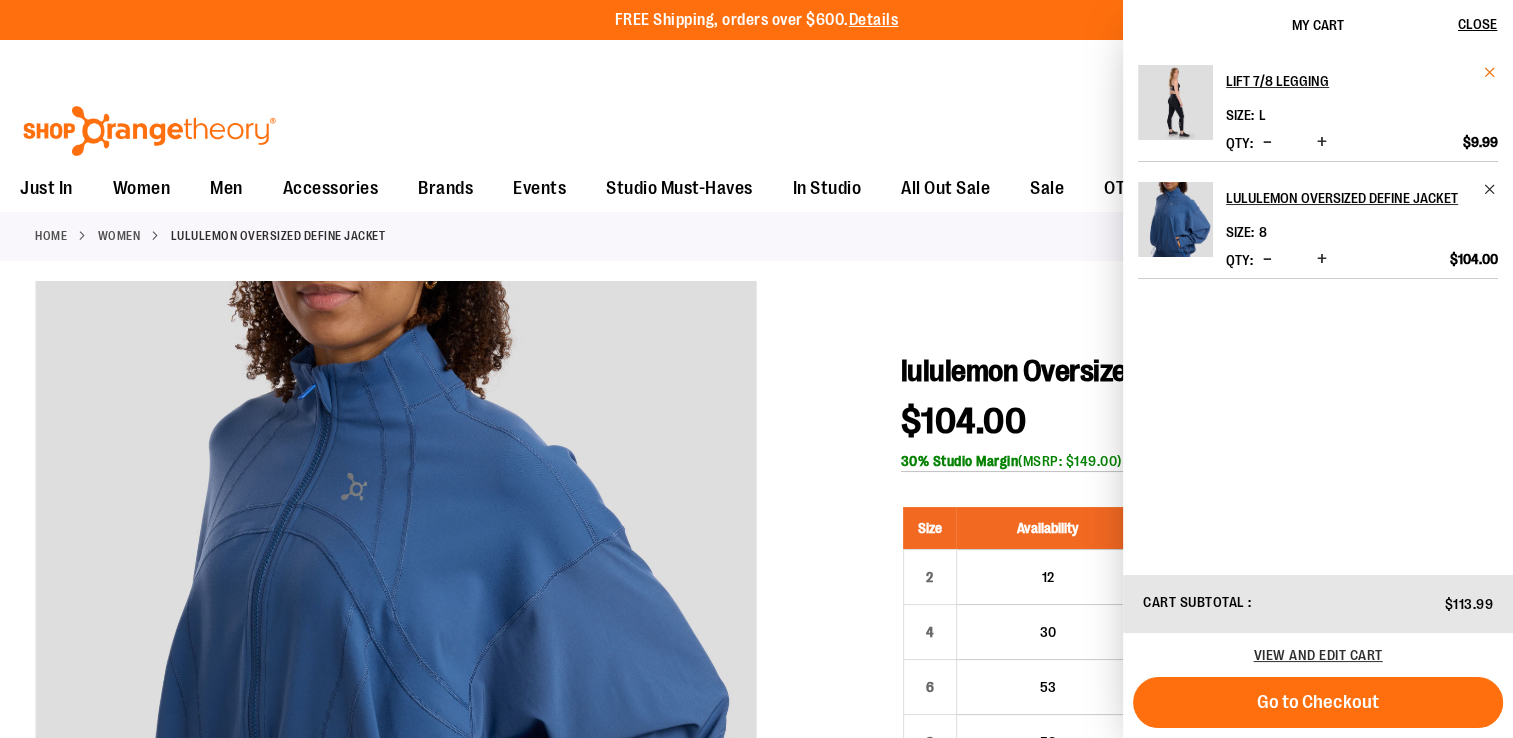 click at bounding box center [1490, 72] 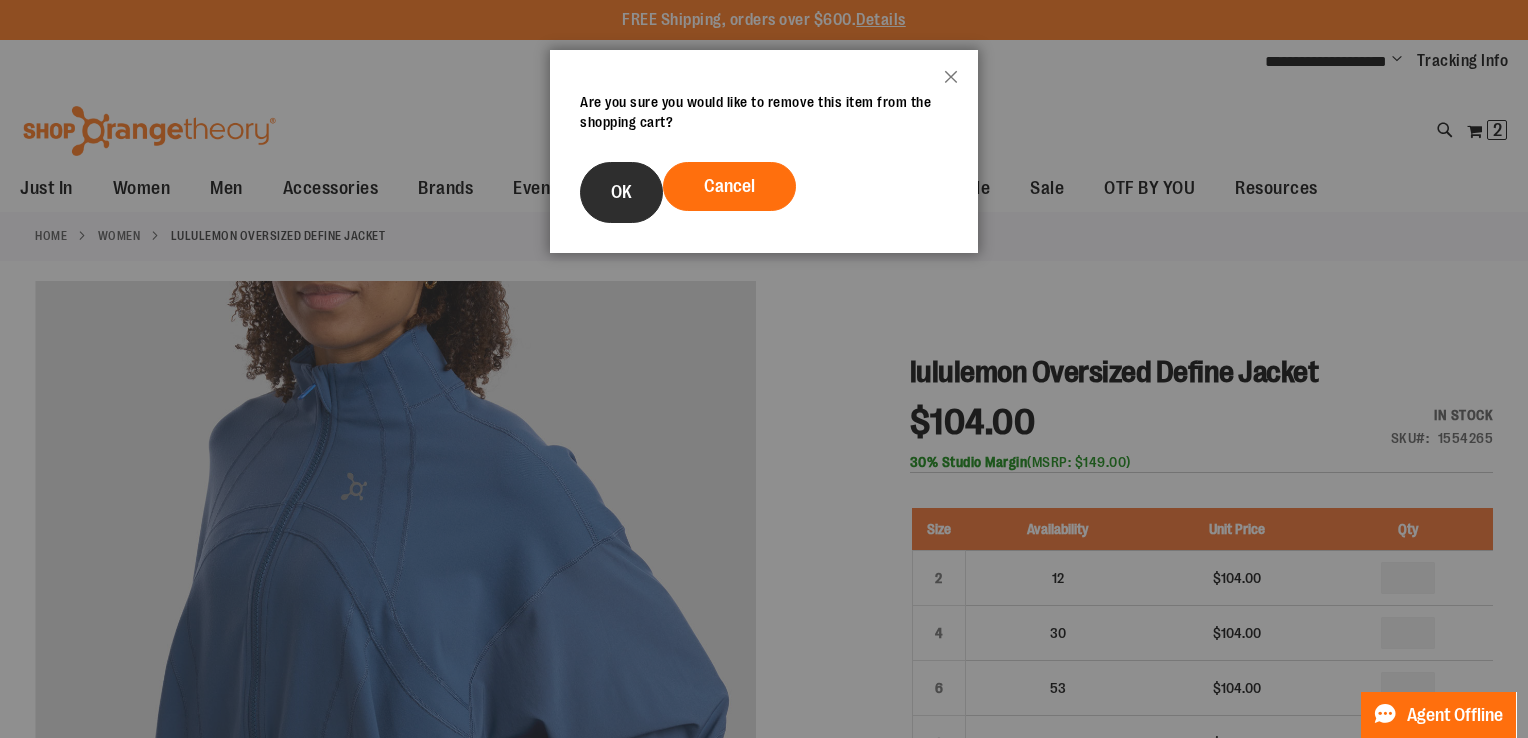 click on "OK" at bounding box center [621, 192] 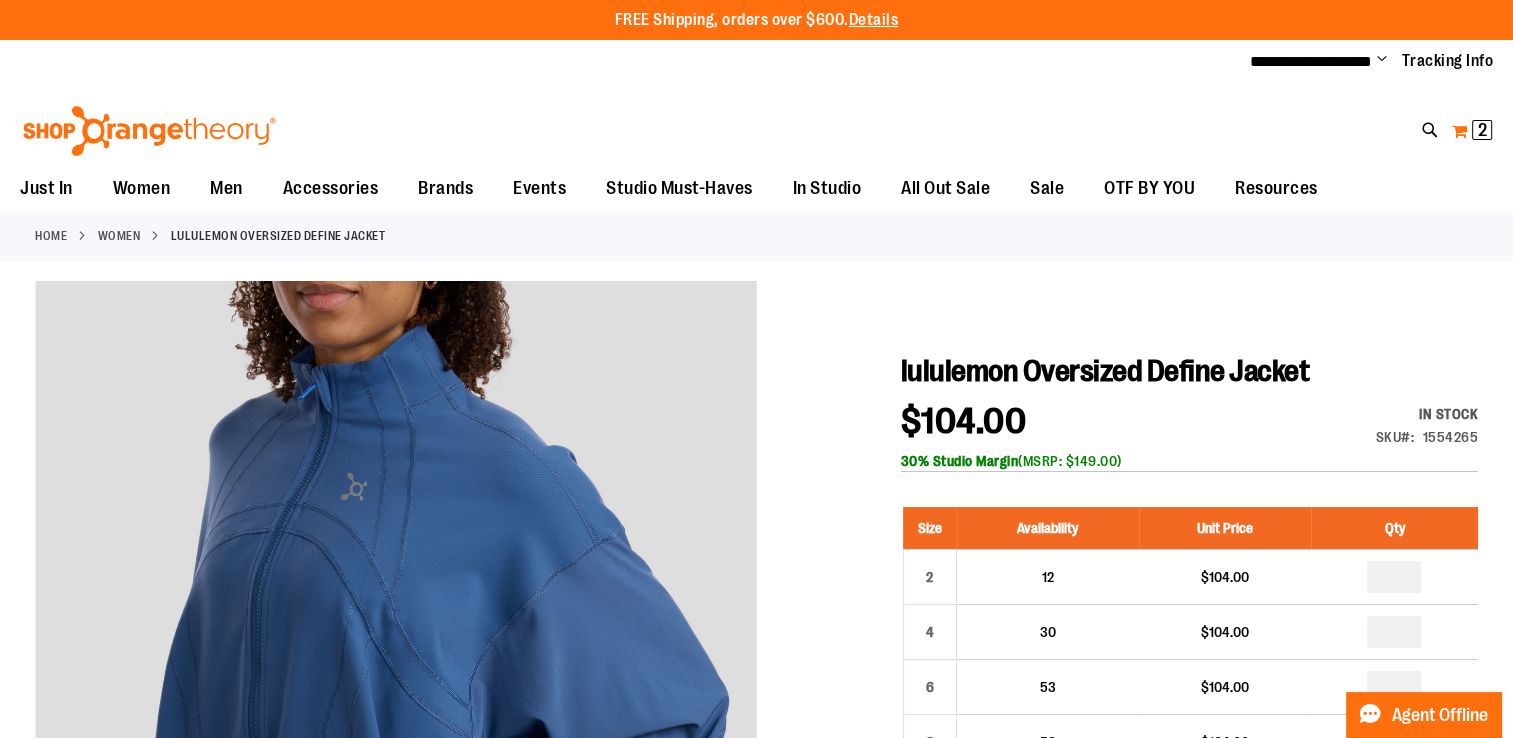 click on "2" at bounding box center (1482, 130) 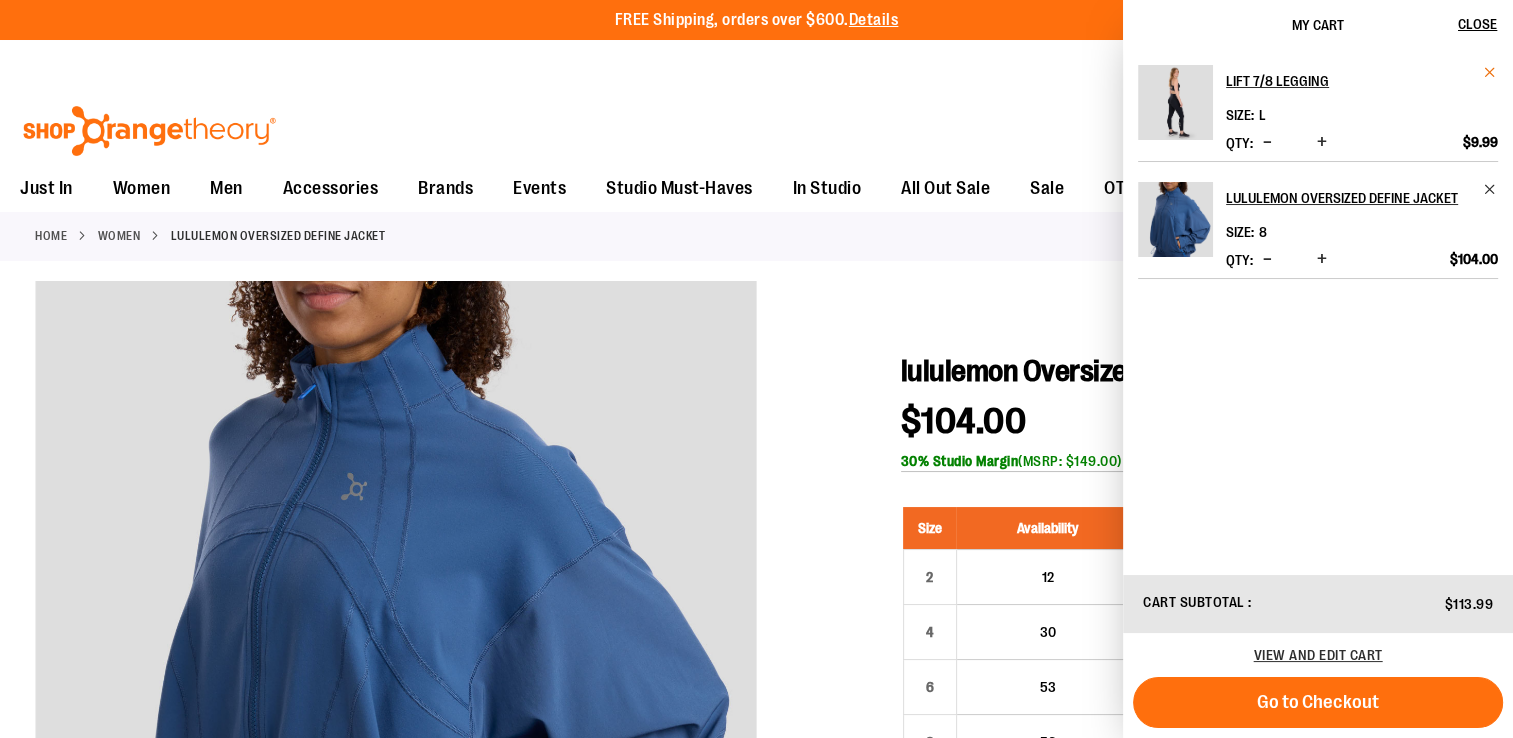 click at bounding box center (1490, 72) 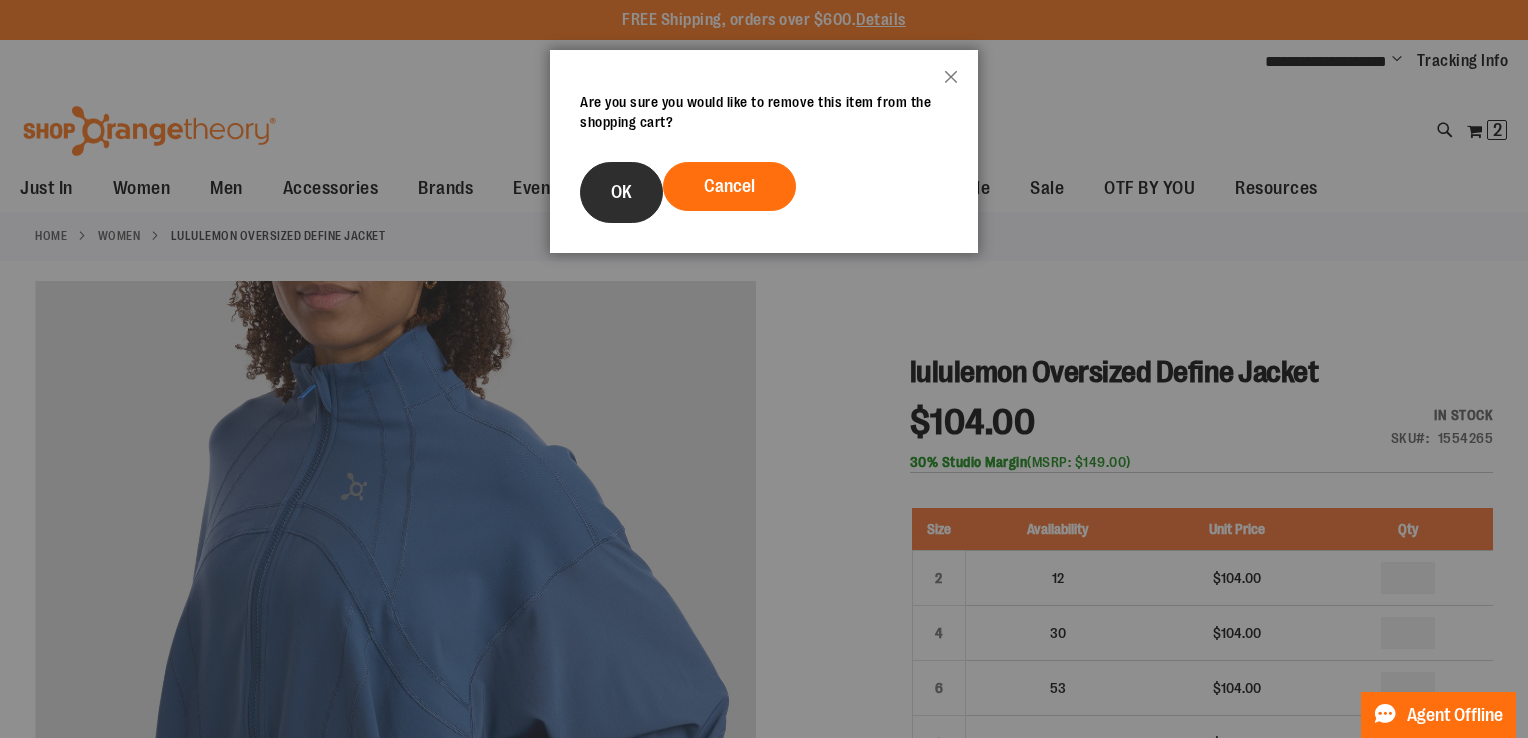 click on "OK" at bounding box center [621, 192] 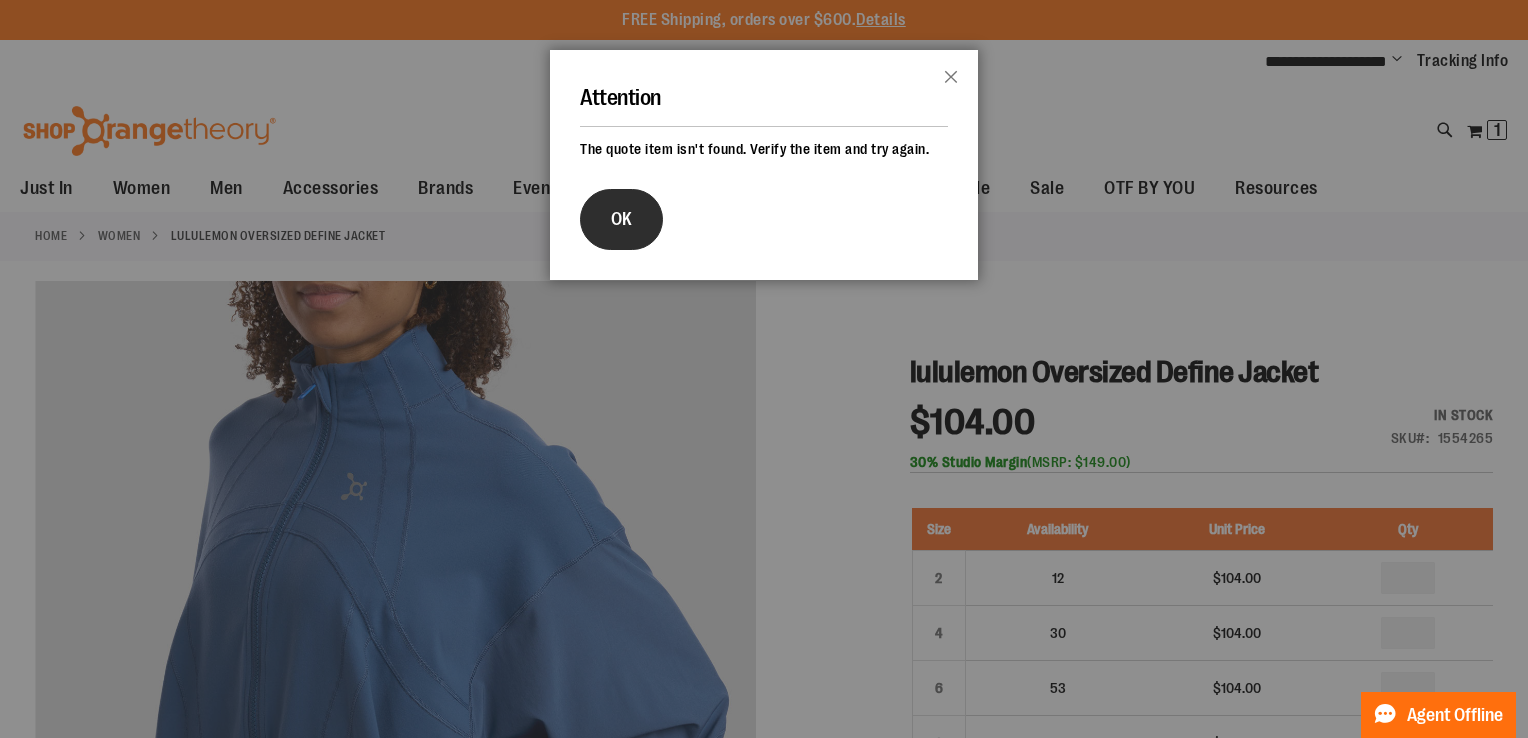 click on "OK" at bounding box center [621, 219] 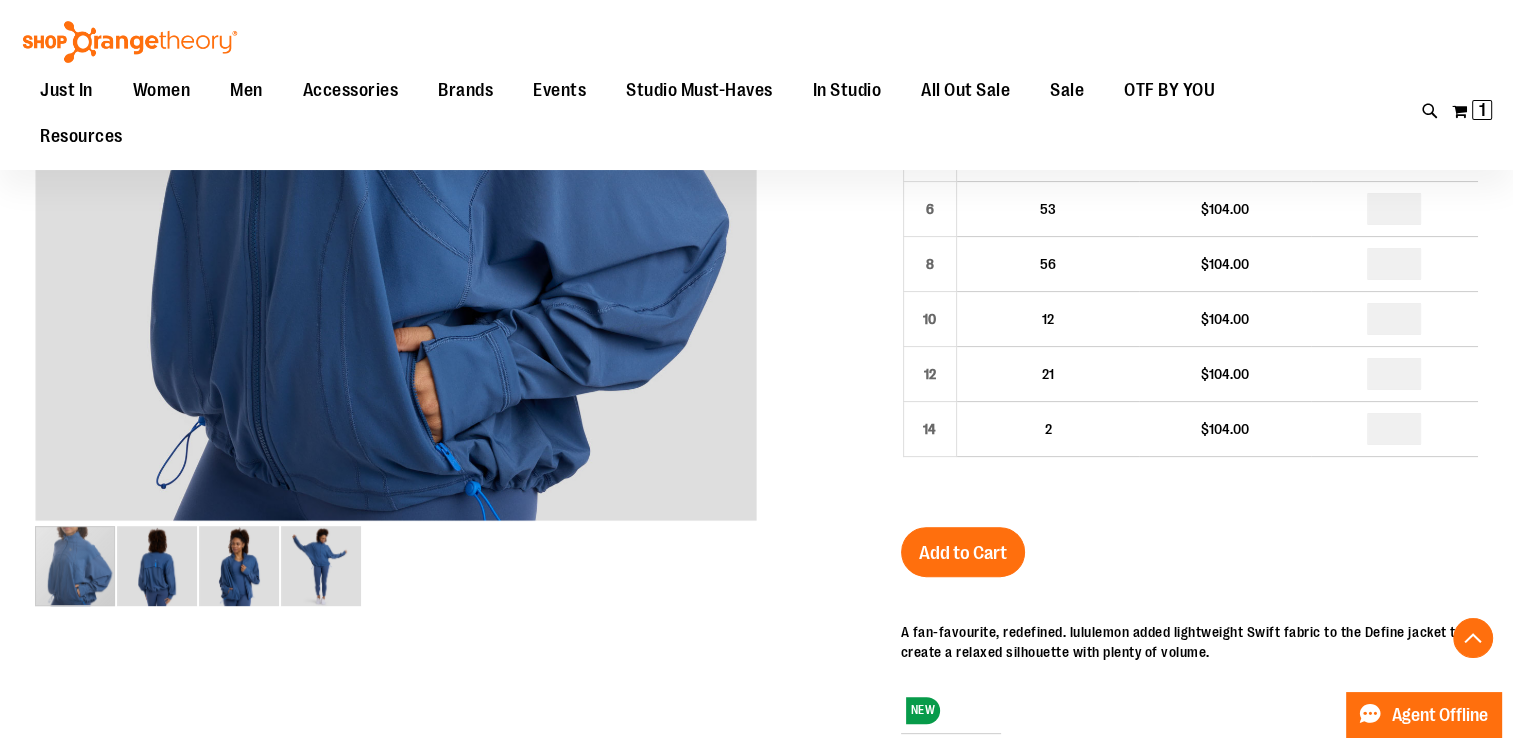 scroll, scrollTop: 483, scrollLeft: 0, axis: vertical 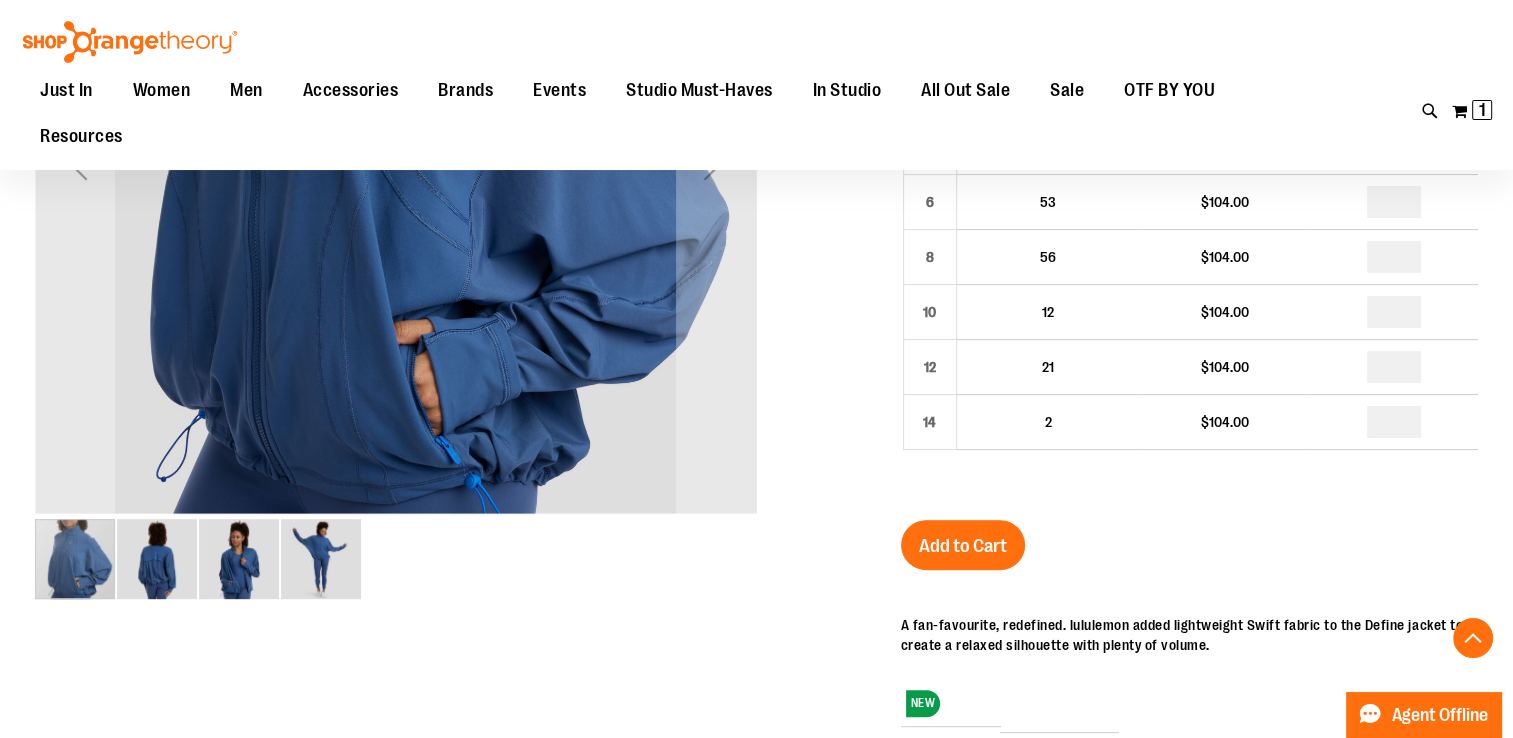 click at bounding box center [157, 559] 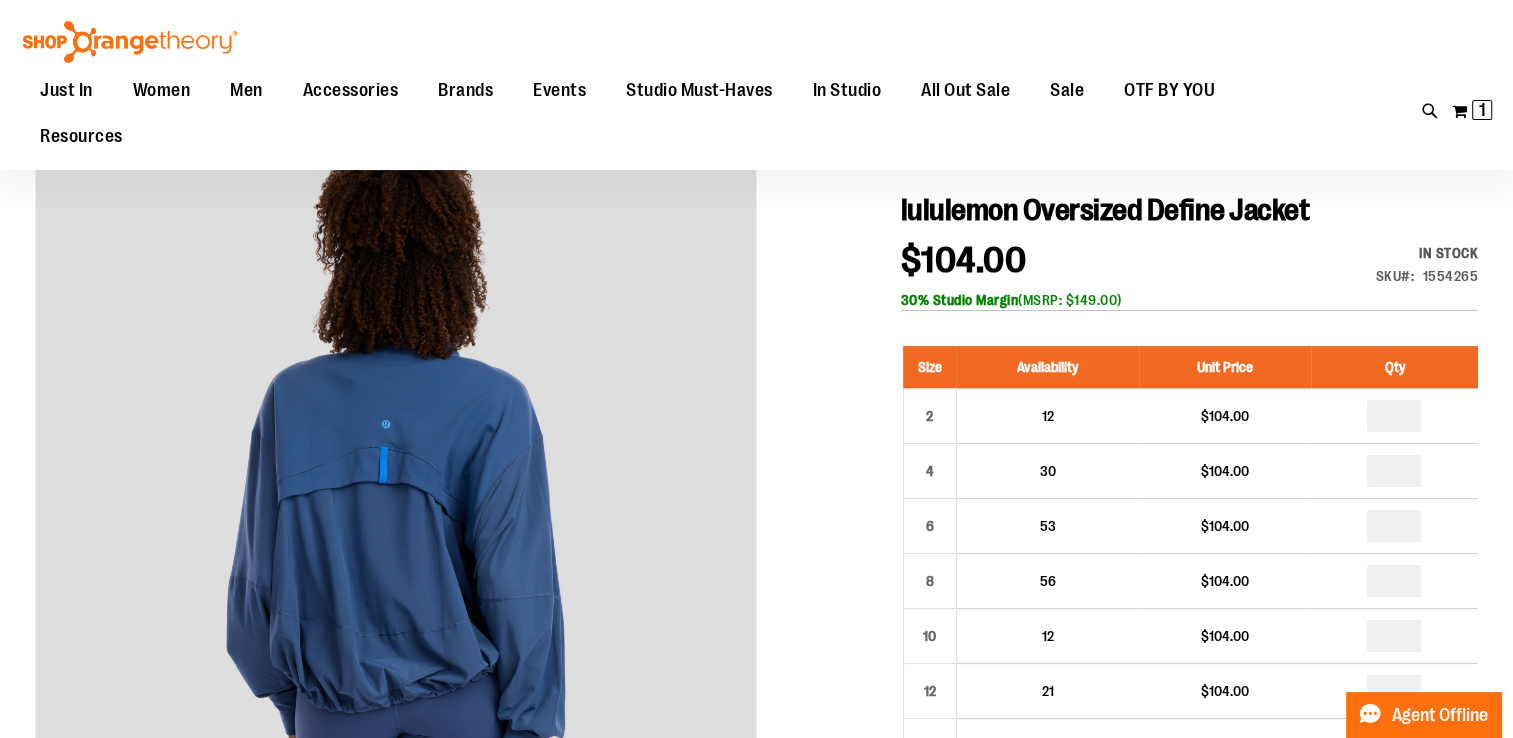 scroll, scrollTop: 150, scrollLeft: 0, axis: vertical 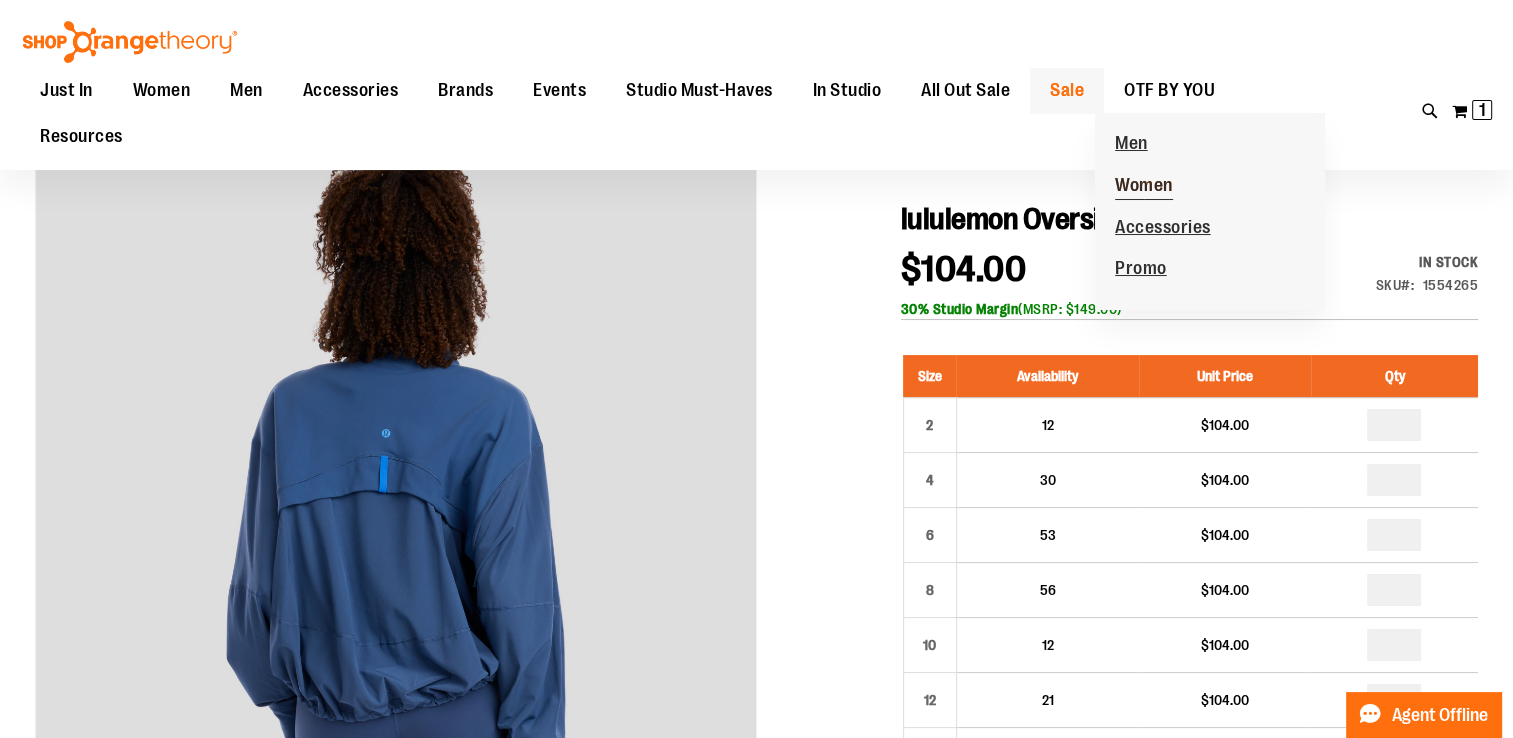 click on "Women" at bounding box center [1144, 187] 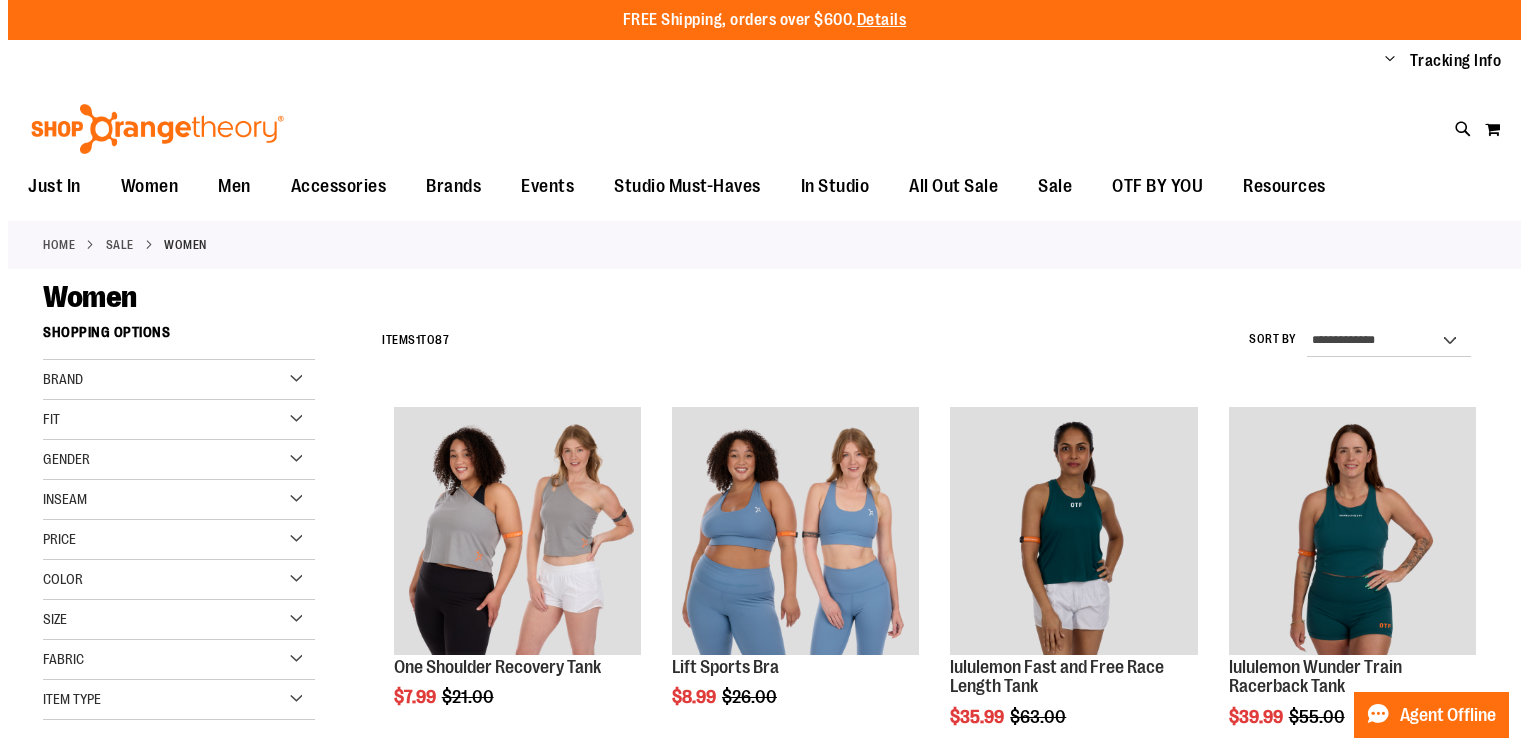 scroll, scrollTop: 0, scrollLeft: 0, axis: both 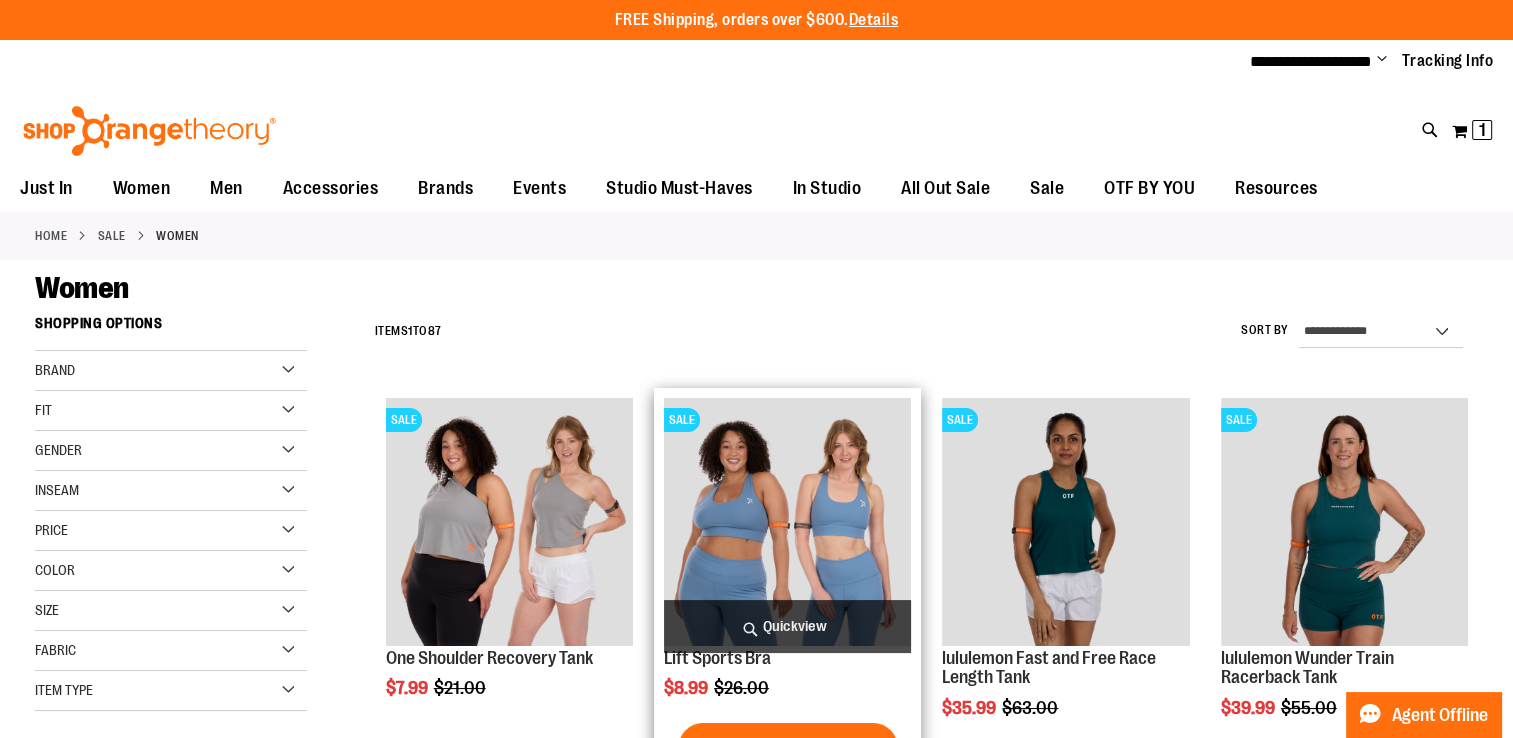 click on "Quickview" at bounding box center [787, 626] 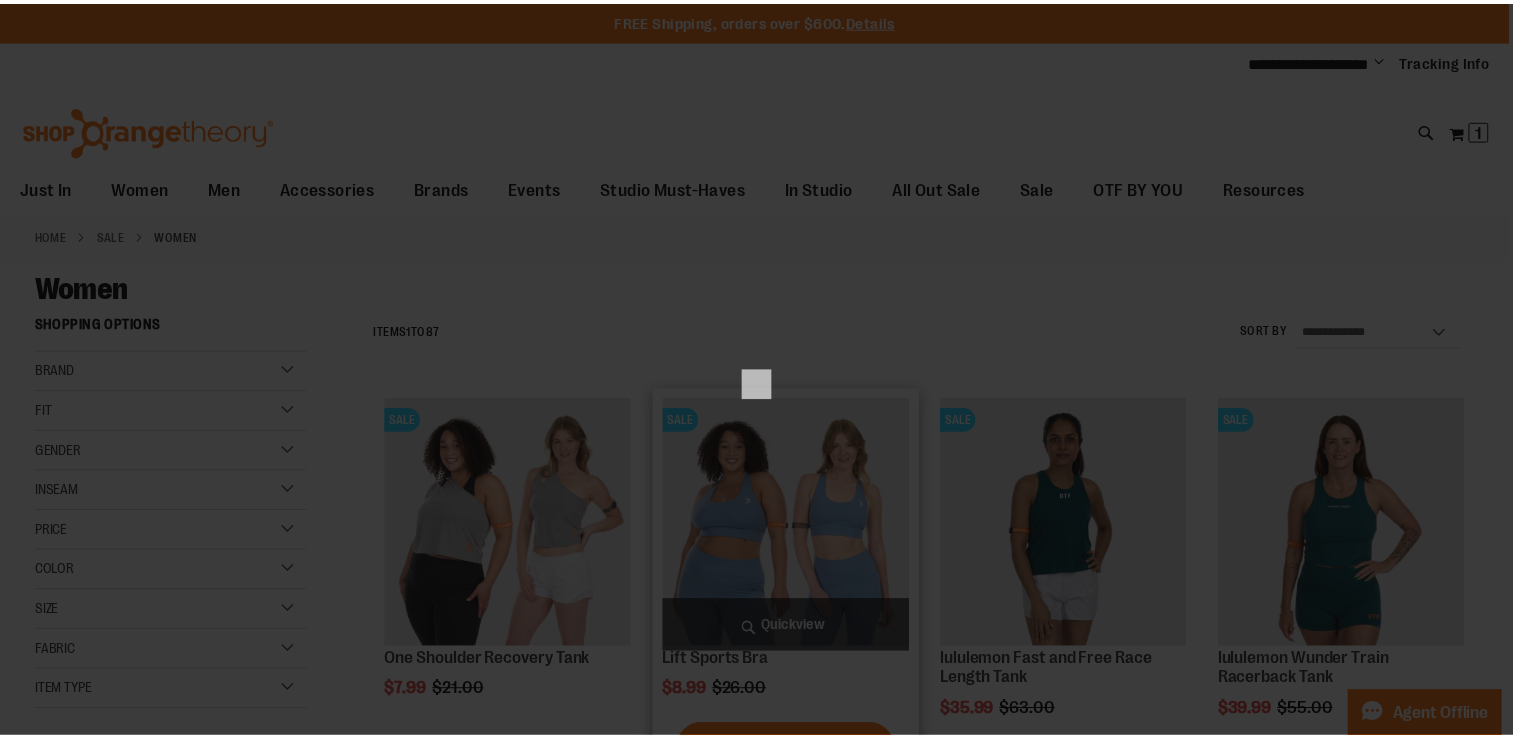 scroll, scrollTop: 0, scrollLeft: 0, axis: both 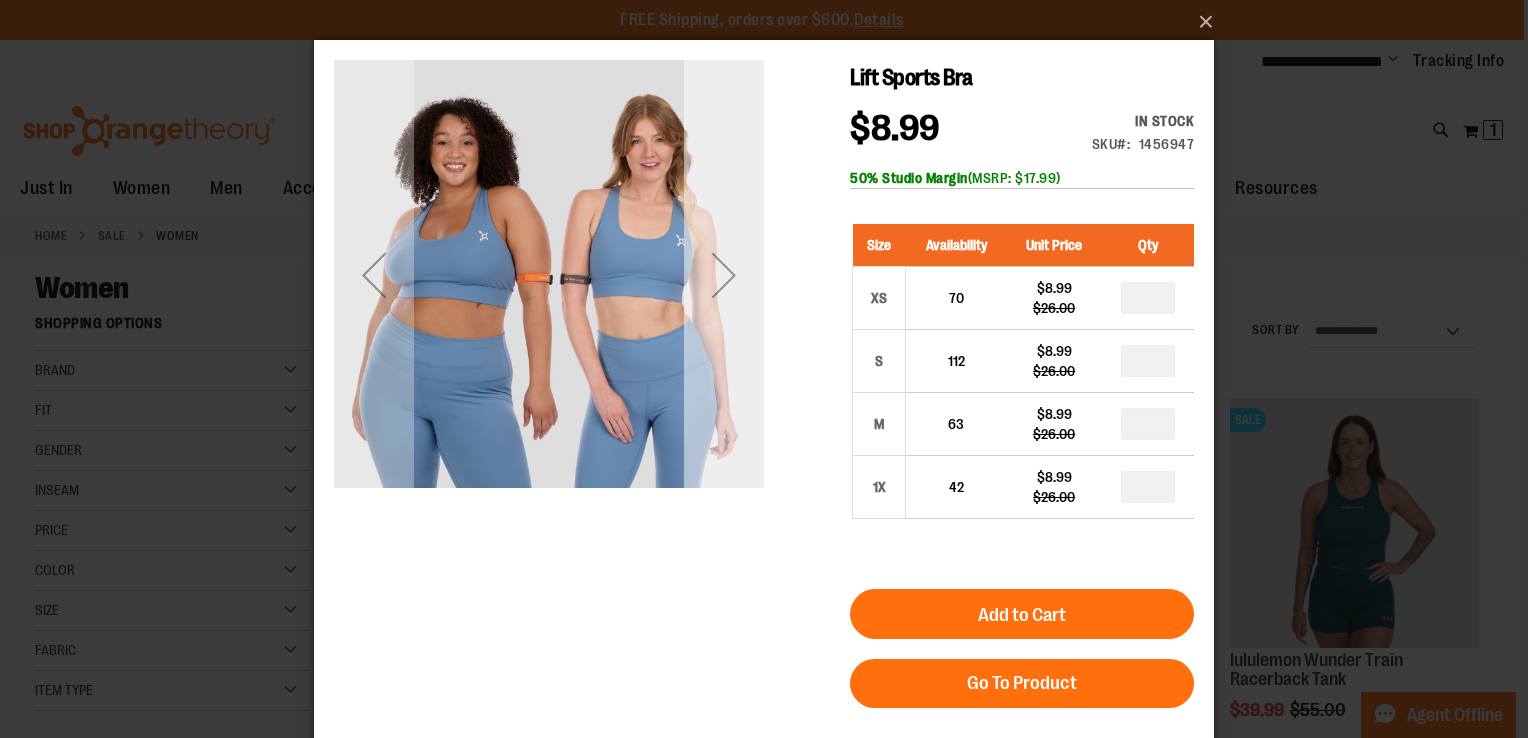 click at bounding box center [724, 275] 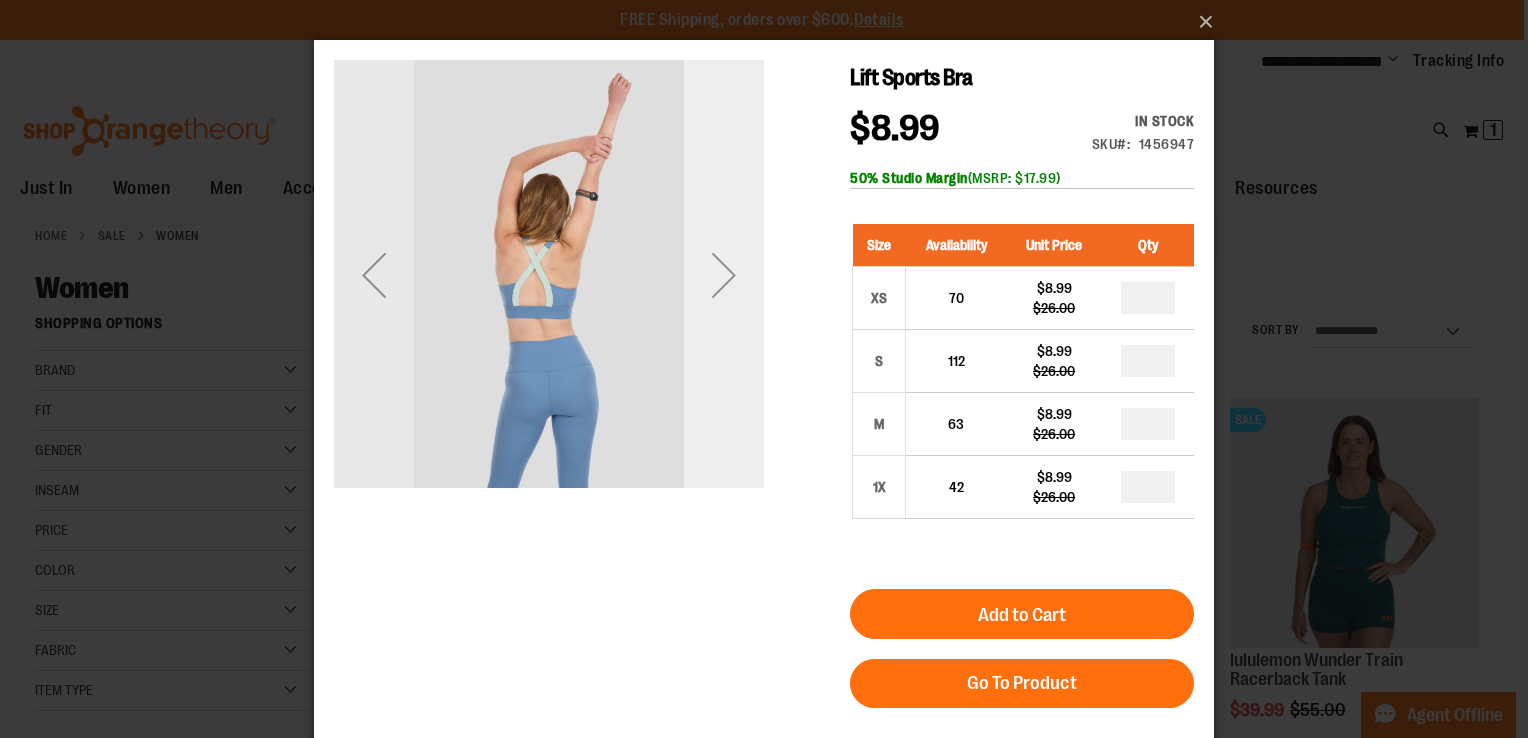 click at bounding box center [724, 275] 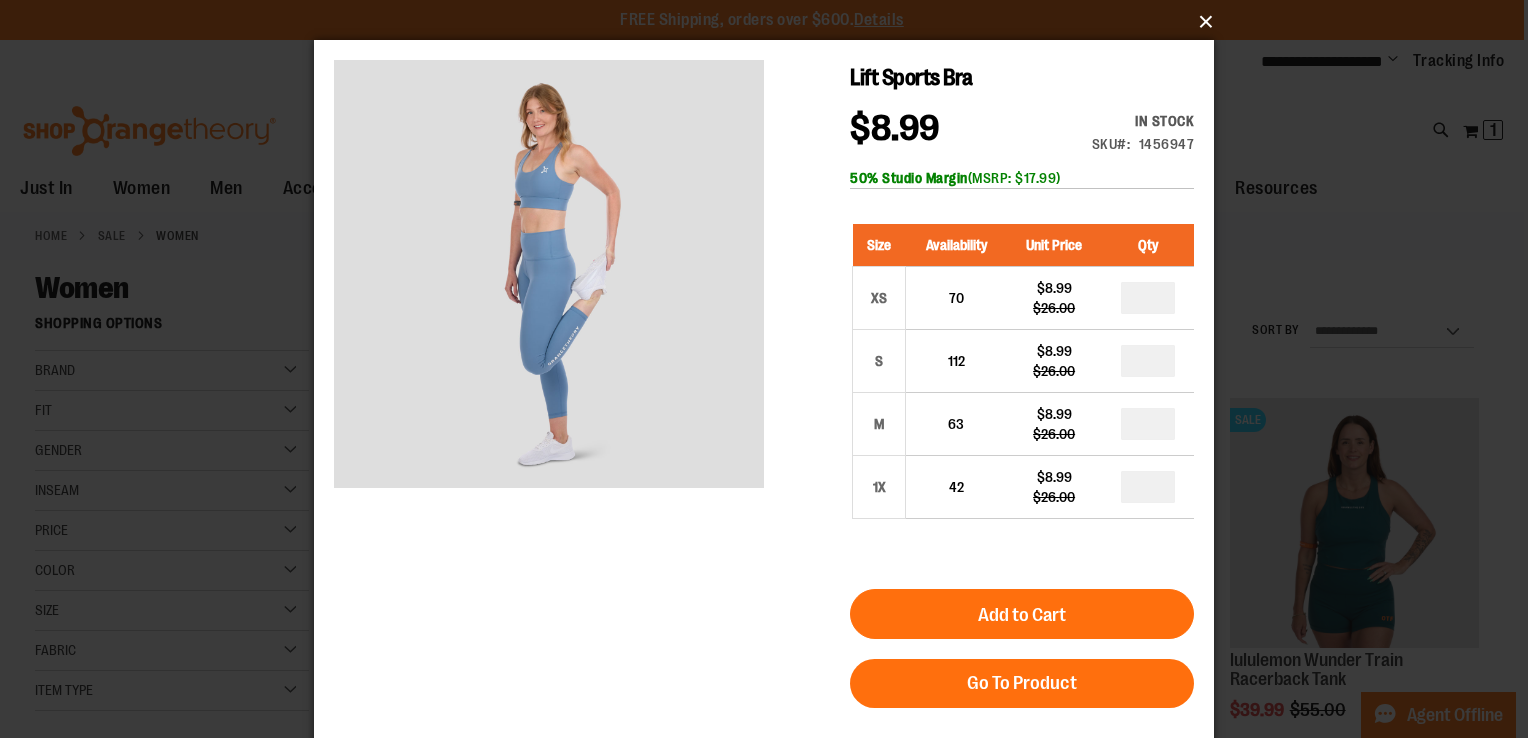 click on "×" at bounding box center (770, 22) 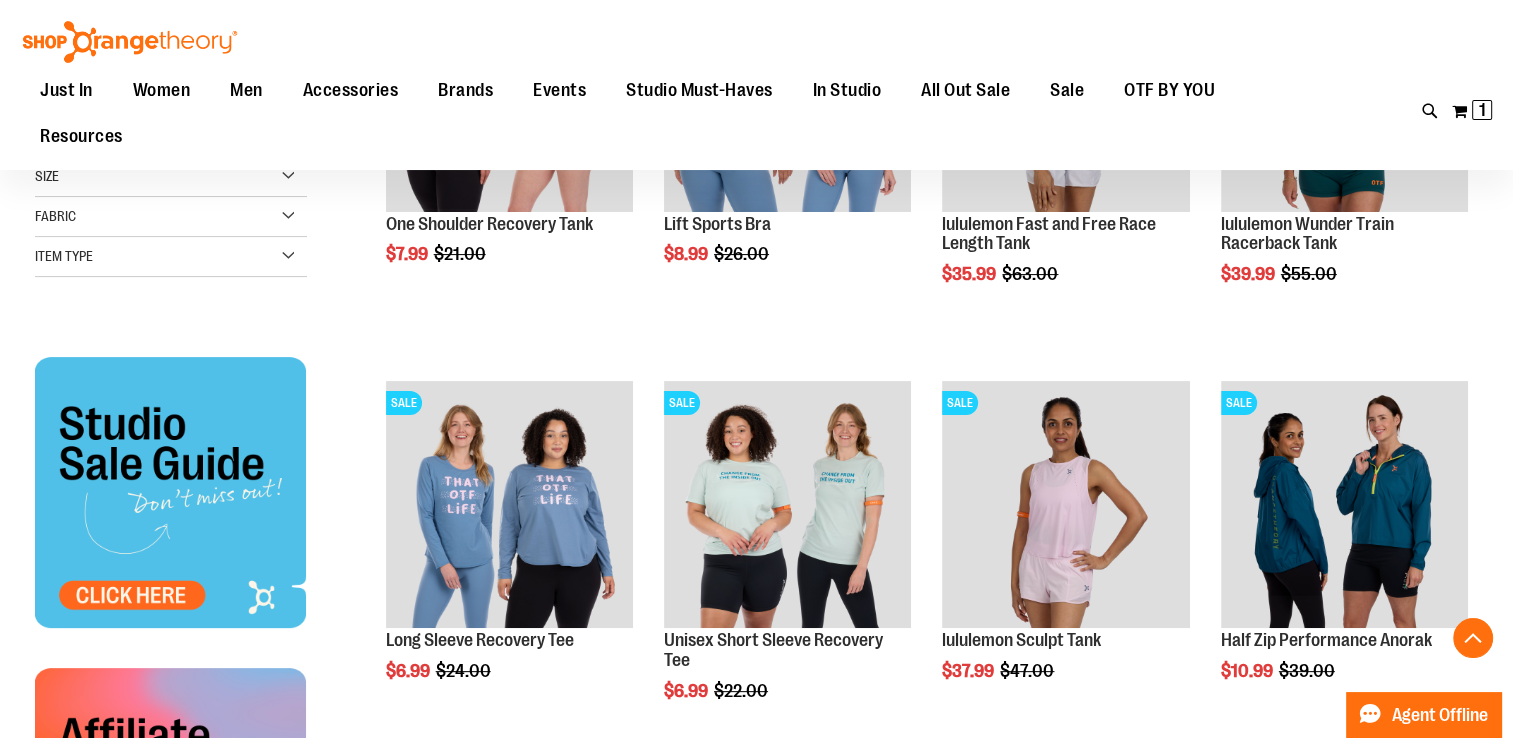 scroll, scrollTop: 570, scrollLeft: 0, axis: vertical 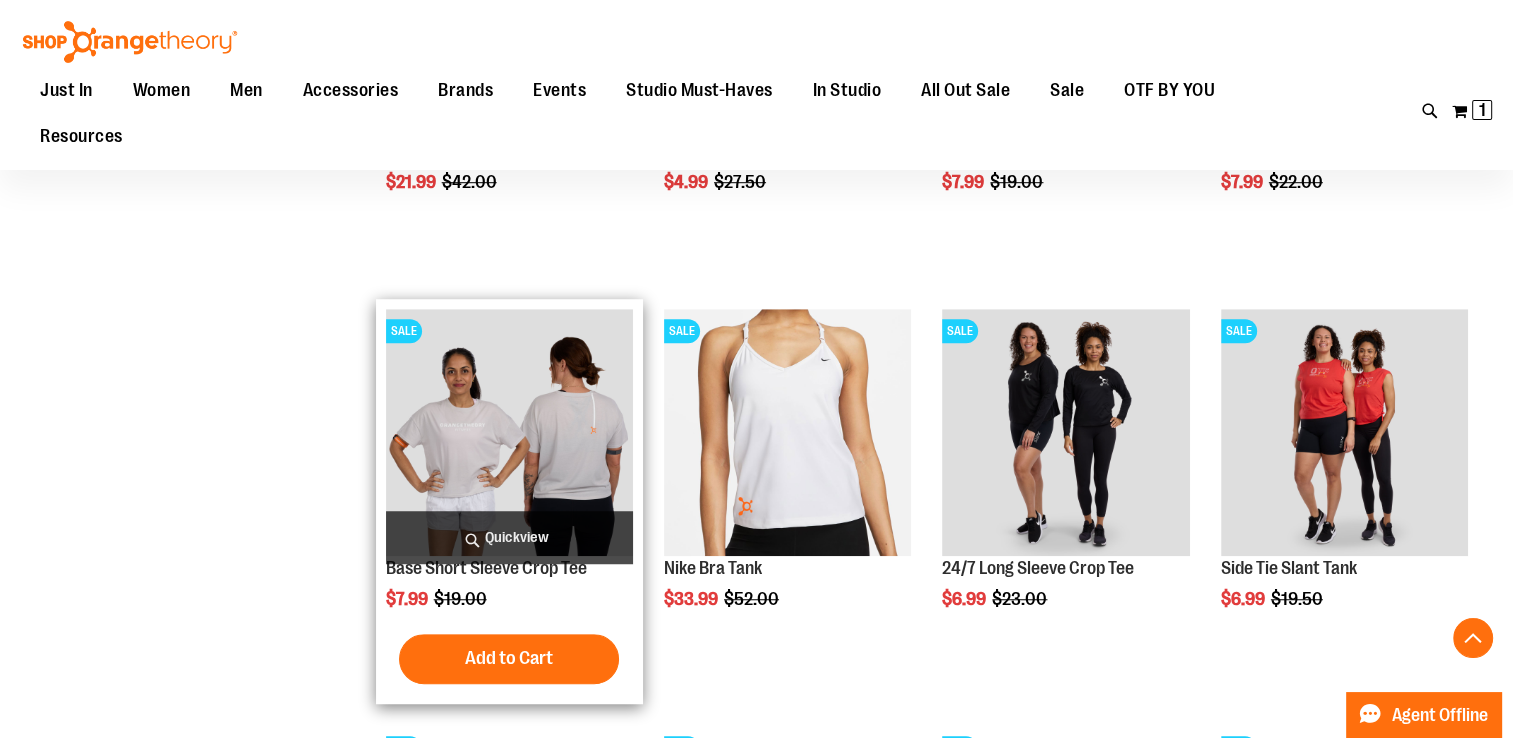 click on "Quickview" at bounding box center [509, 537] 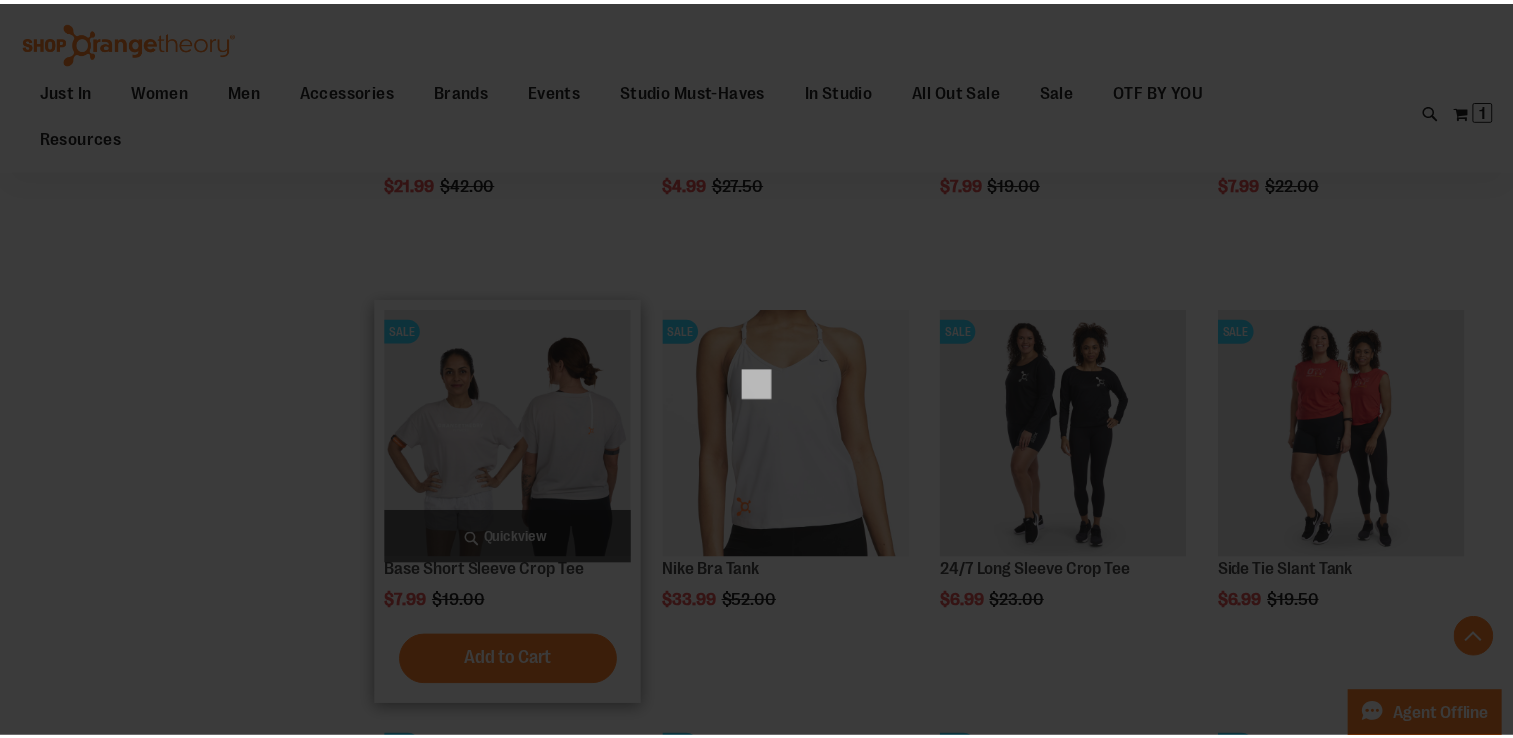 scroll, scrollTop: 0, scrollLeft: 0, axis: both 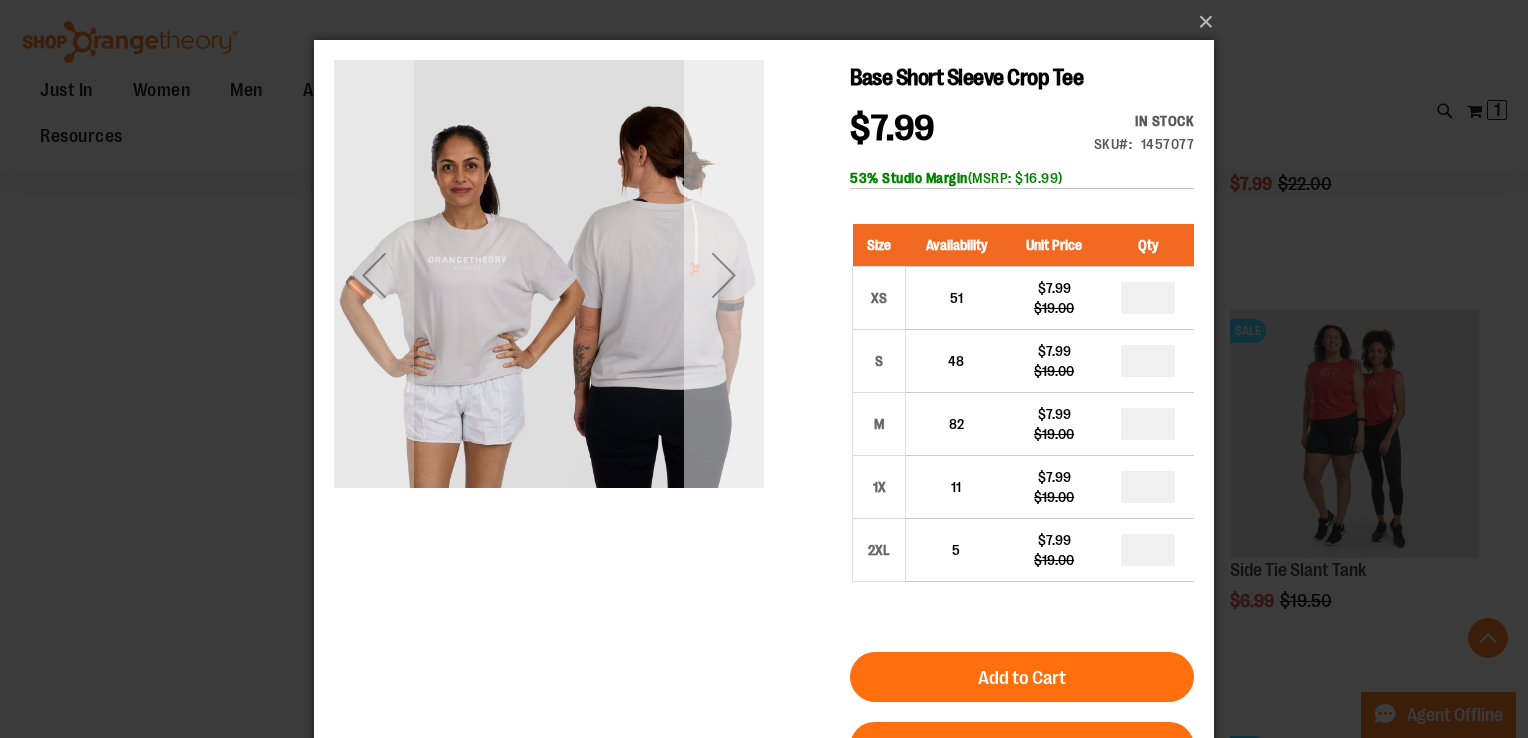 click at bounding box center [724, 275] 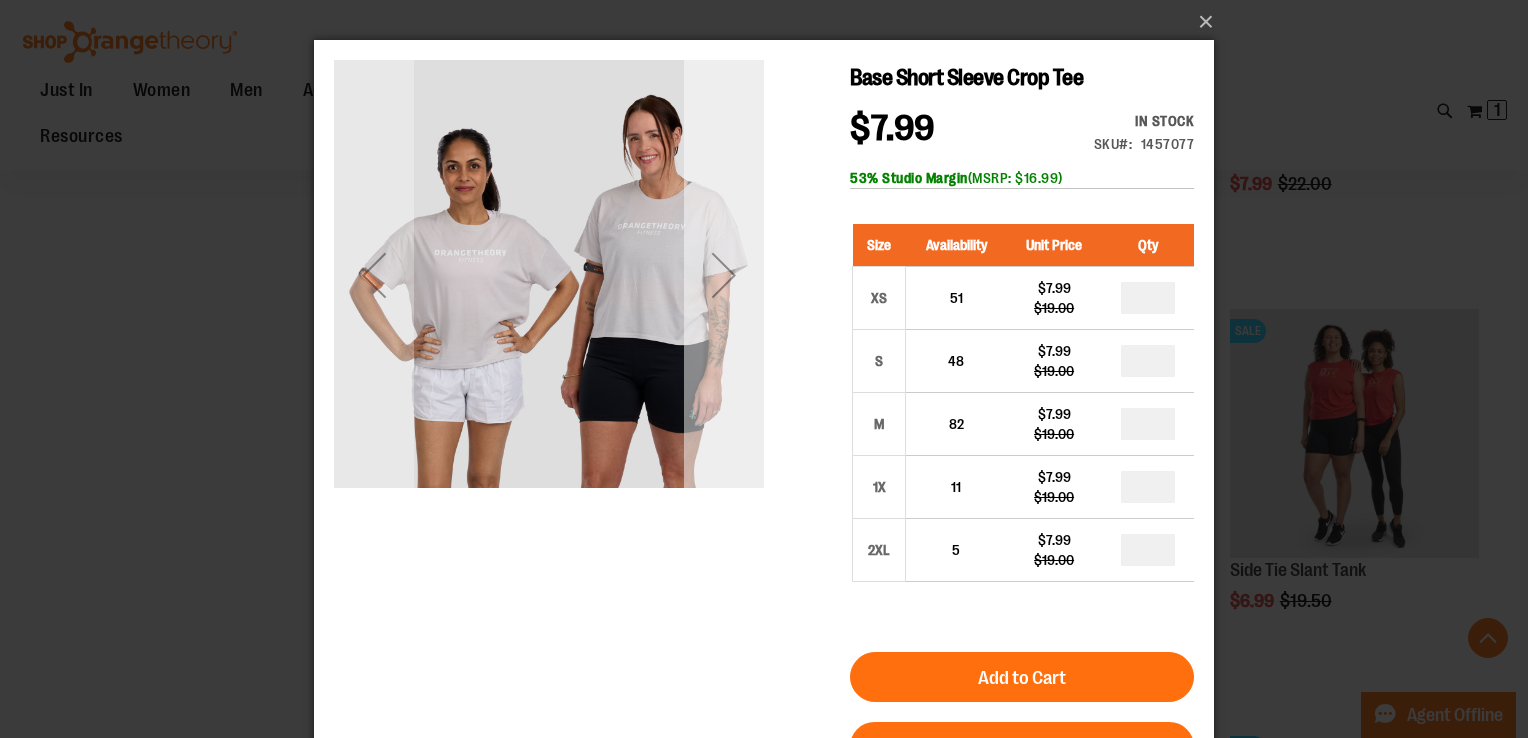 click at bounding box center (724, 275) 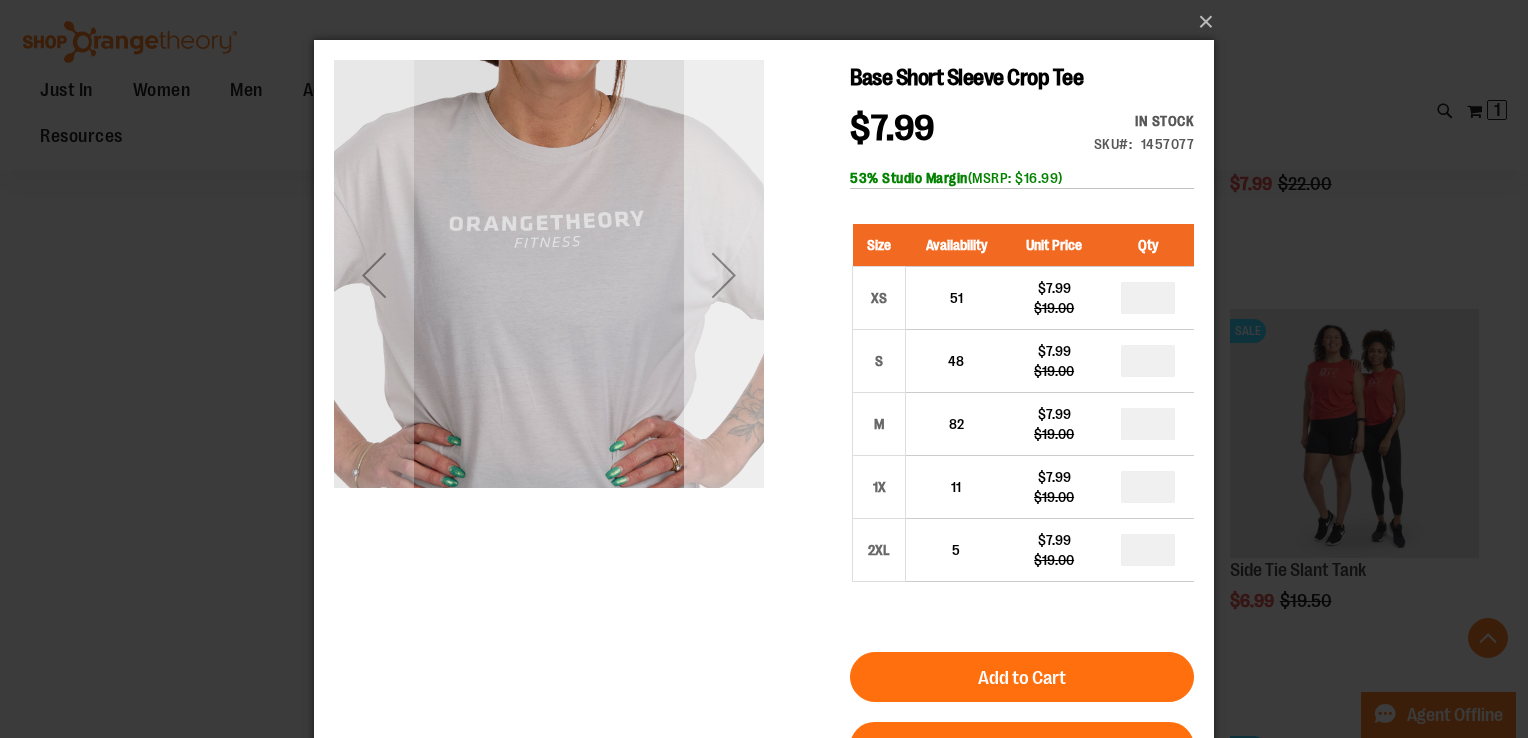 click at bounding box center [724, 275] 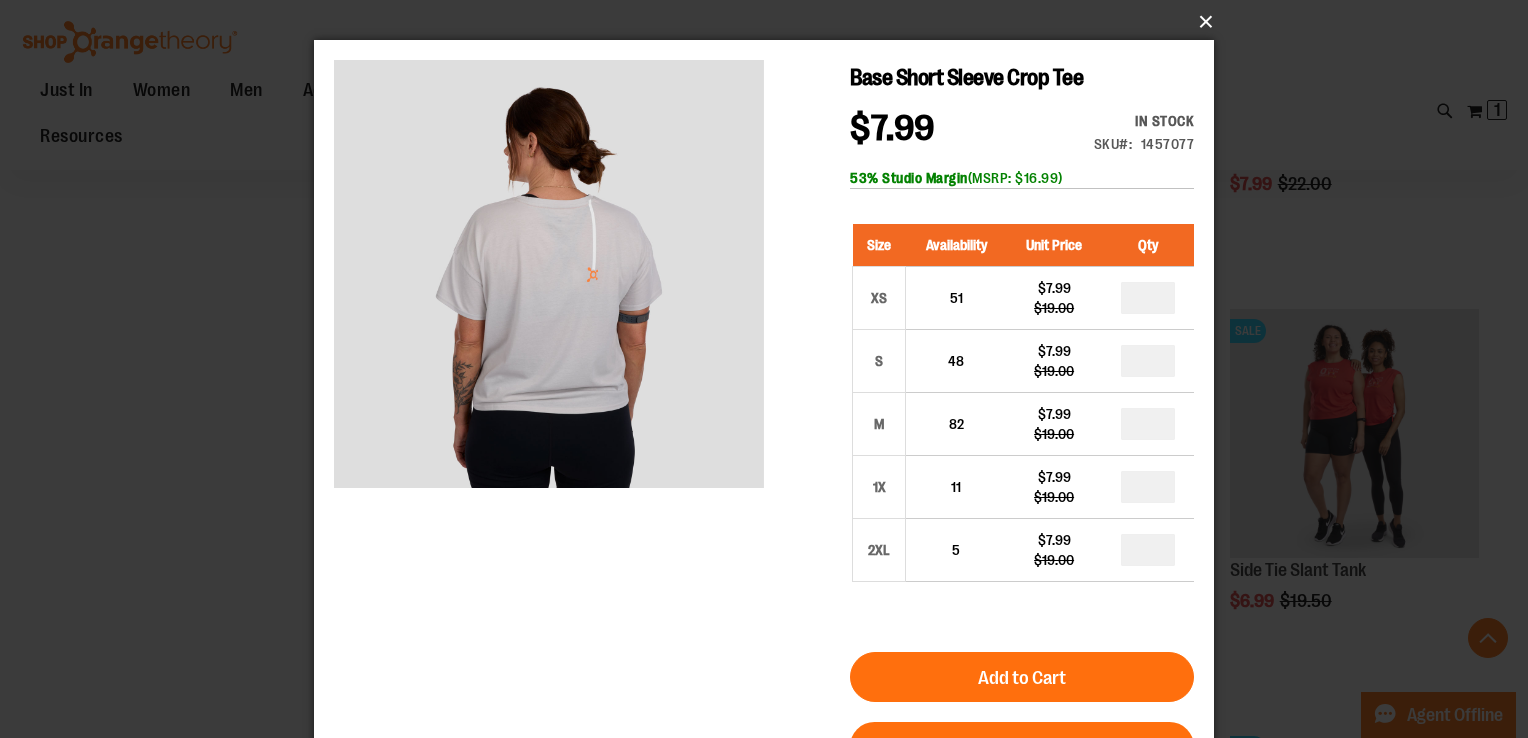click on "×" at bounding box center [770, 22] 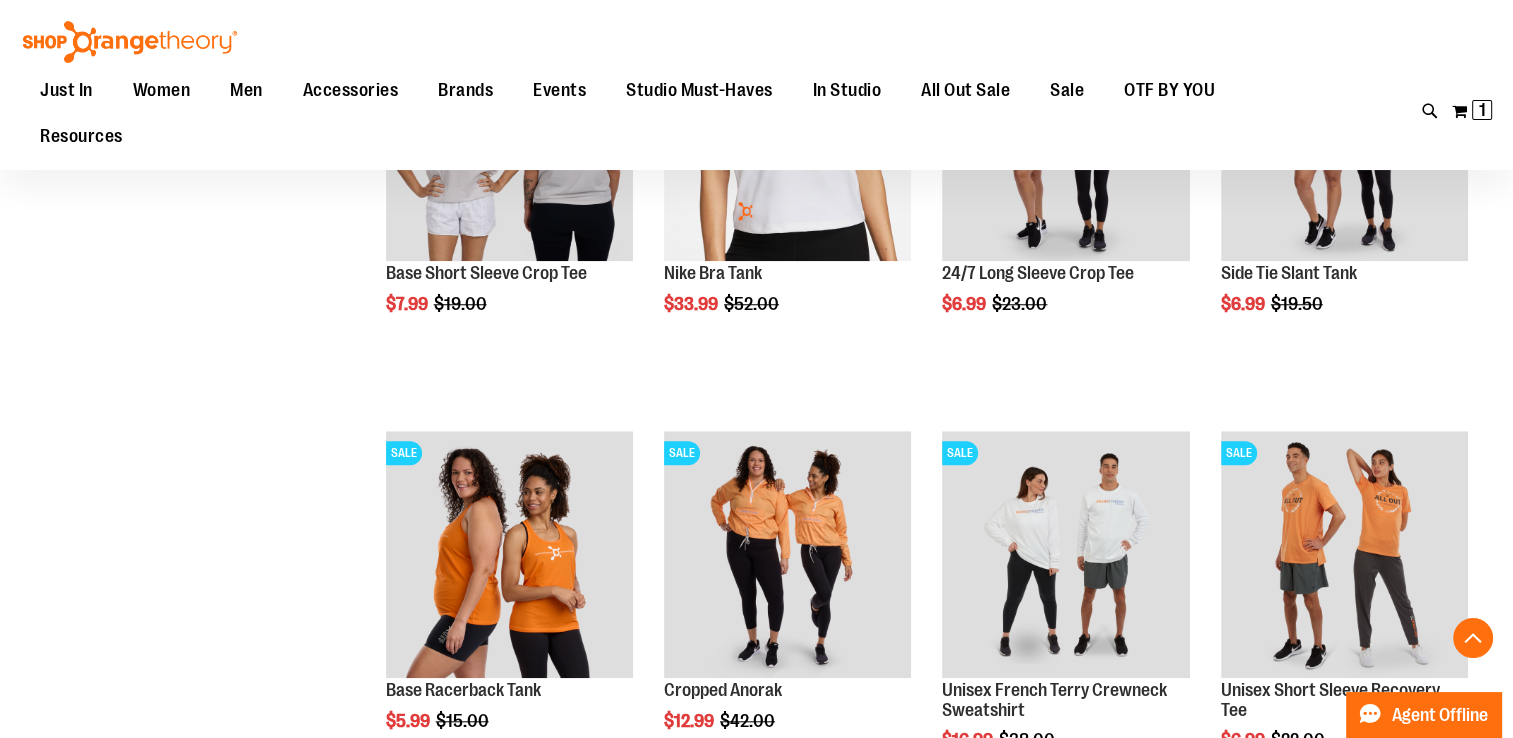 scroll, scrollTop: 1681, scrollLeft: 0, axis: vertical 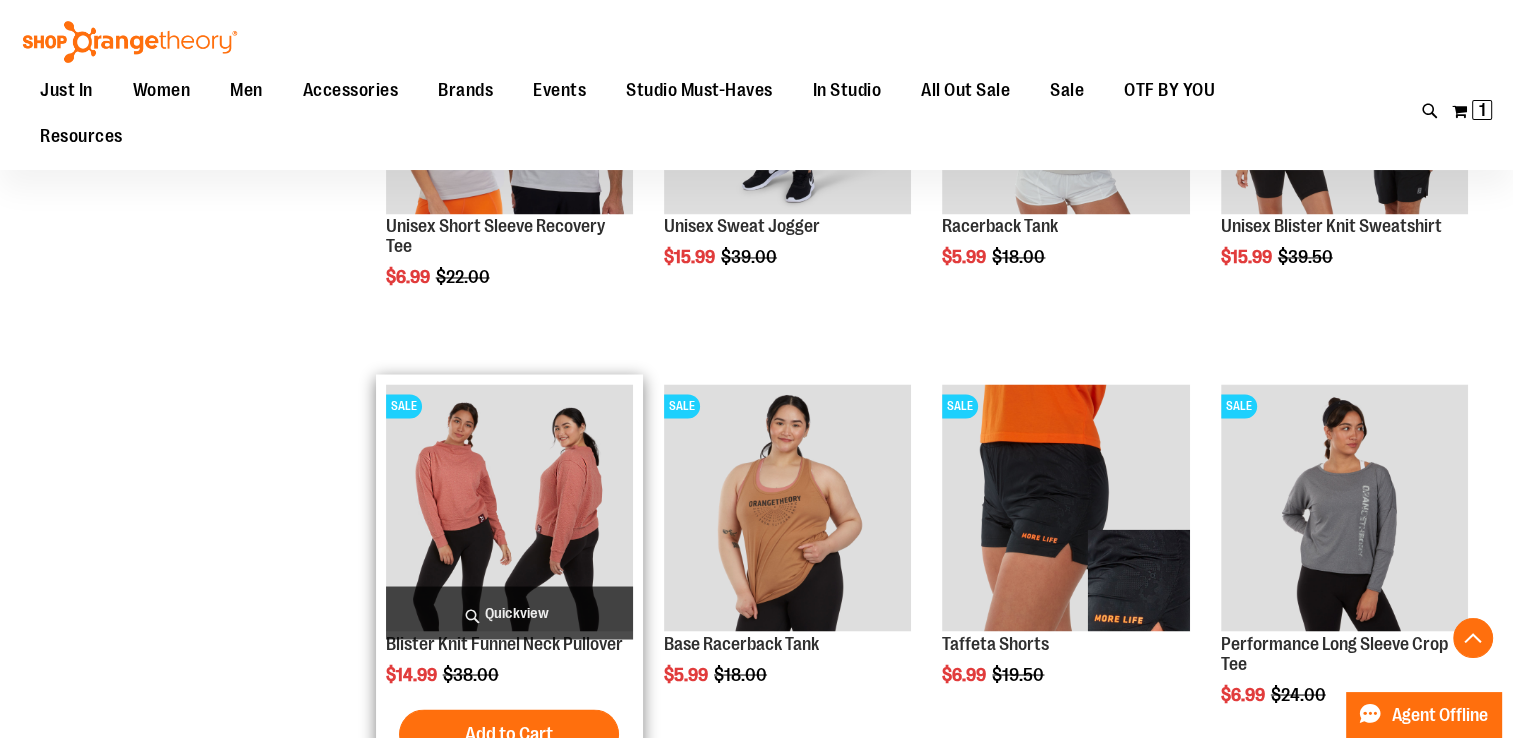 click on "Quickview" at bounding box center [509, 612] 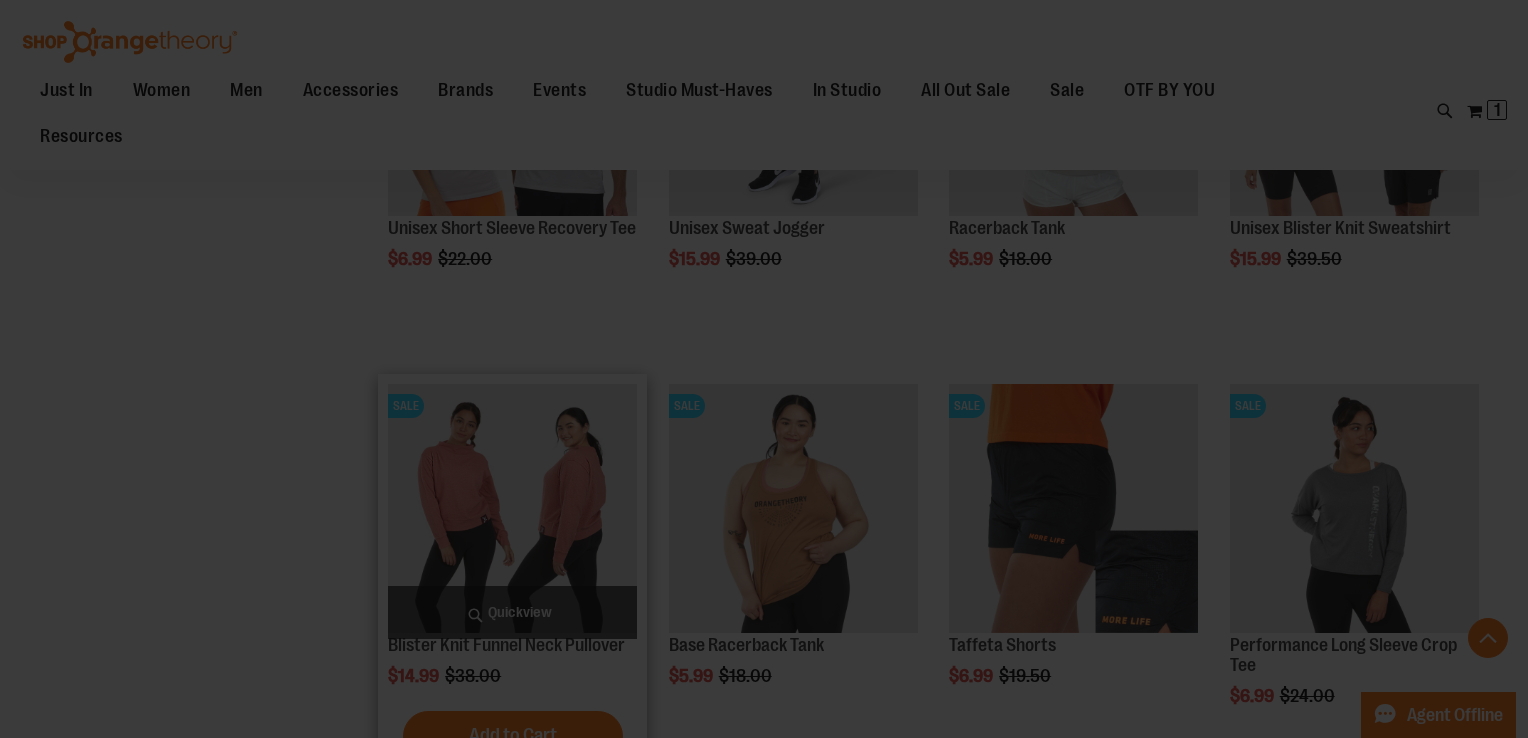 scroll, scrollTop: 0, scrollLeft: 0, axis: both 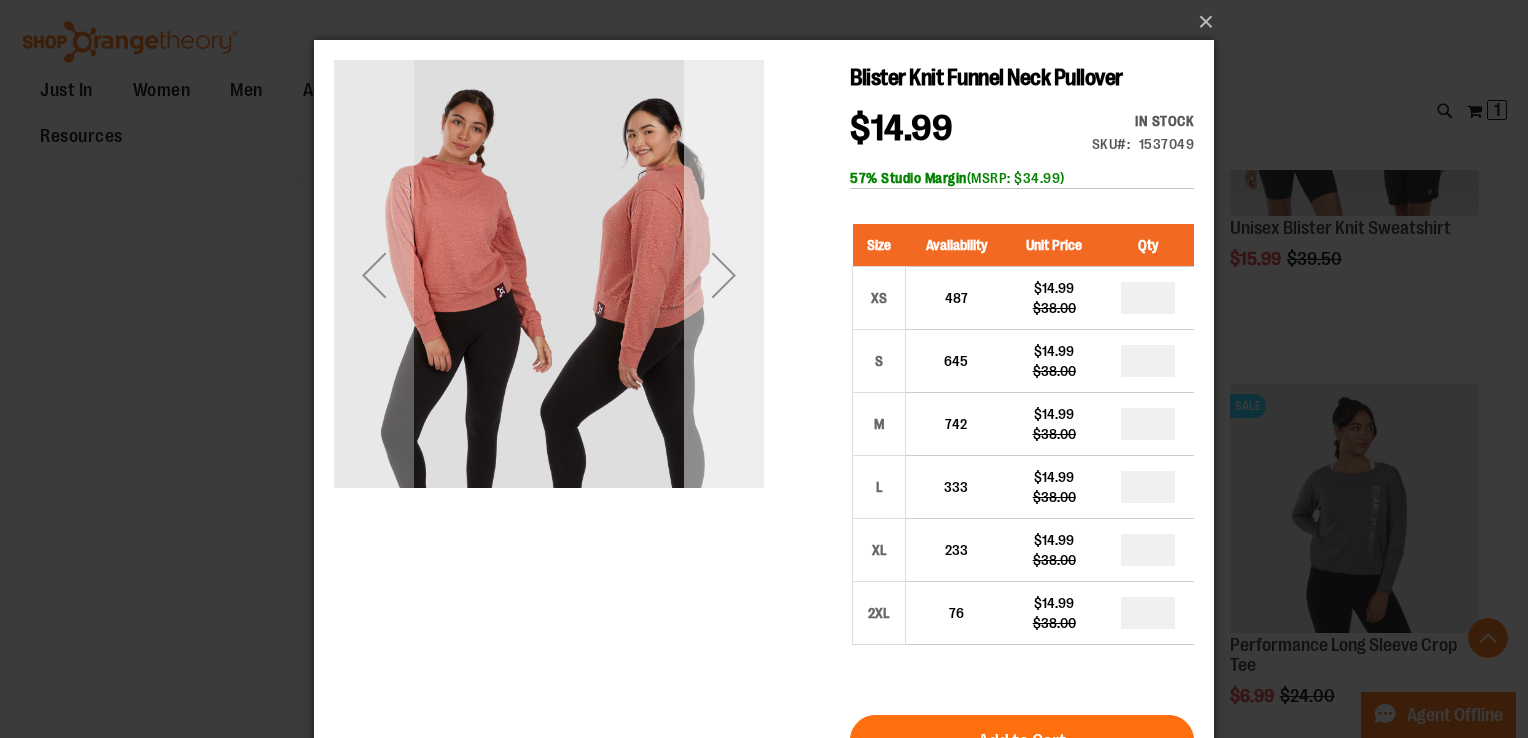 click at bounding box center (724, 275) 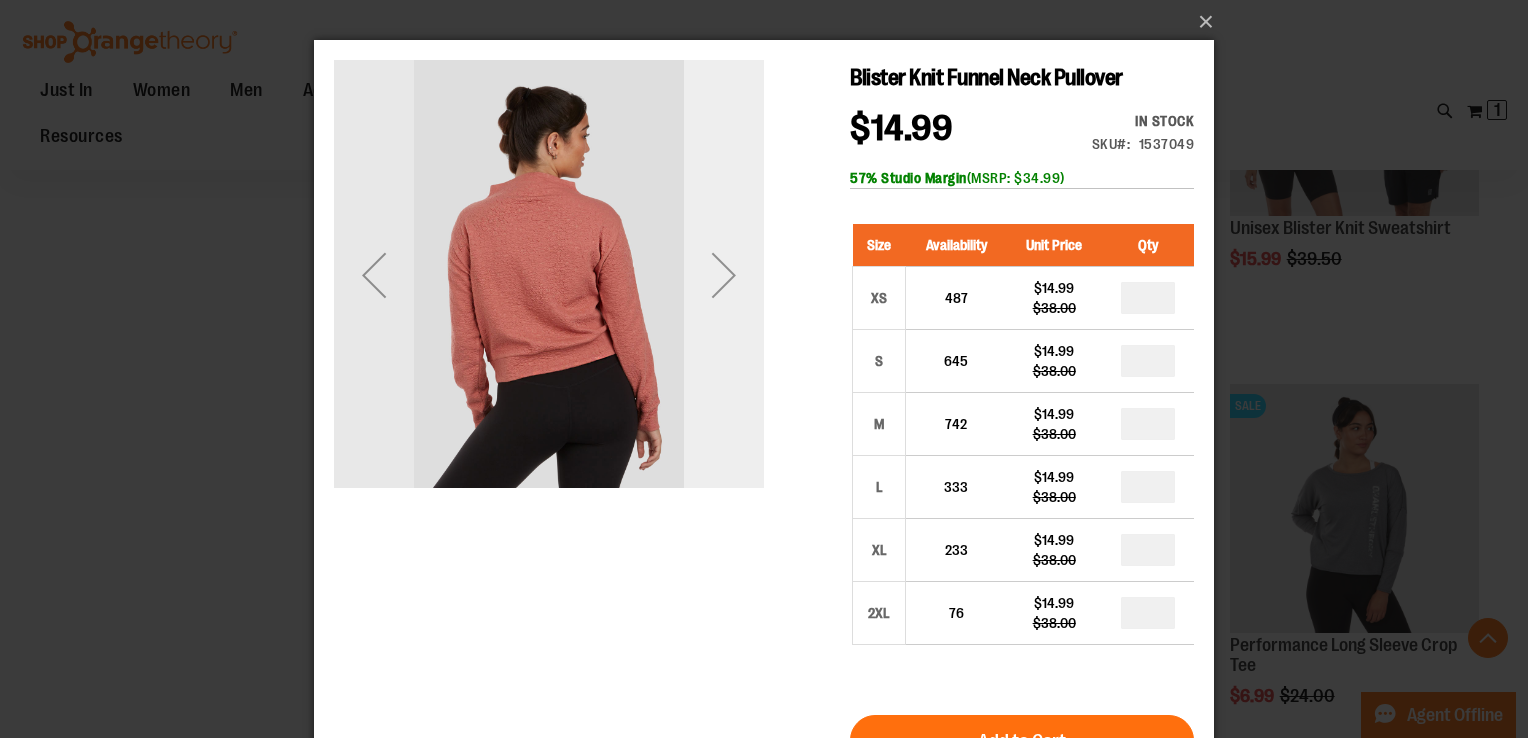 click at bounding box center [724, 275] 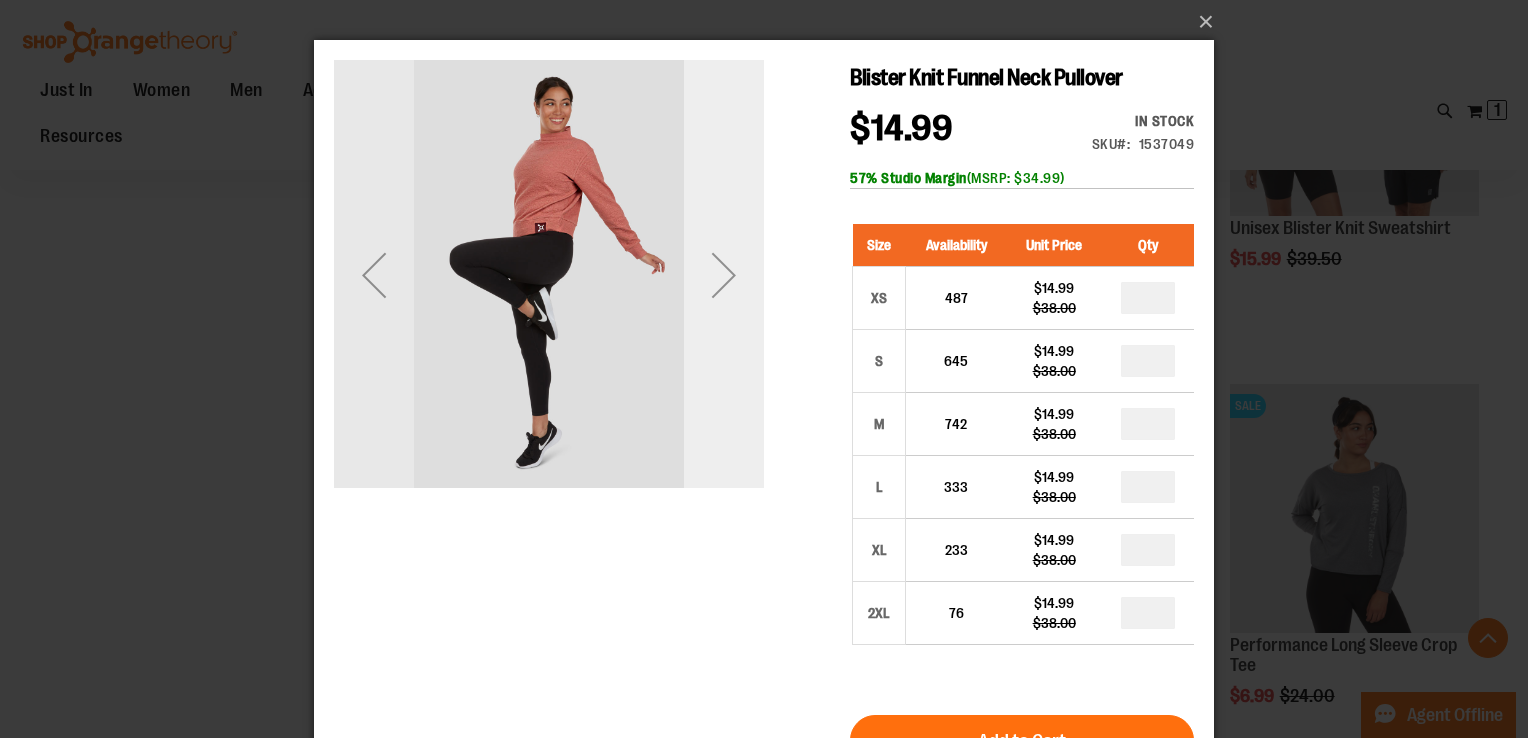 click at bounding box center (724, 275) 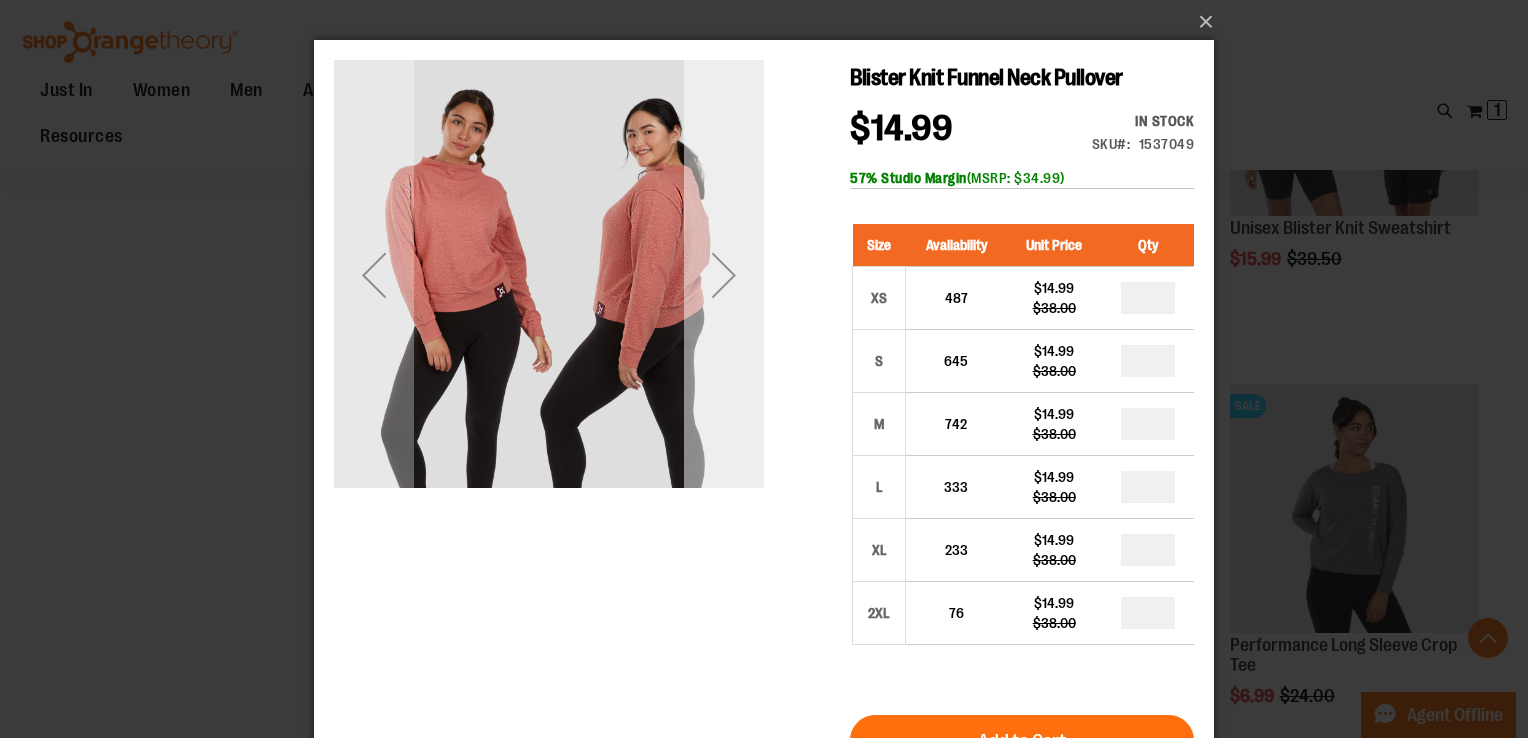 click at bounding box center [724, 275] 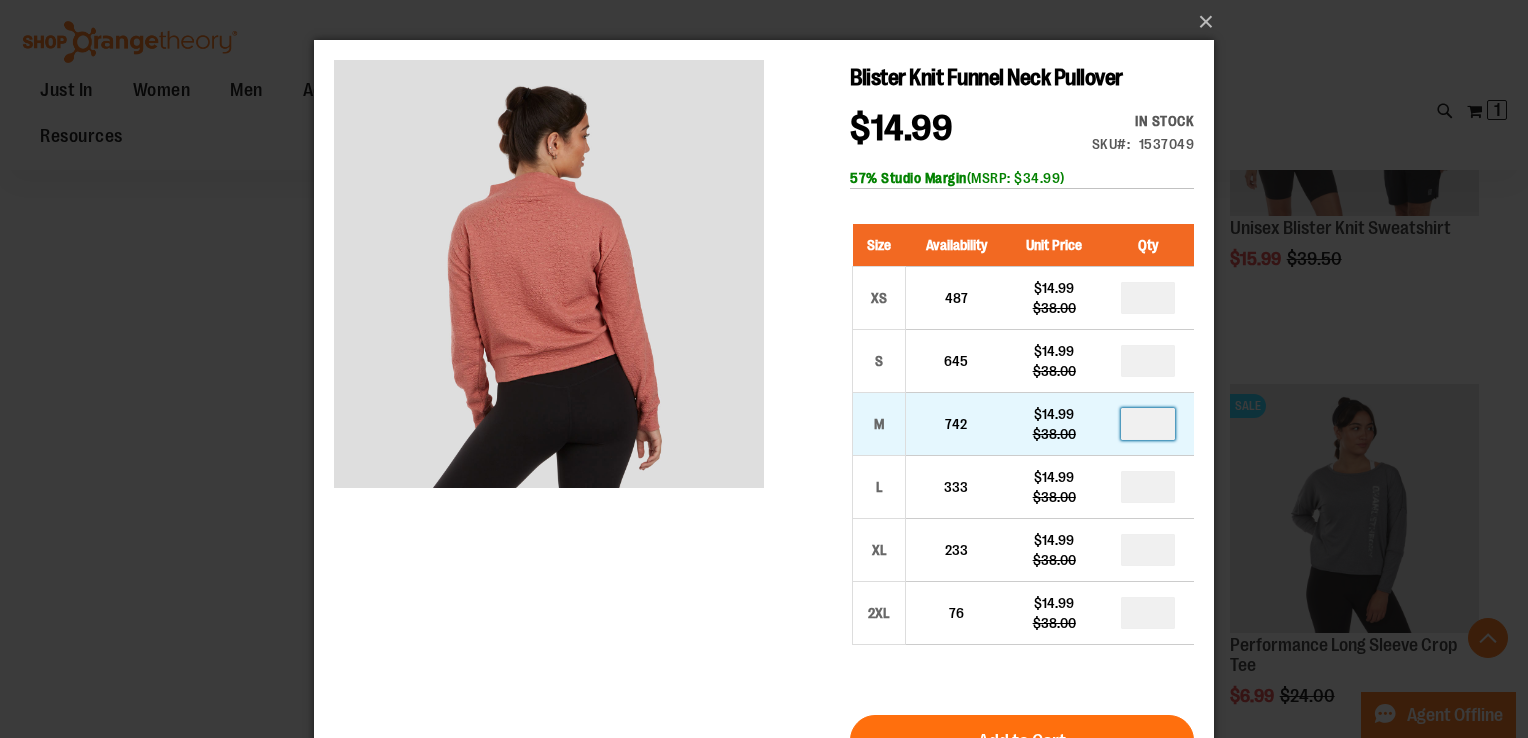 click at bounding box center (1148, 424) 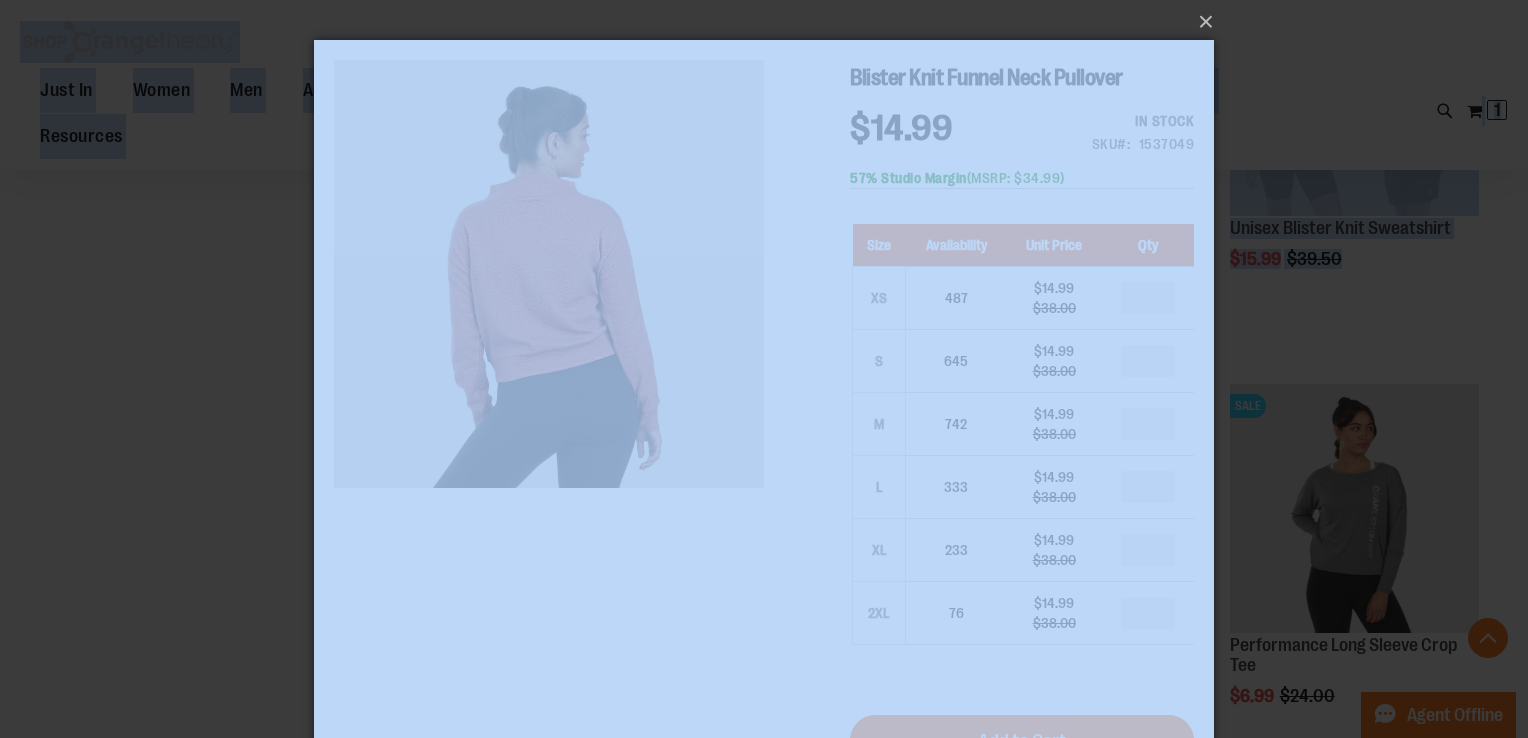 drag, startPoint x: 1521, startPoint y: 223, endPoint x: 1528, endPoint y: 309, distance: 86.28442 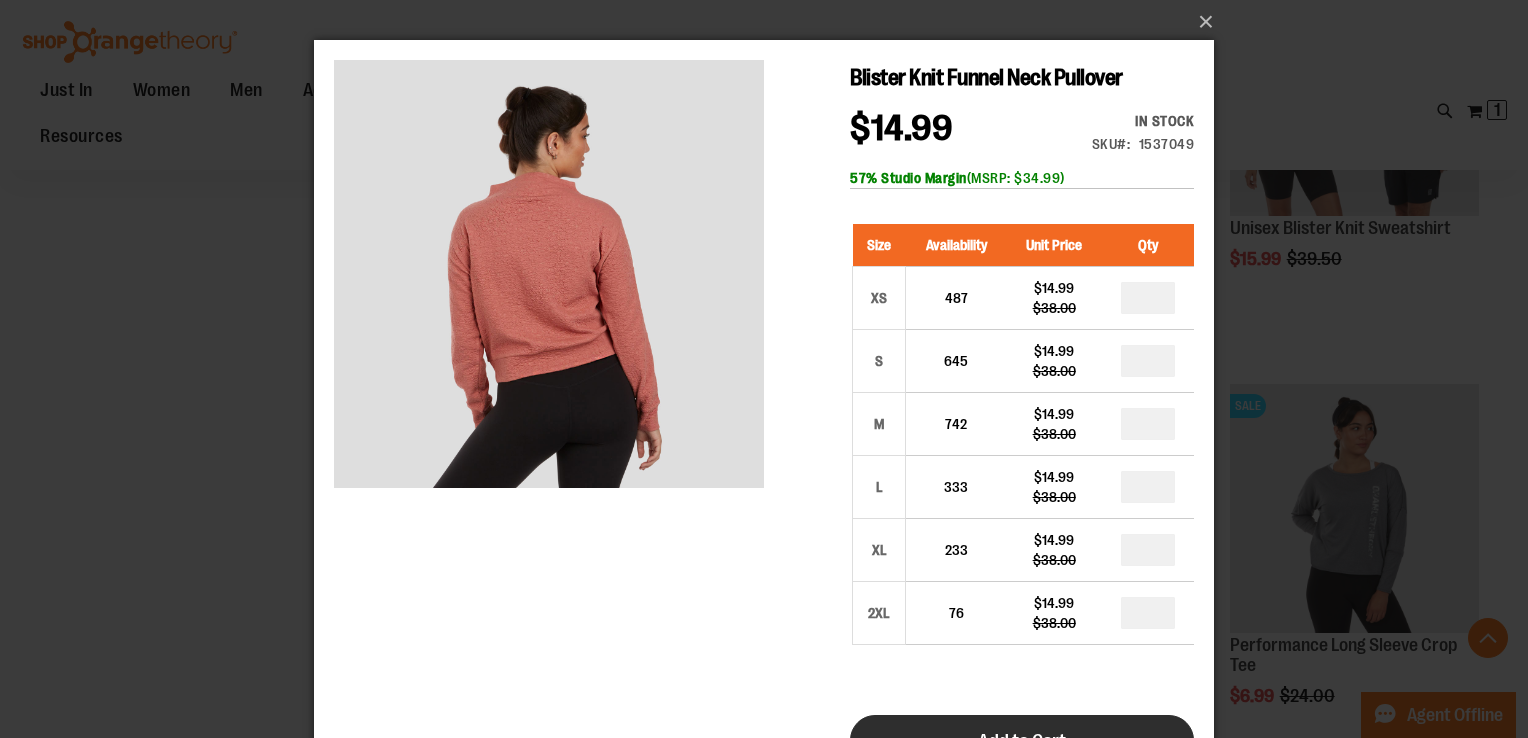 click on "Add to Cart" at bounding box center [1022, 740] 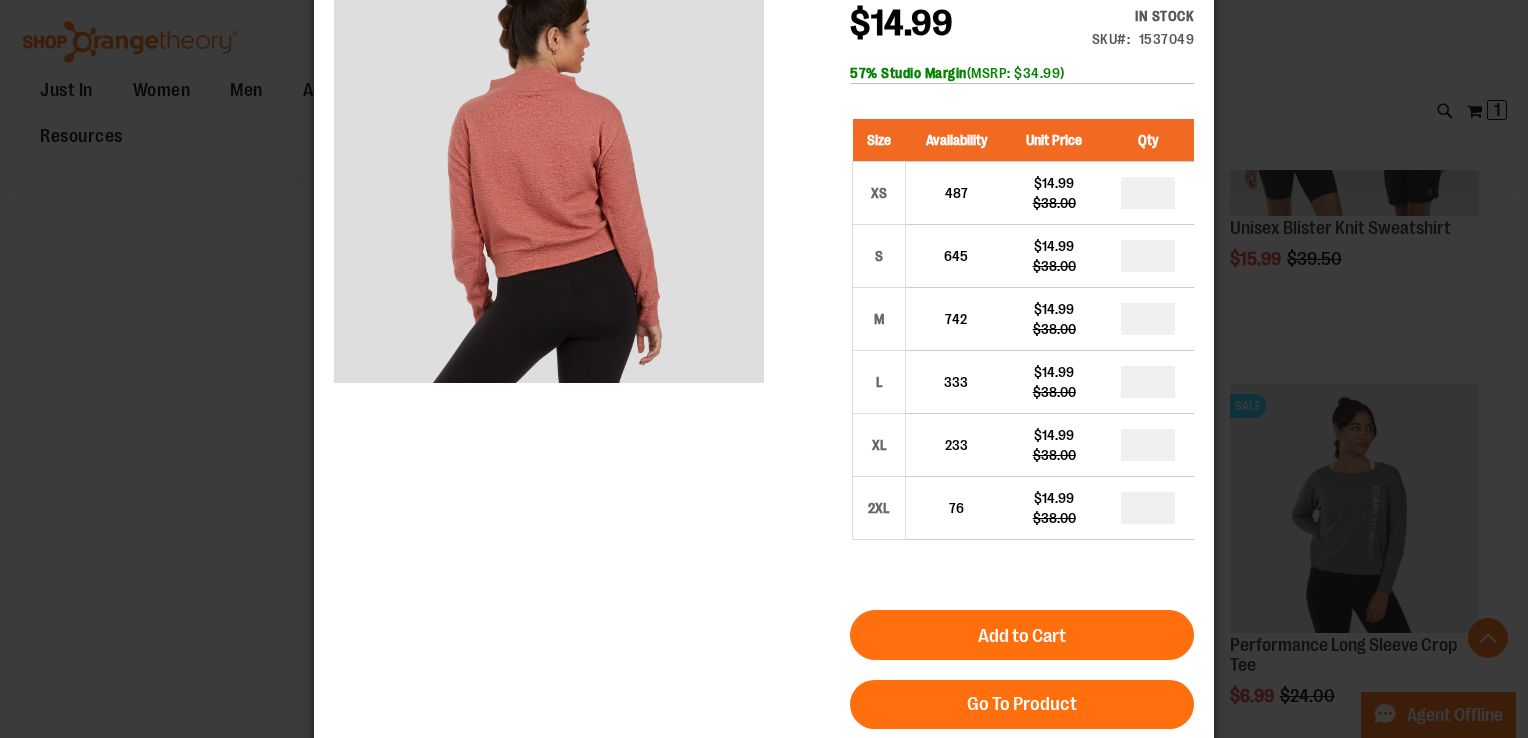 scroll, scrollTop: 107, scrollLeft: 0, axis: vertical 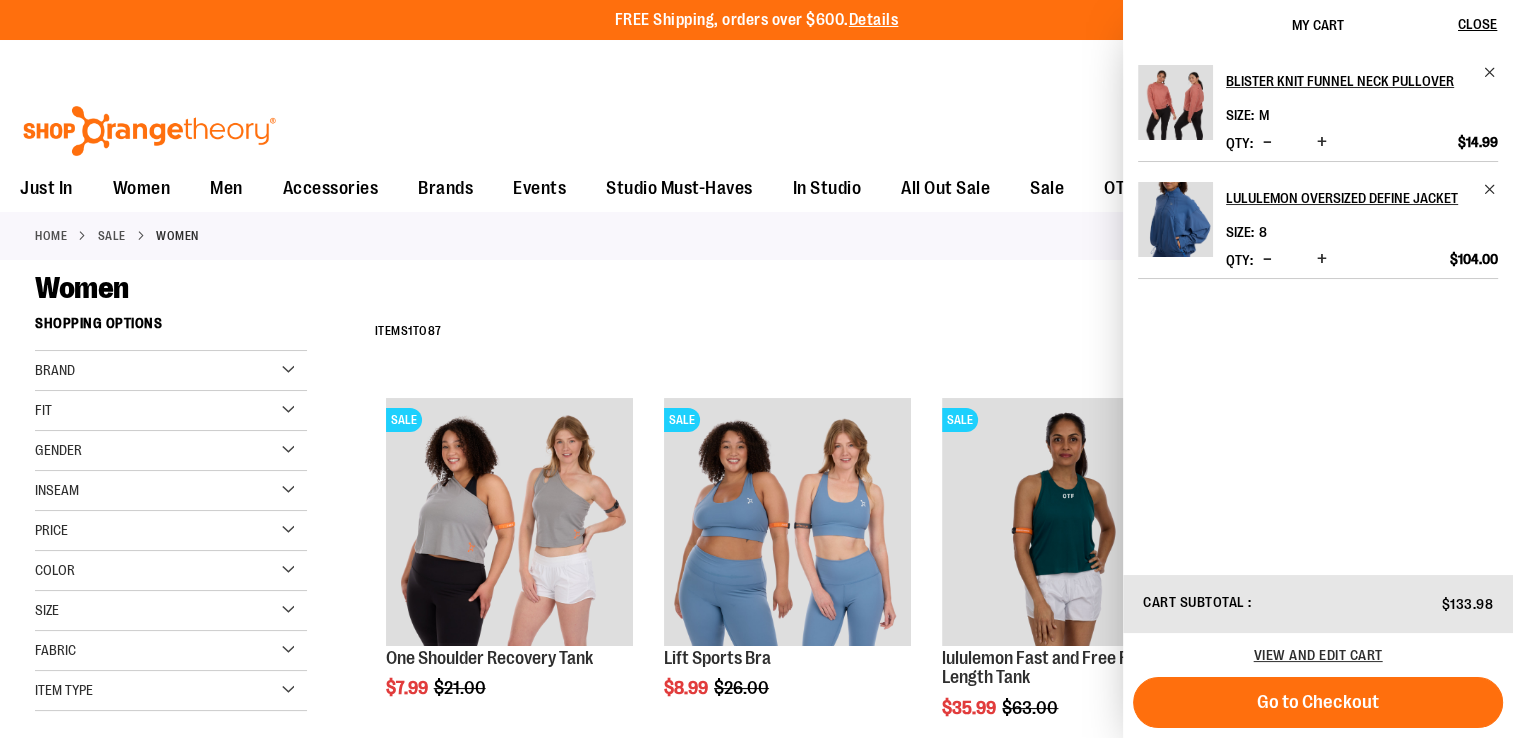 click at bounding box center (1267, 142) 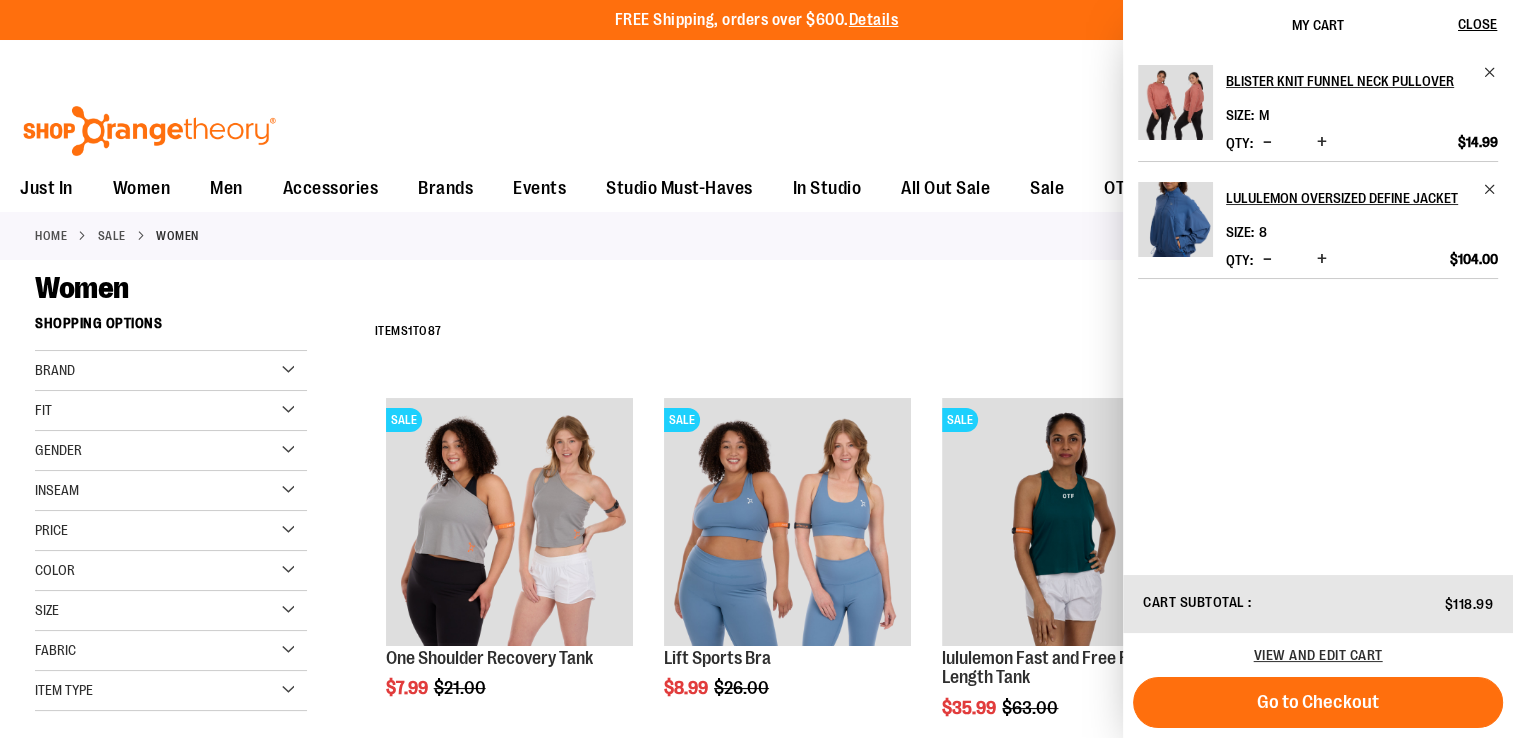 click on "Women" at bounding box center [756, 288] 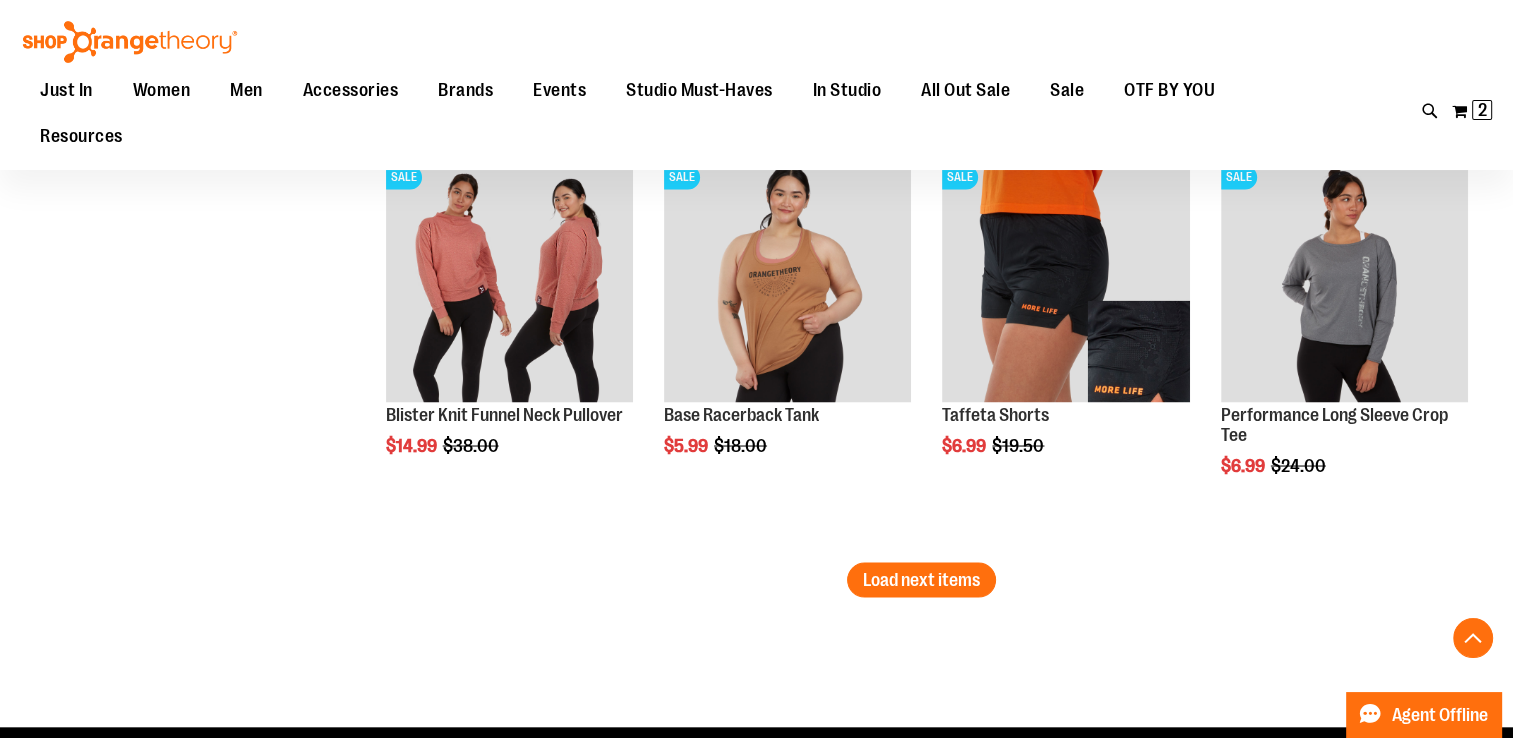 scroll, scrollTop: 3565, scrollLeft: 0, axis: vertical 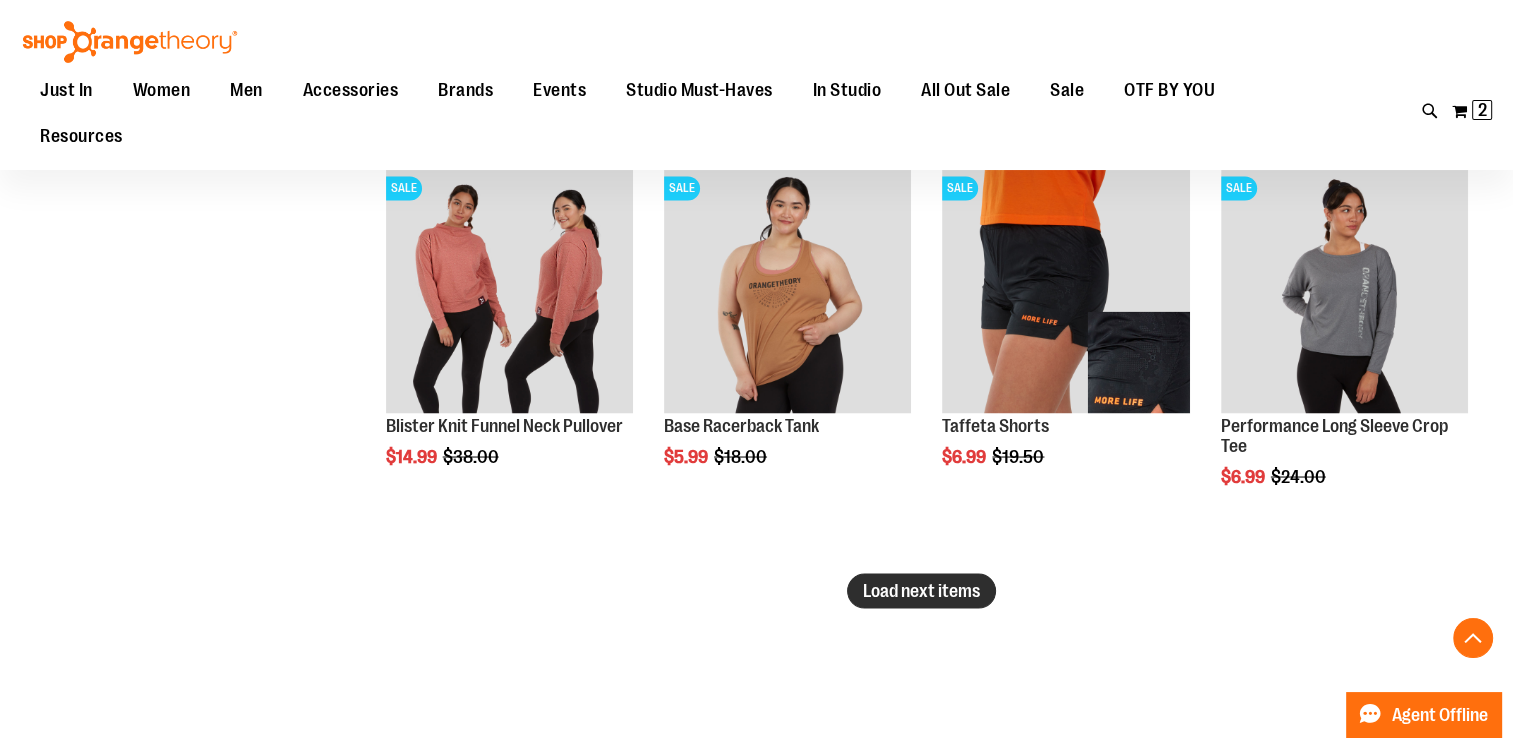 click on "Load next items" at bounding box center (921, 590) 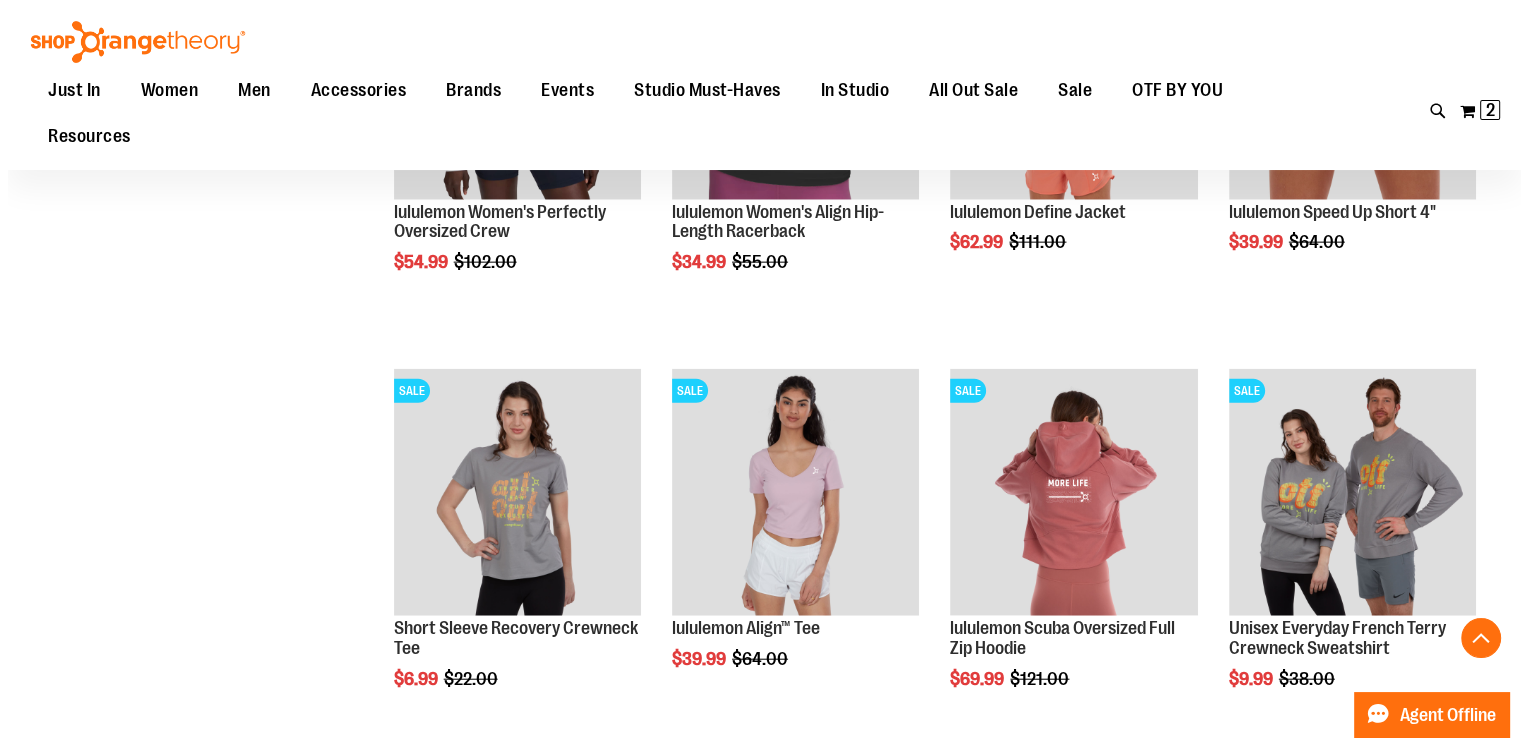 scroll, scrollTop: 4618, scrollLeft: 0, axis: vertical 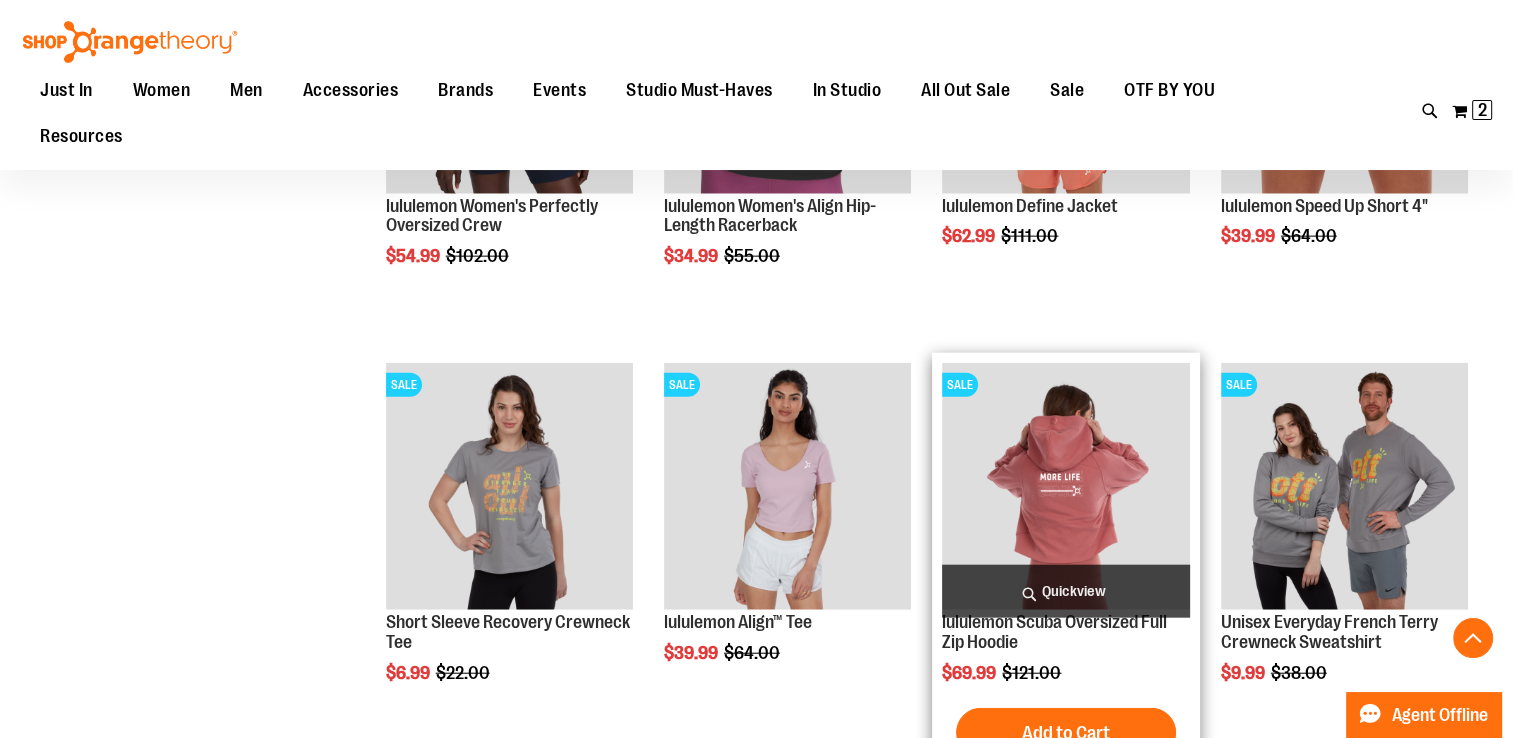 click on "Quickview" at bounding box center (1065, 591) 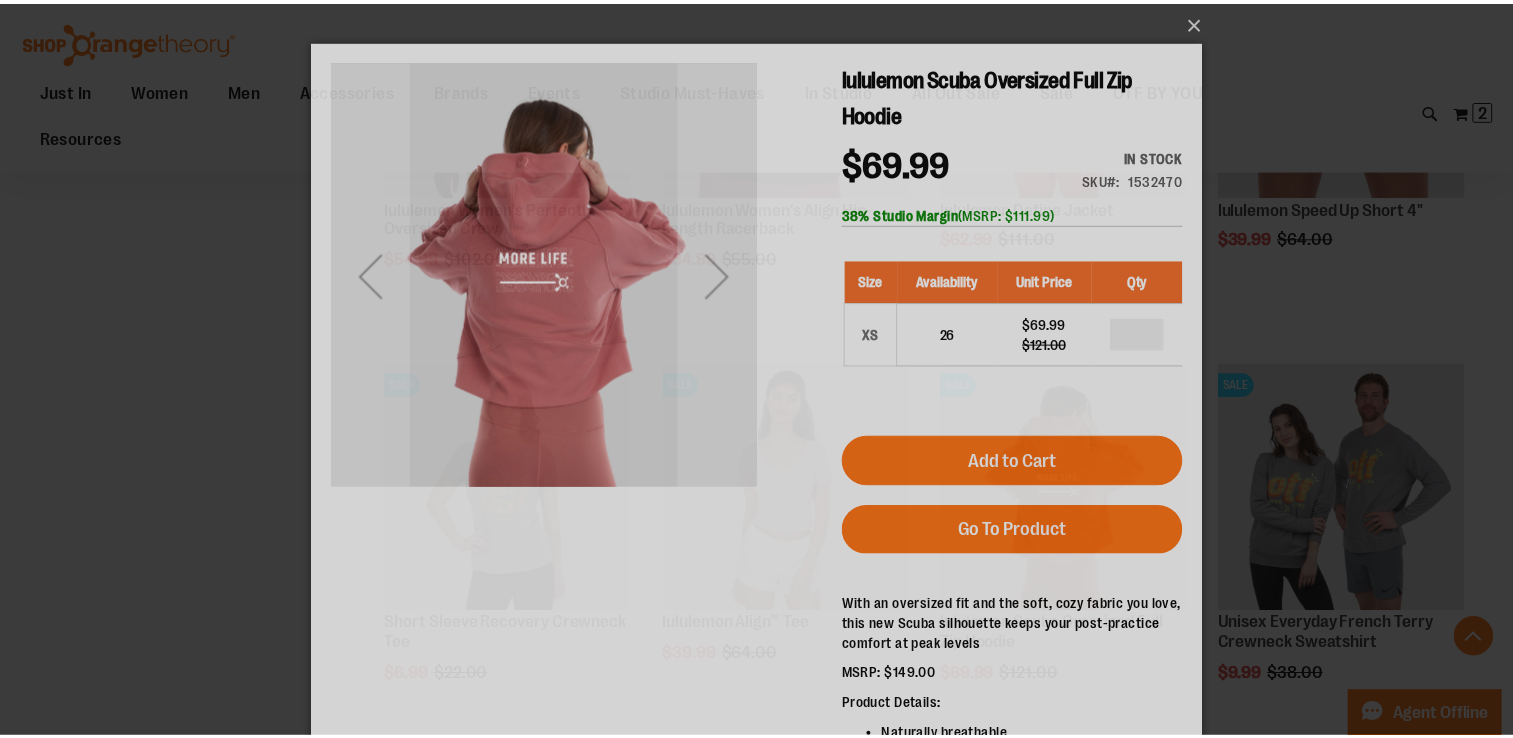 scroll, scrollTop: 0, scrollLeft: 0, axis: both 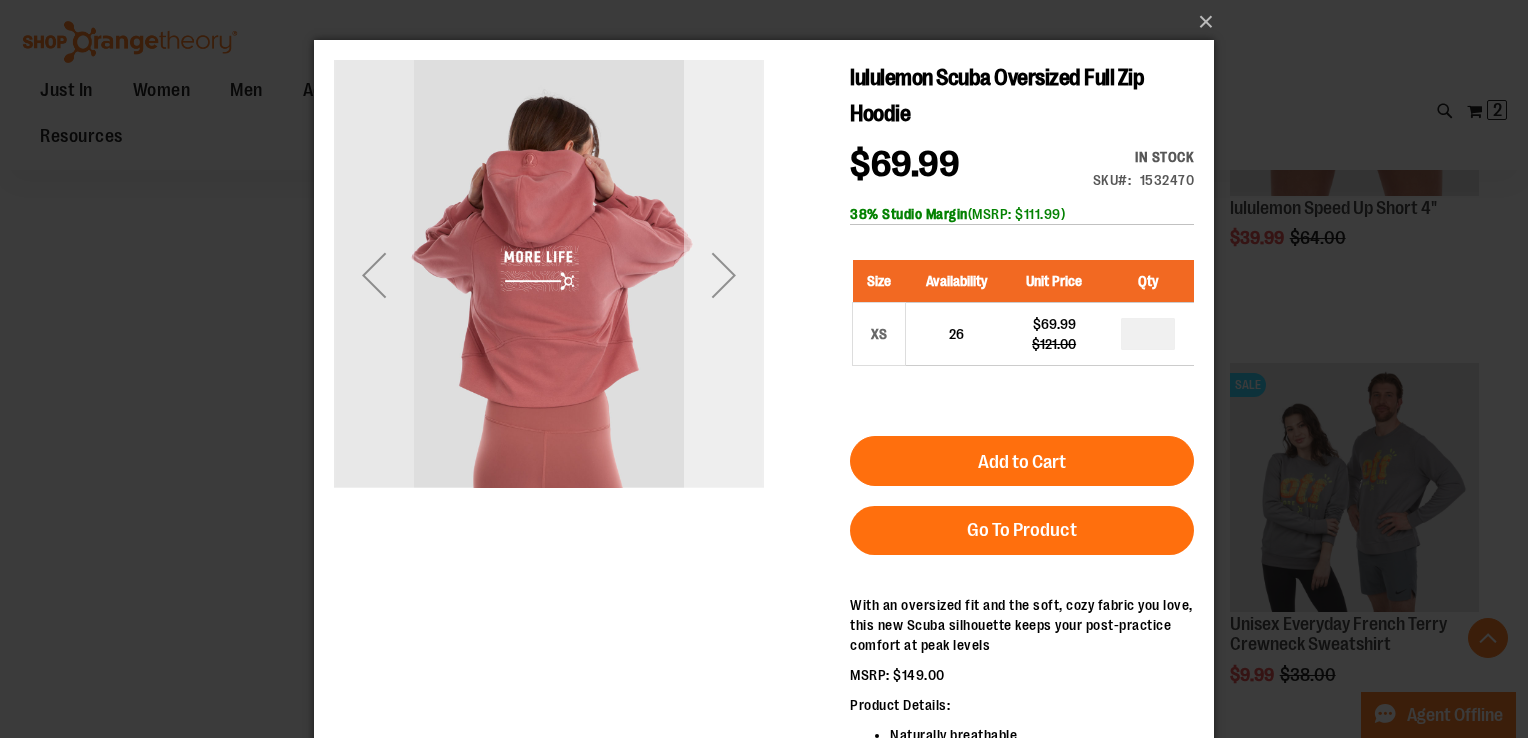 click at bounding box center [724, 275] 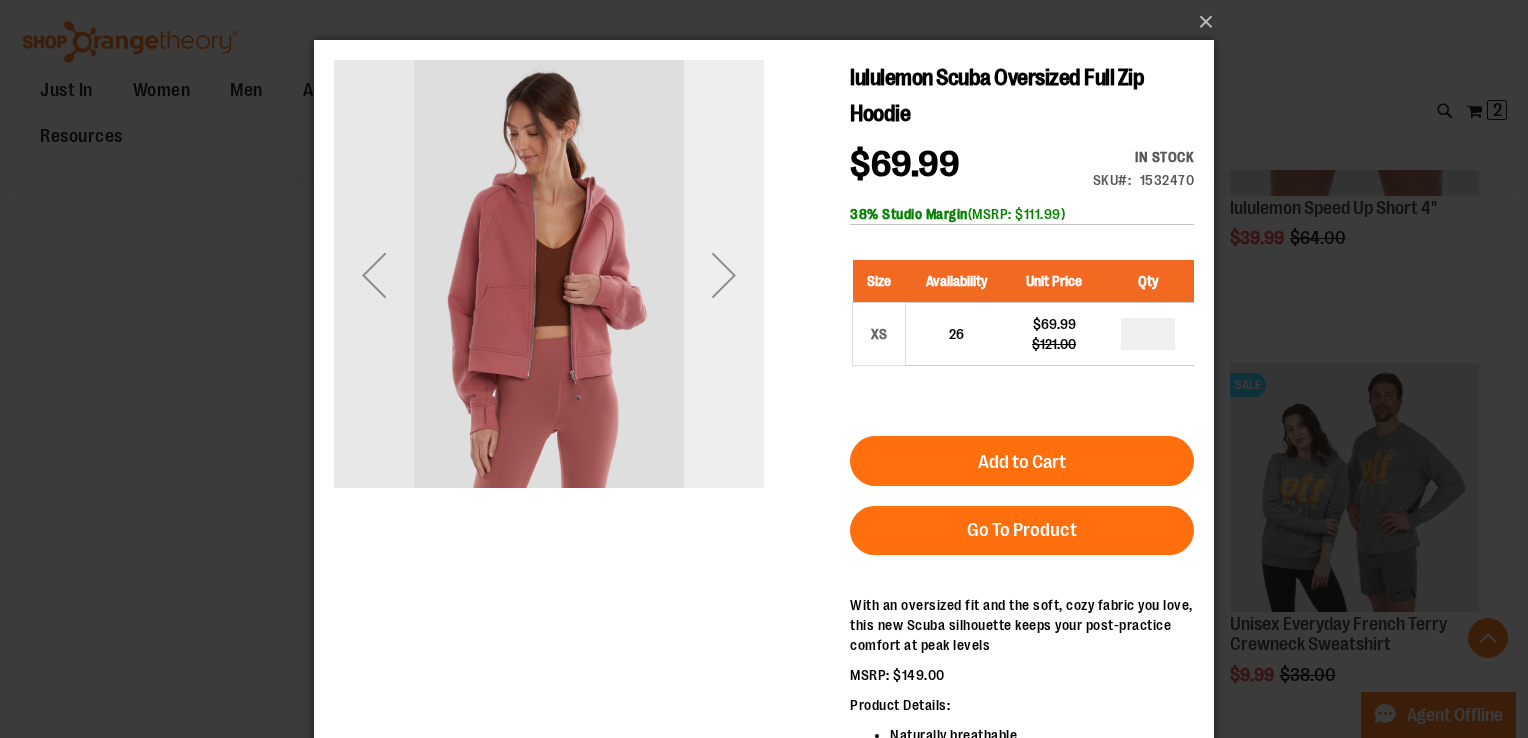 click at bounding box center [724, 275] 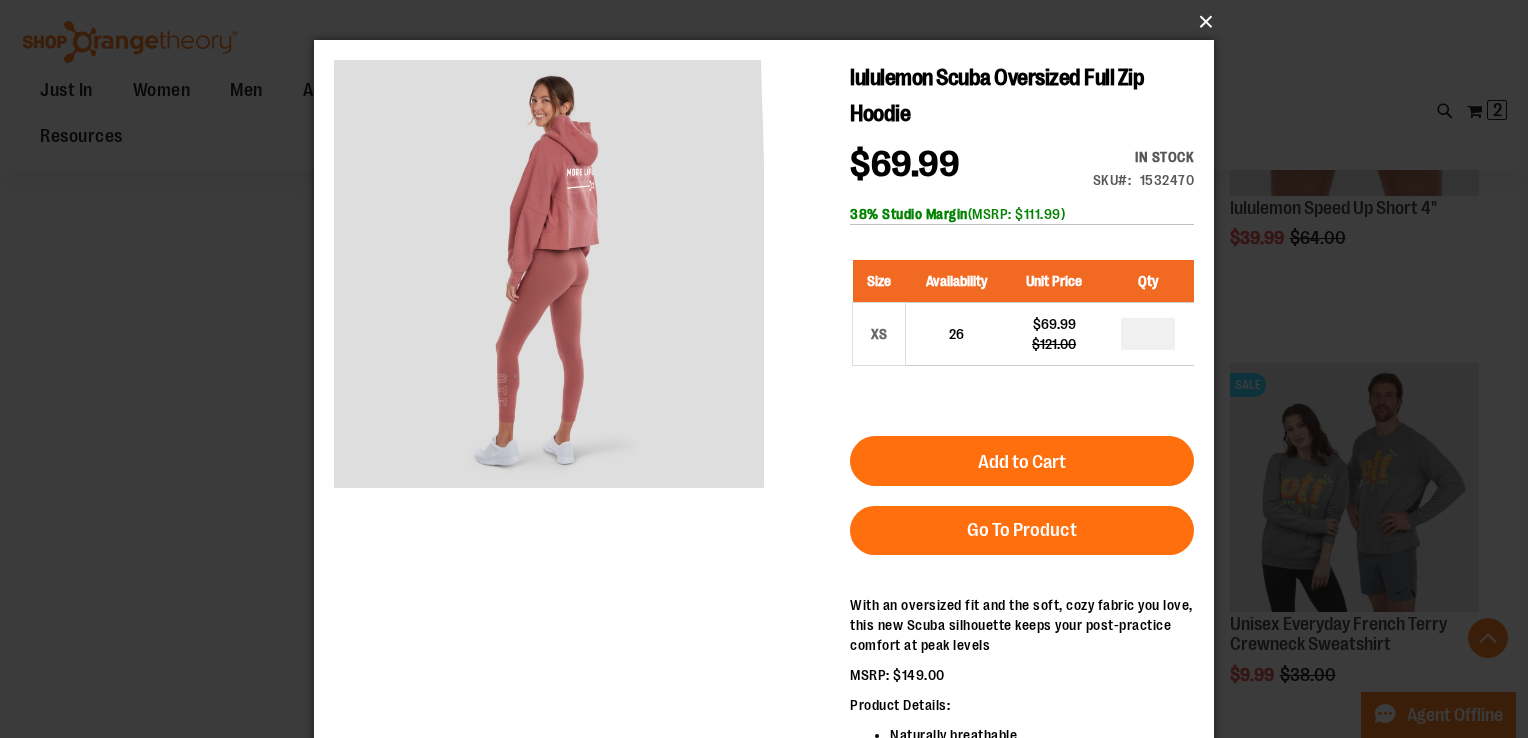 click on "×" at bounding box center [770, 22] 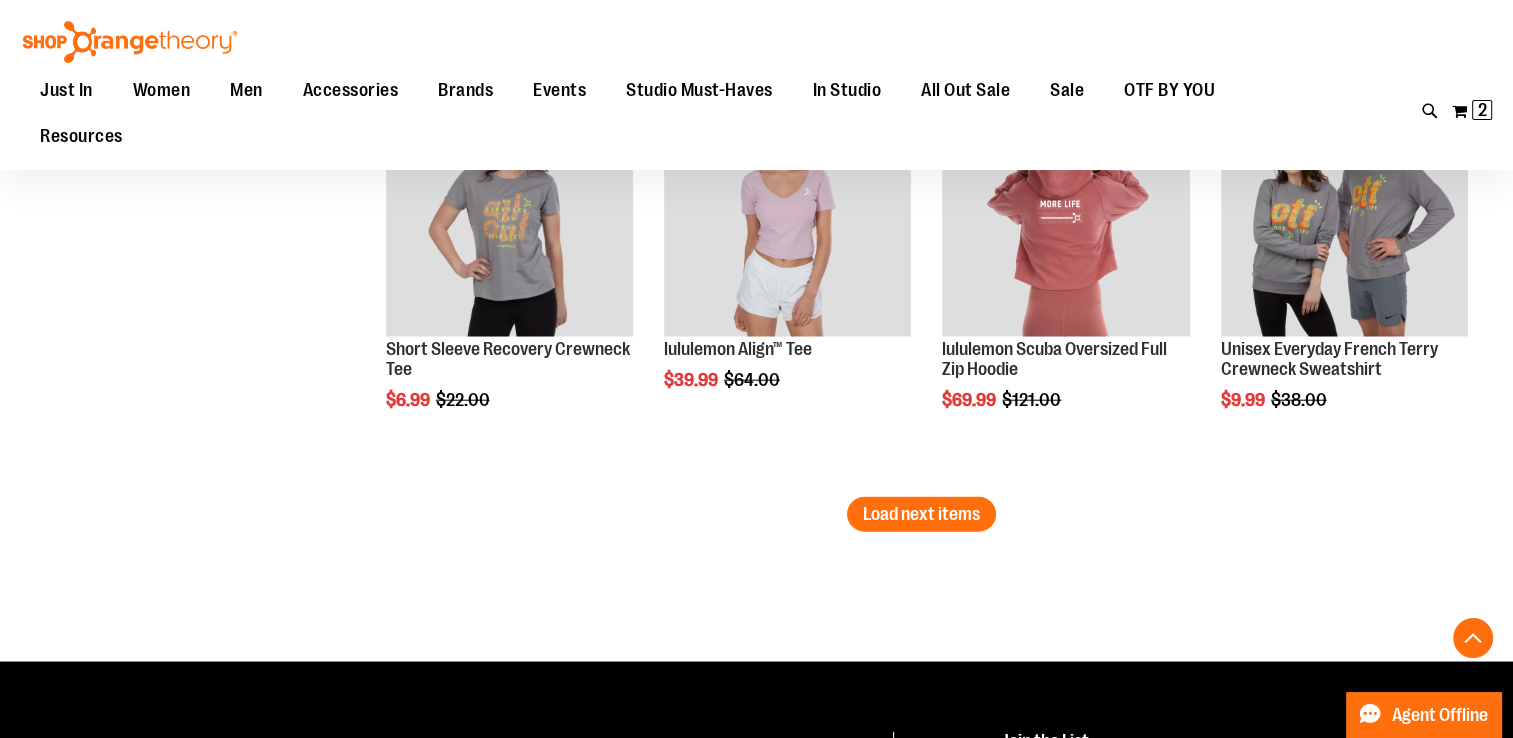 scroll, scrollTop: 4884, scrollLeft: 0, axis: vertical 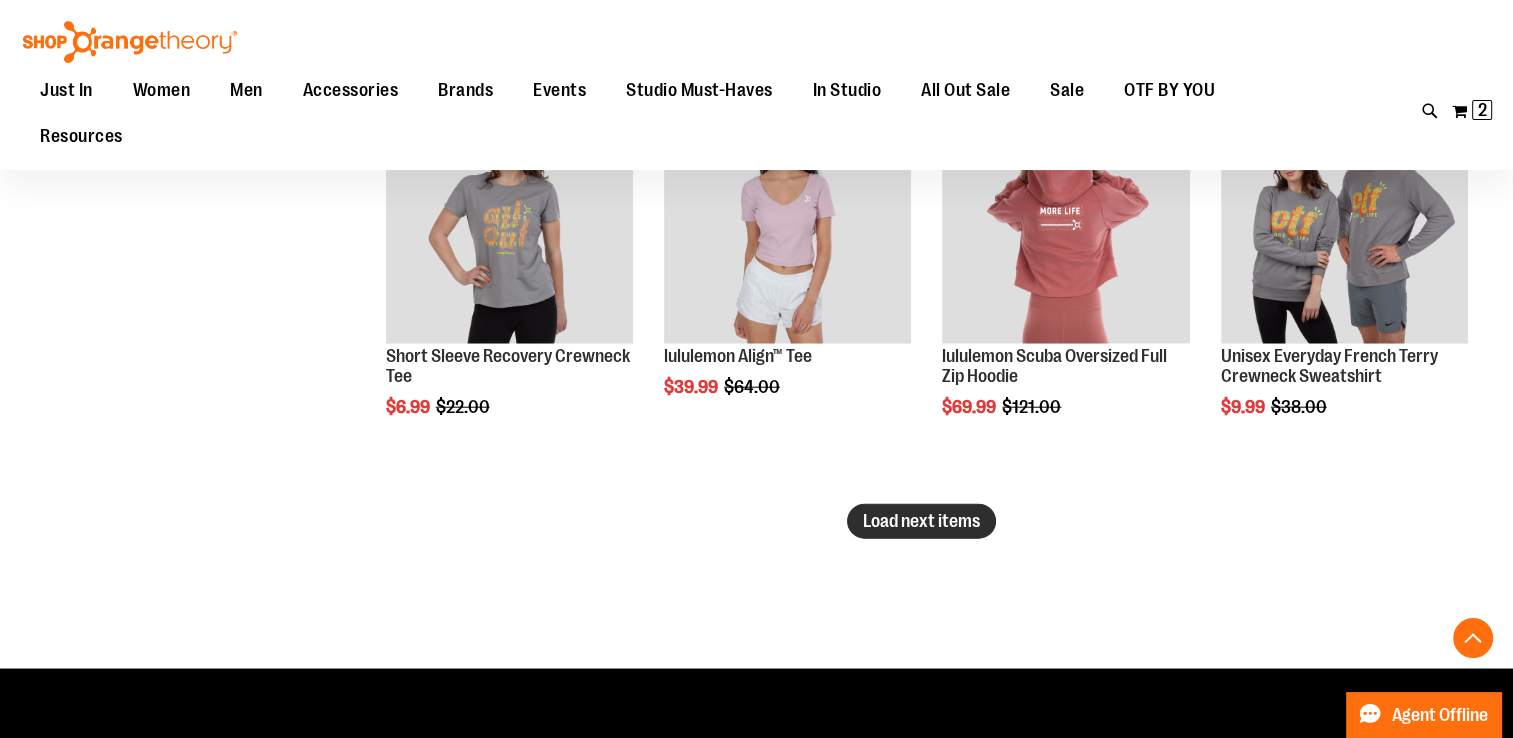 click on "Load next items" at bounding box center (921, 521) 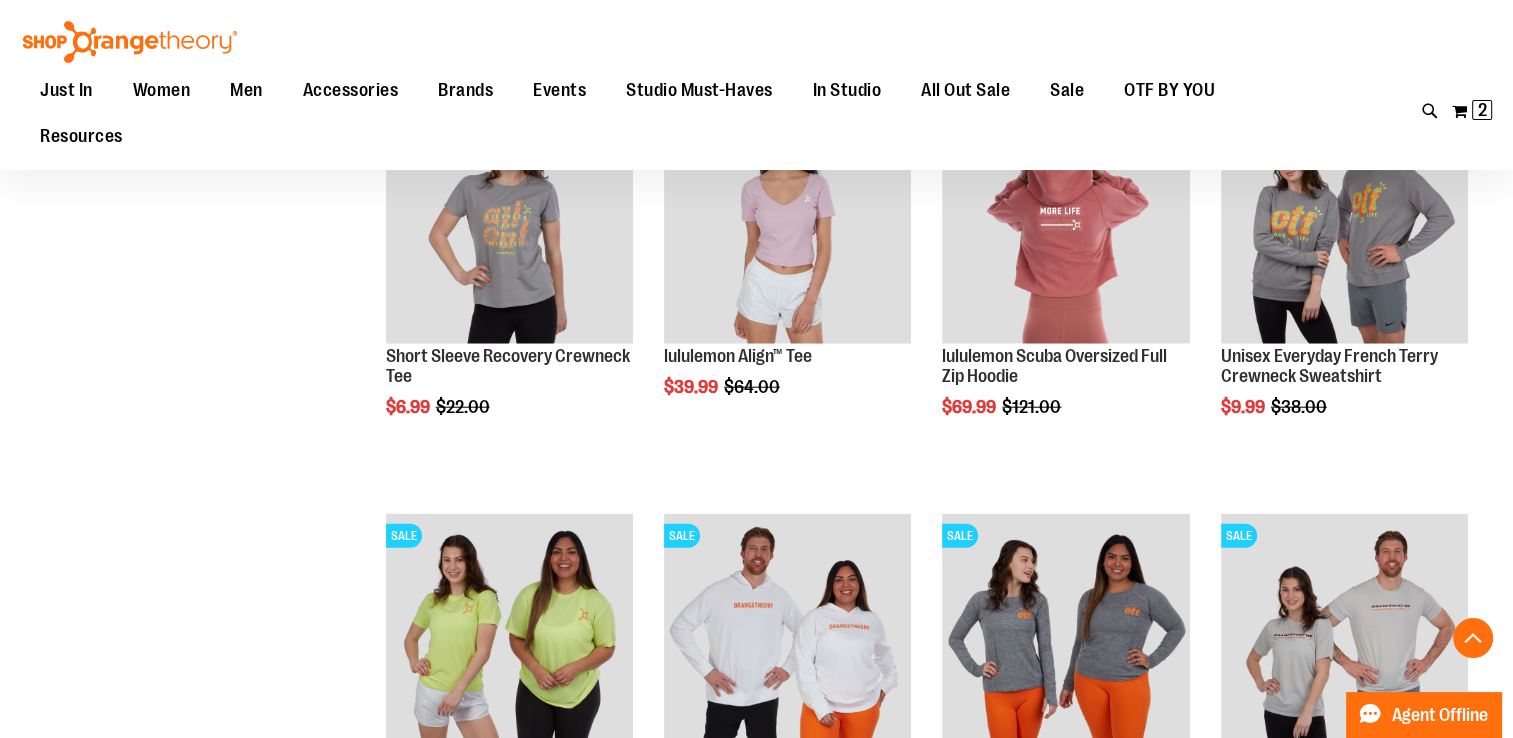 scroll, scrollTop: 4880, scrollLeft: 0, axis: vertical 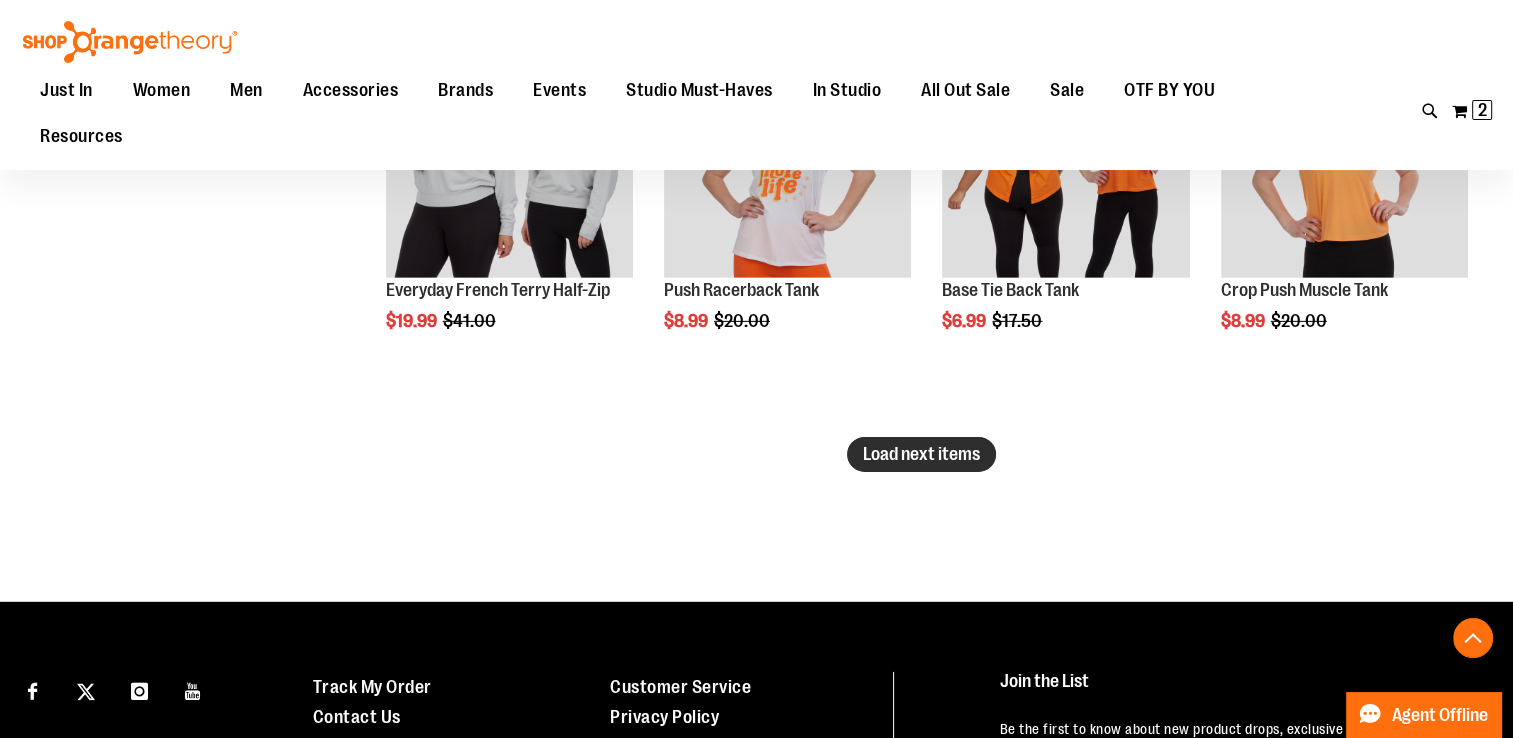 click on "Load next items" at bounding box center [921, 454] 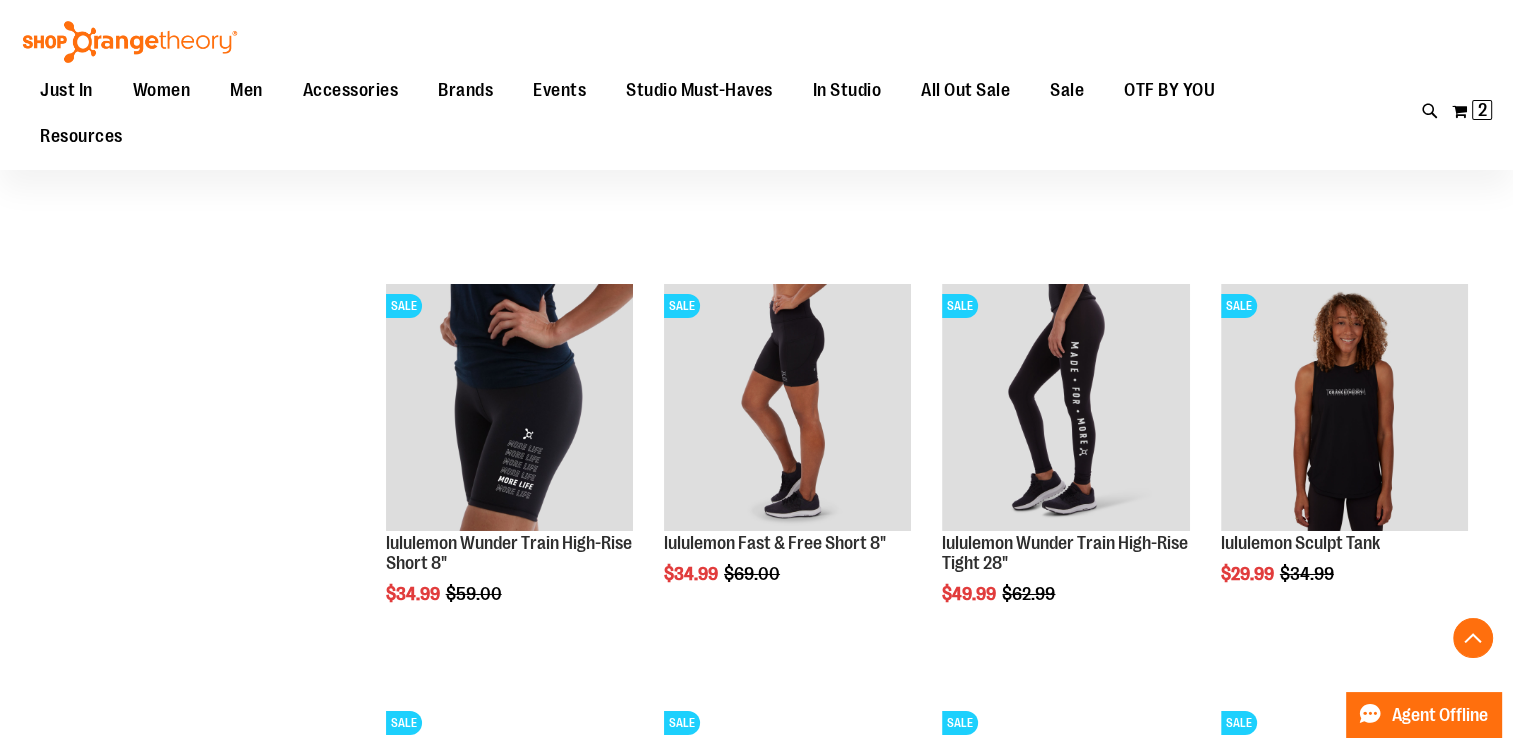 scroll, scrollTop: 6791, scrollLeft: 0, axis: vertical 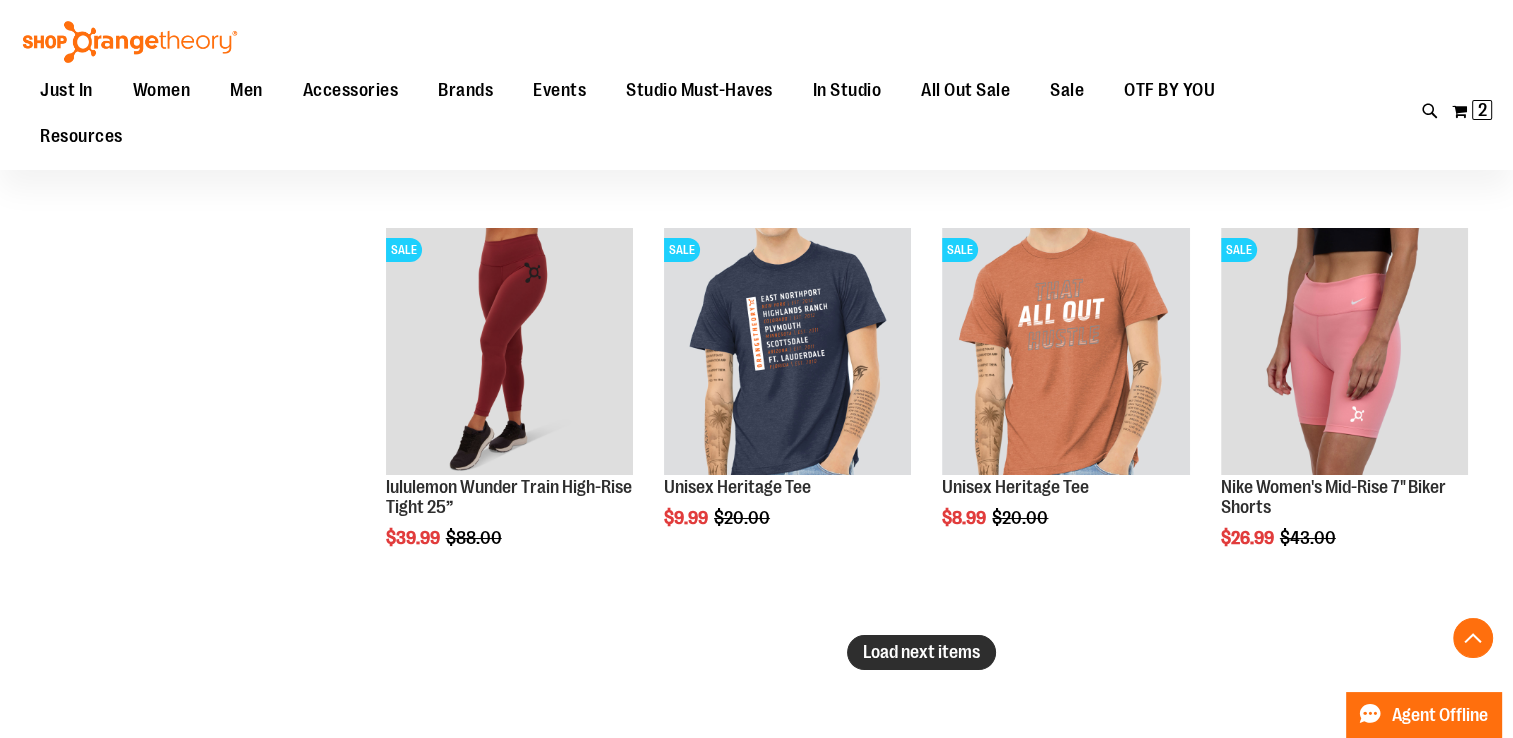 click on "Load next items" at bounding box center [921, 652] 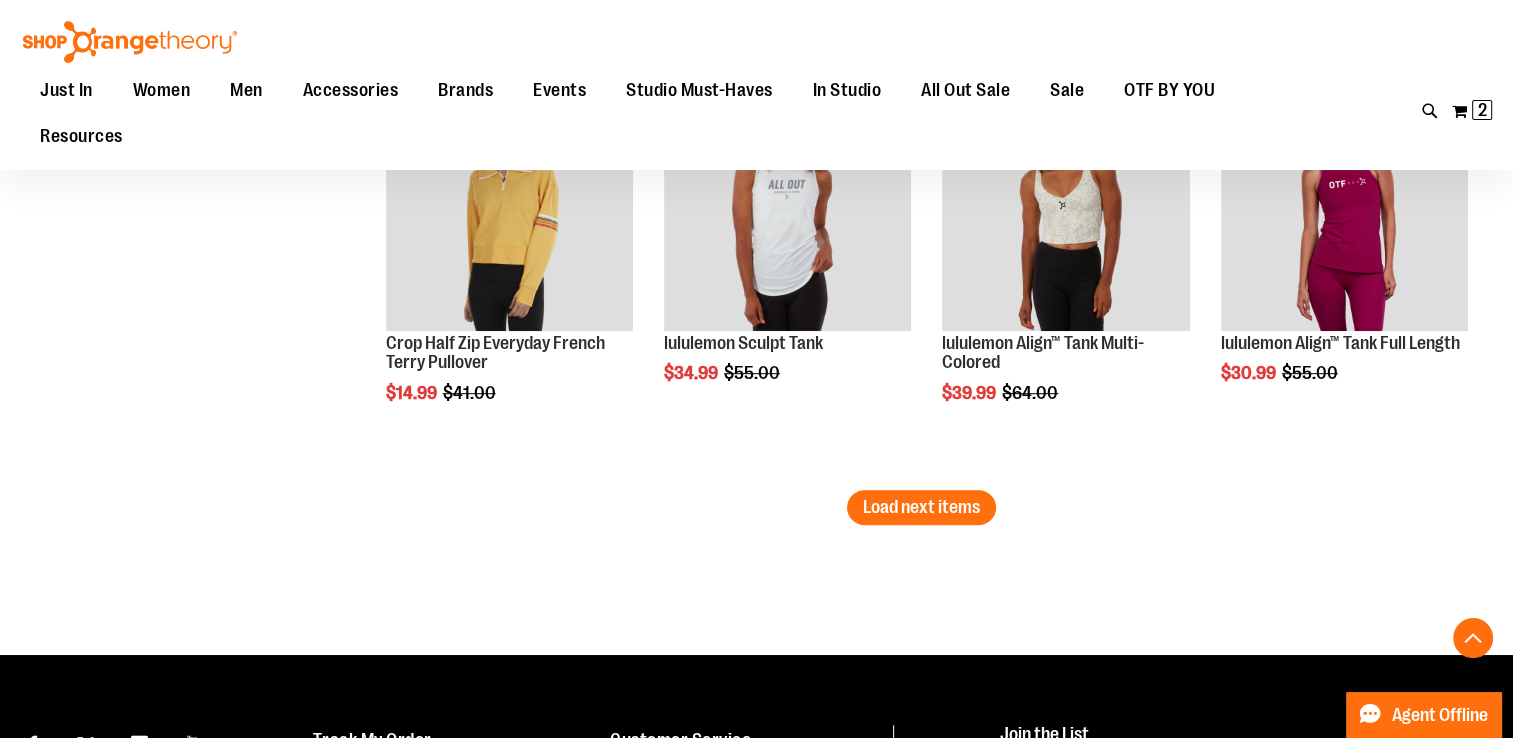 scroll, scrollTop: 8672, scrollLeft: 0, axis: vertical 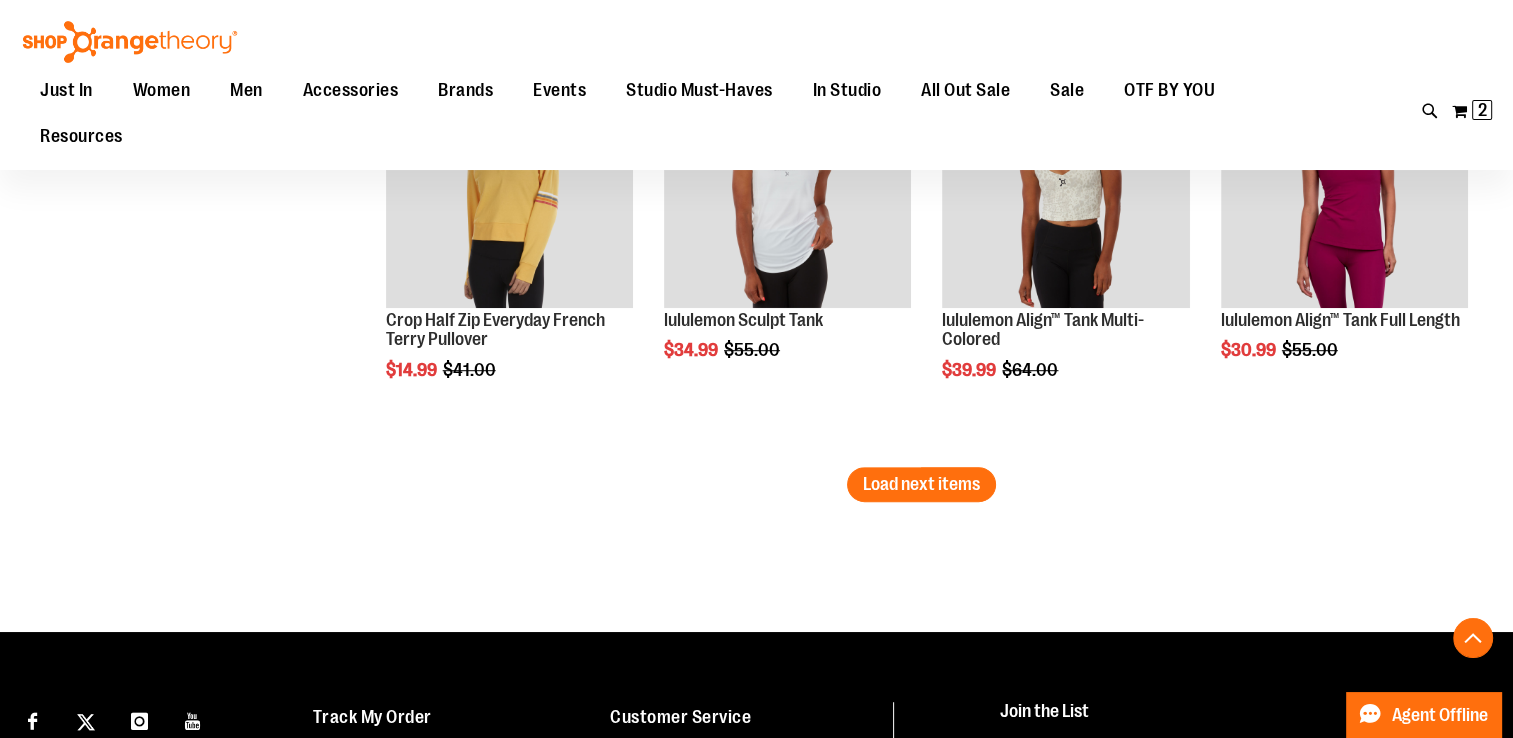 click on "SALE
lululemon Sculpt Tank
$34.99
Regular Price
$55.00
Quickview
Add to Cart In stock" at bounding box center (787, 258) 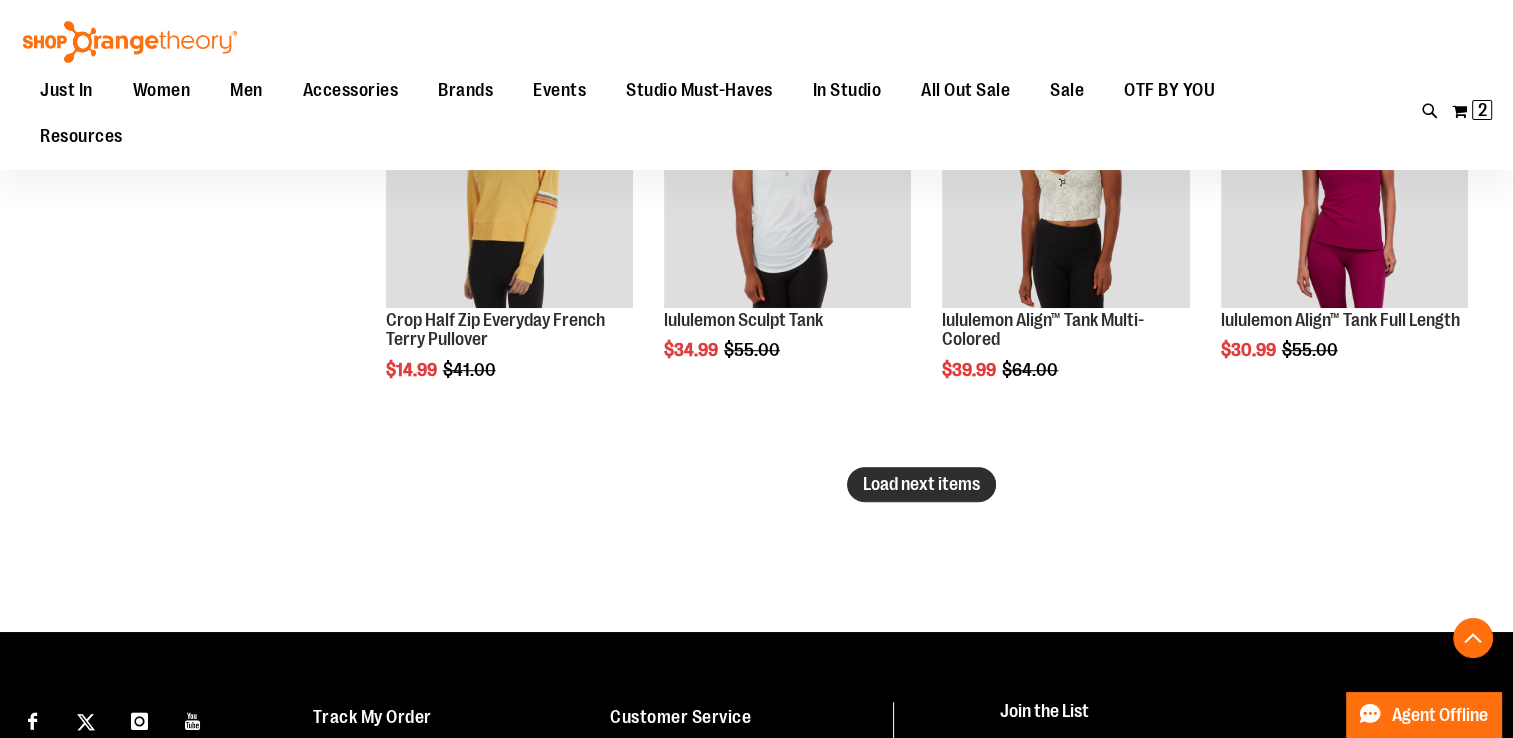 click on "Load next items" at bounding box center [921, 484] 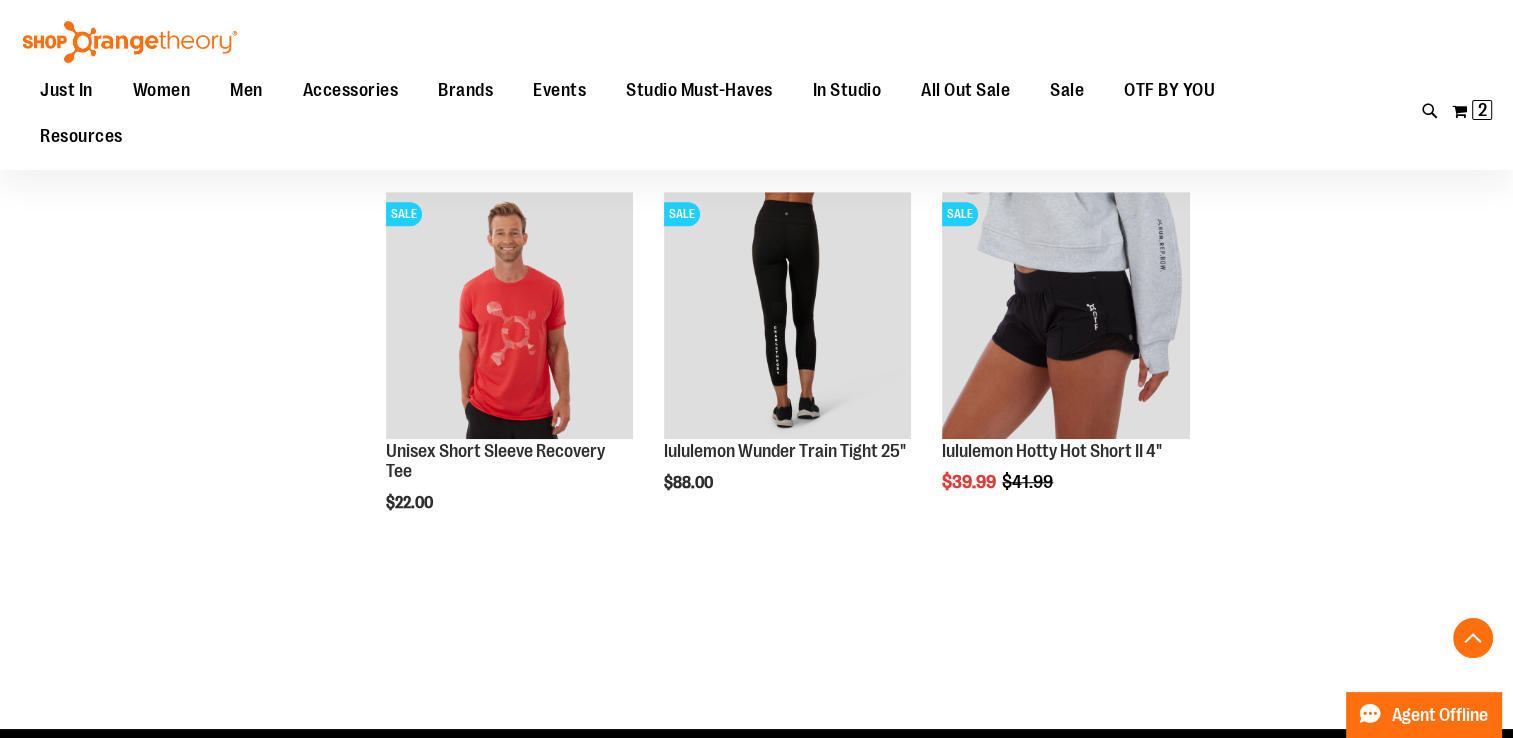 scroll, scrollTop: 8946, scrollLeft: 0, axis: vertical 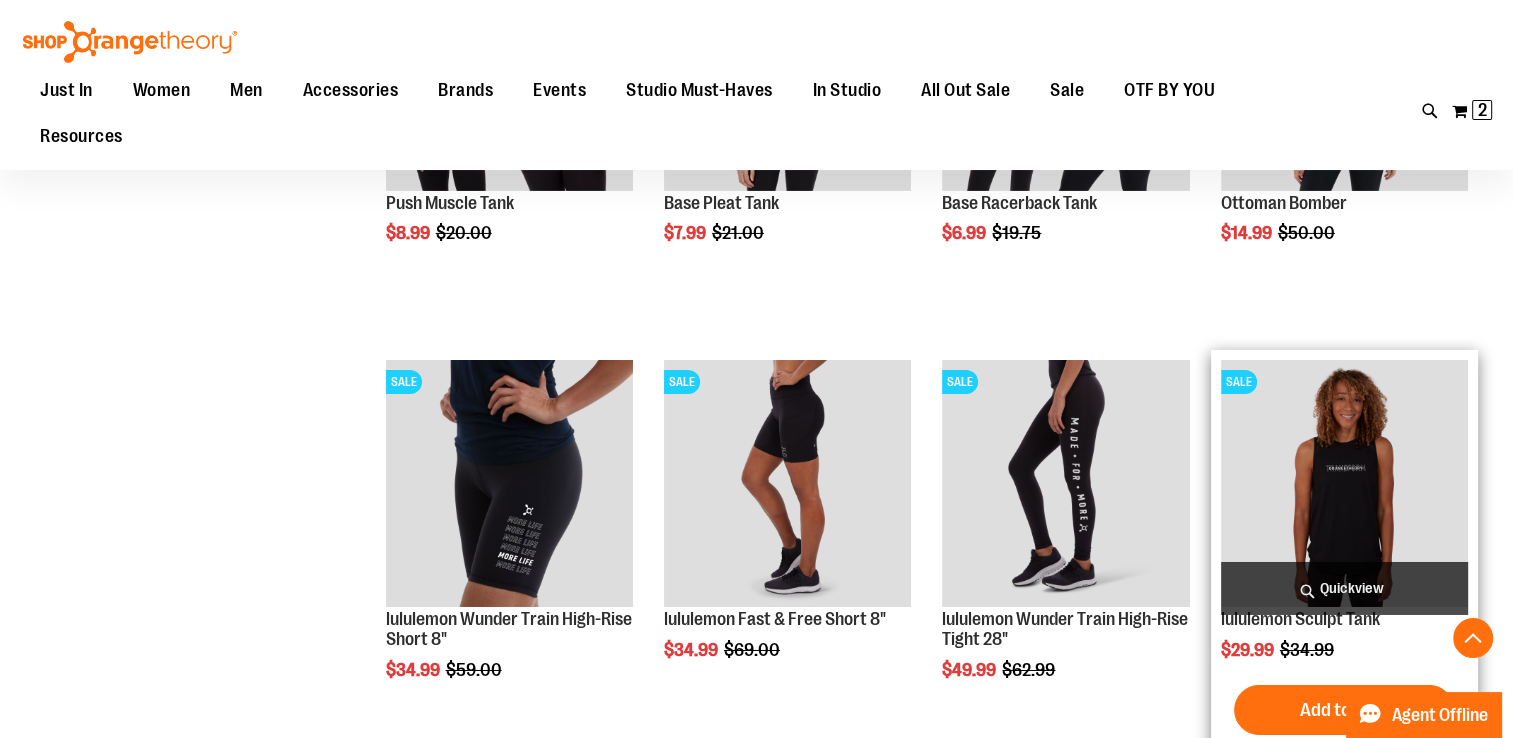 click on "Quickview" at bounding box center (1344, 588) 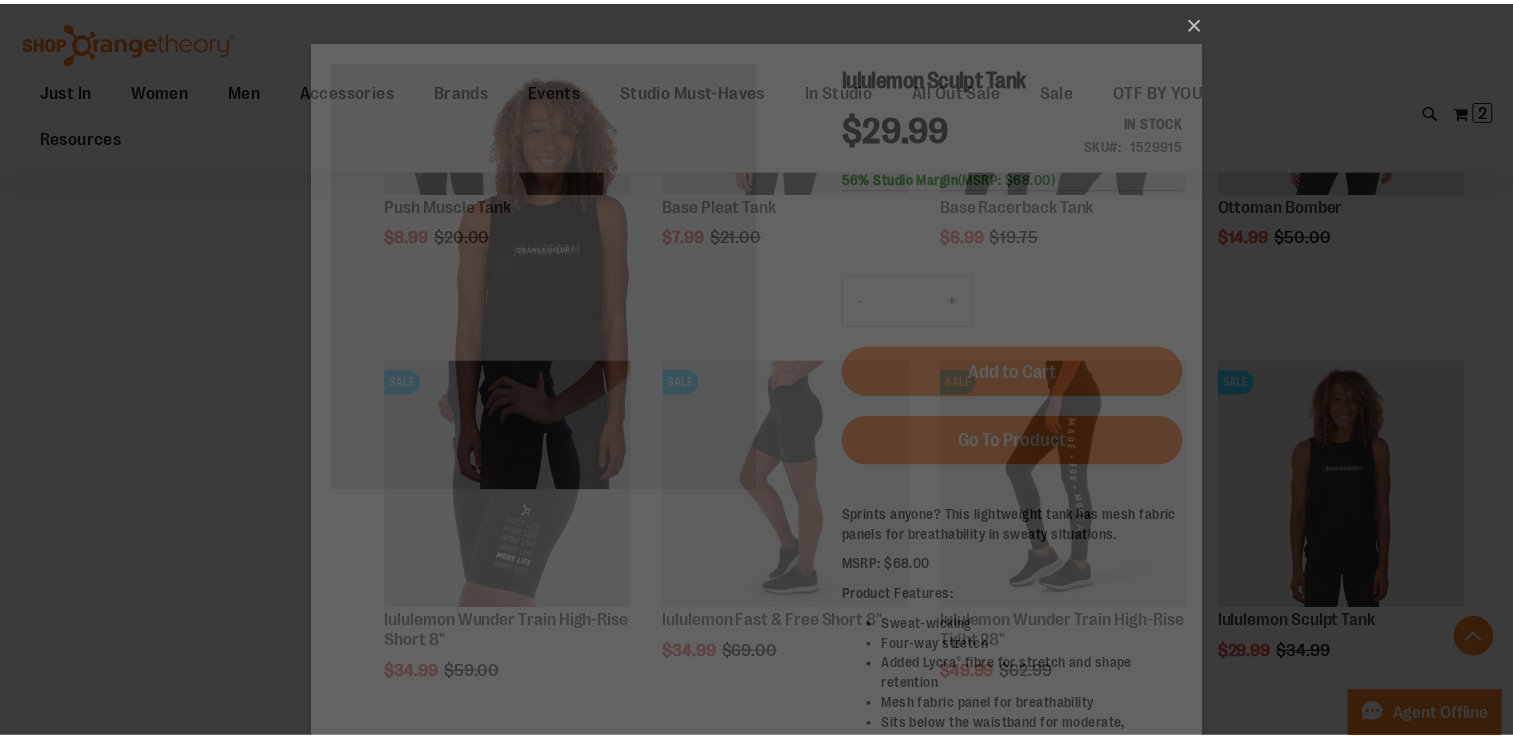 scroll, scrollTop: 0, scrollLeft: 0, axis: both 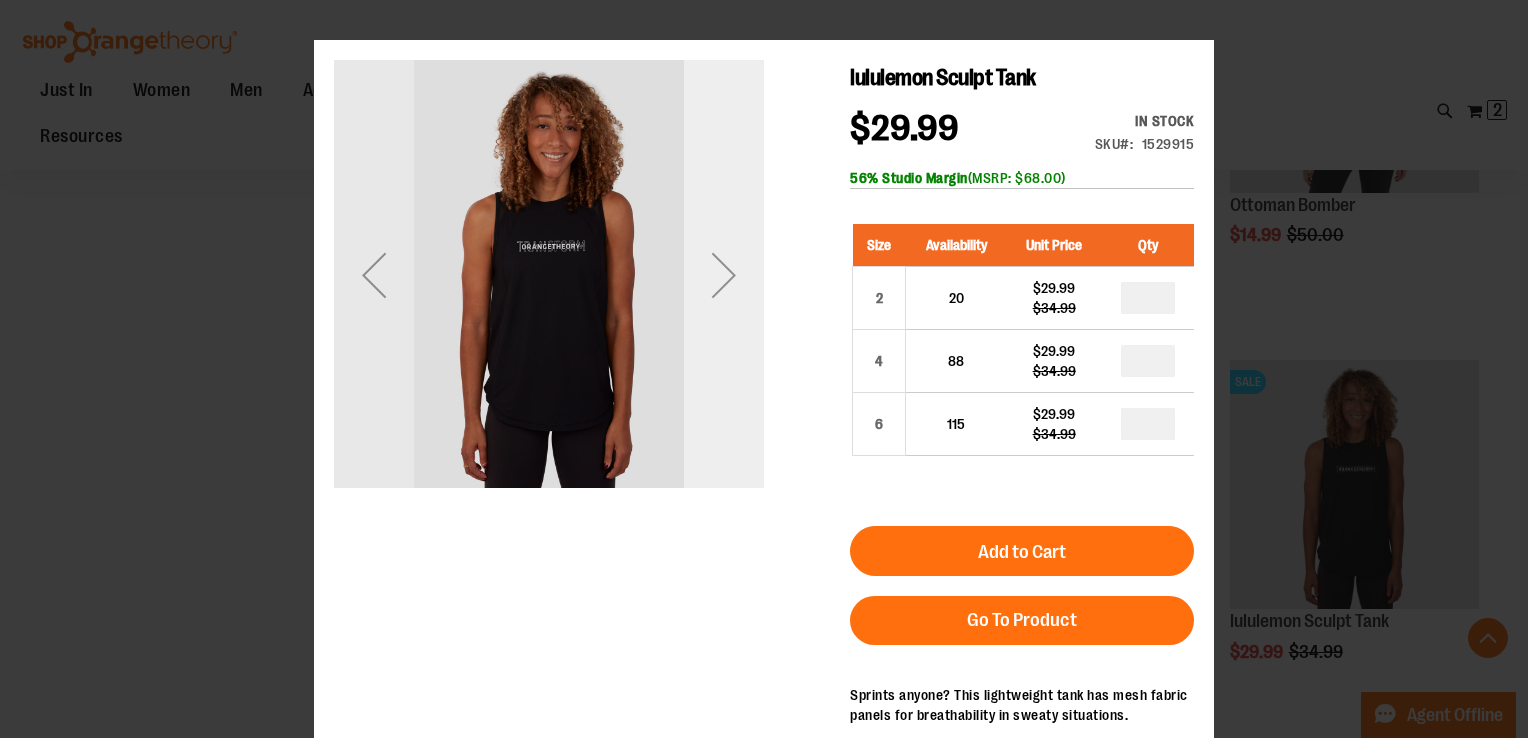 click at bounding box center (724, 275) 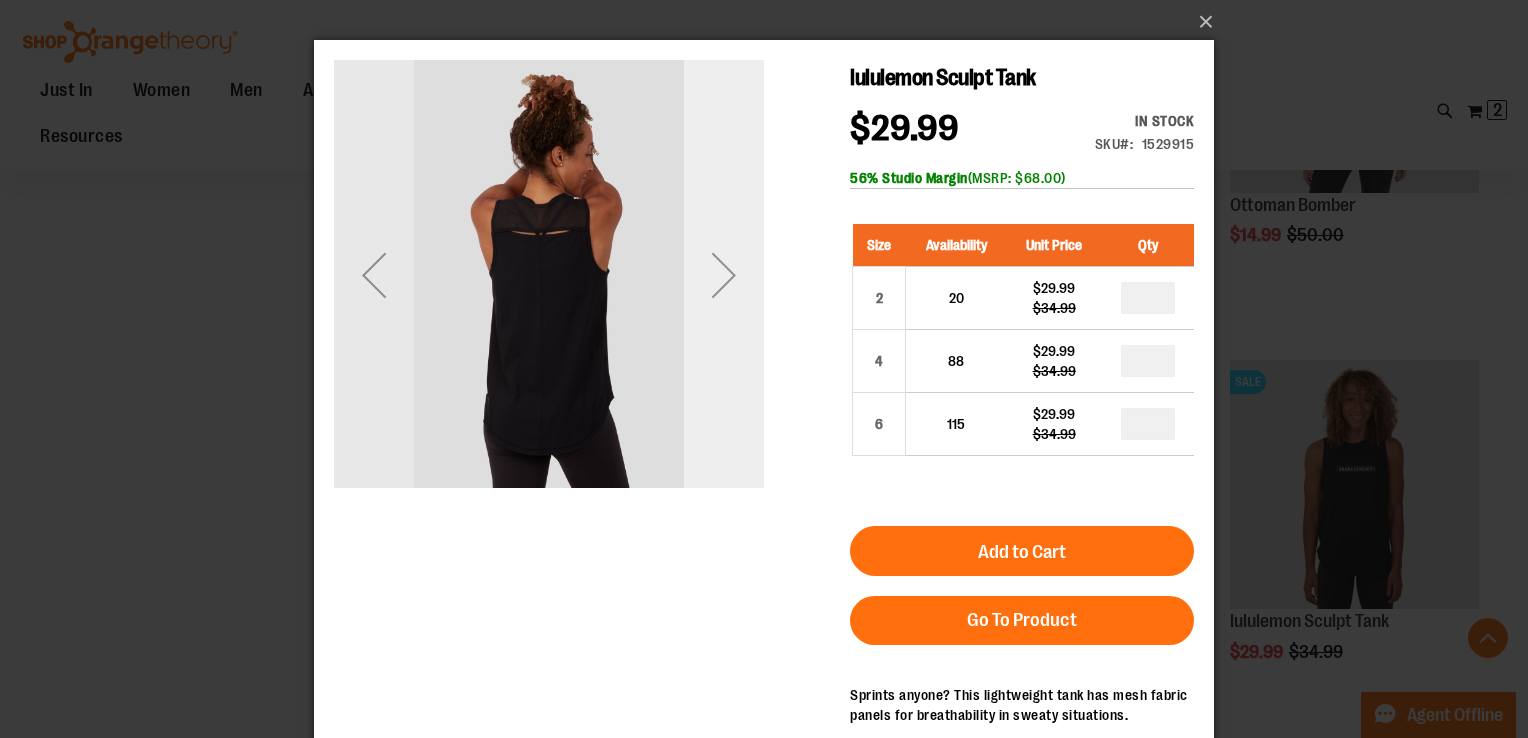 click at bounding box center (724, 275) 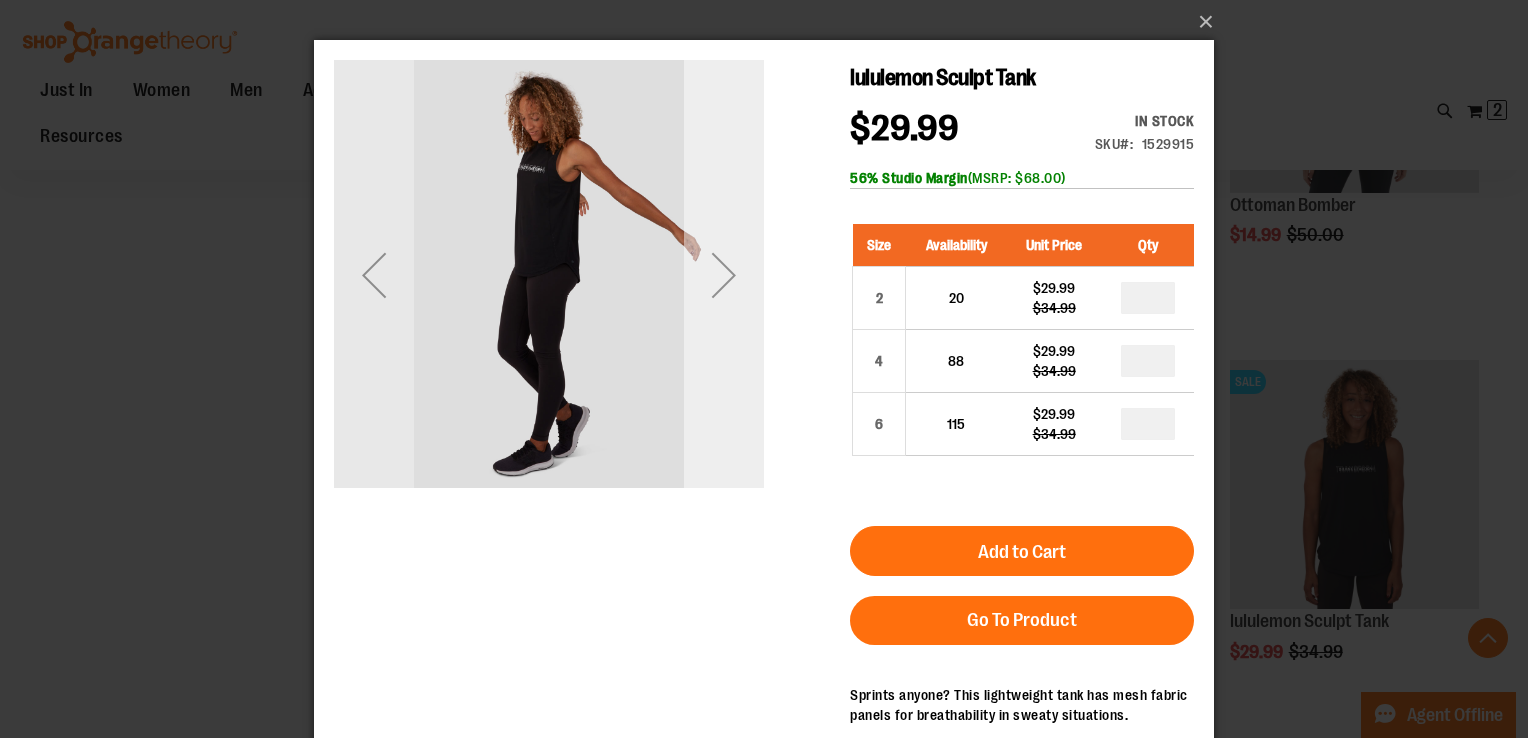 click at bounding box center [724, 275] 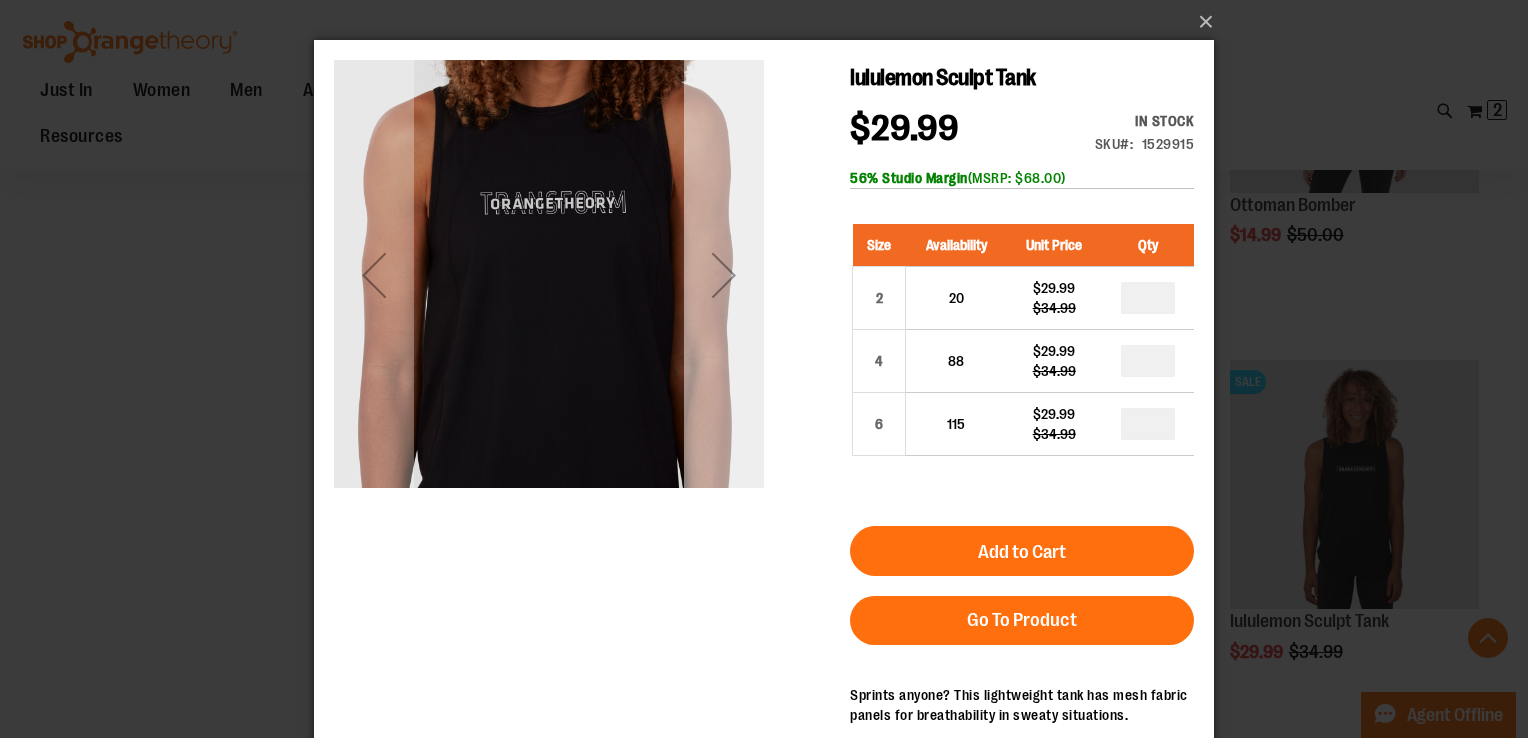 click at bounding box center (724, 275) 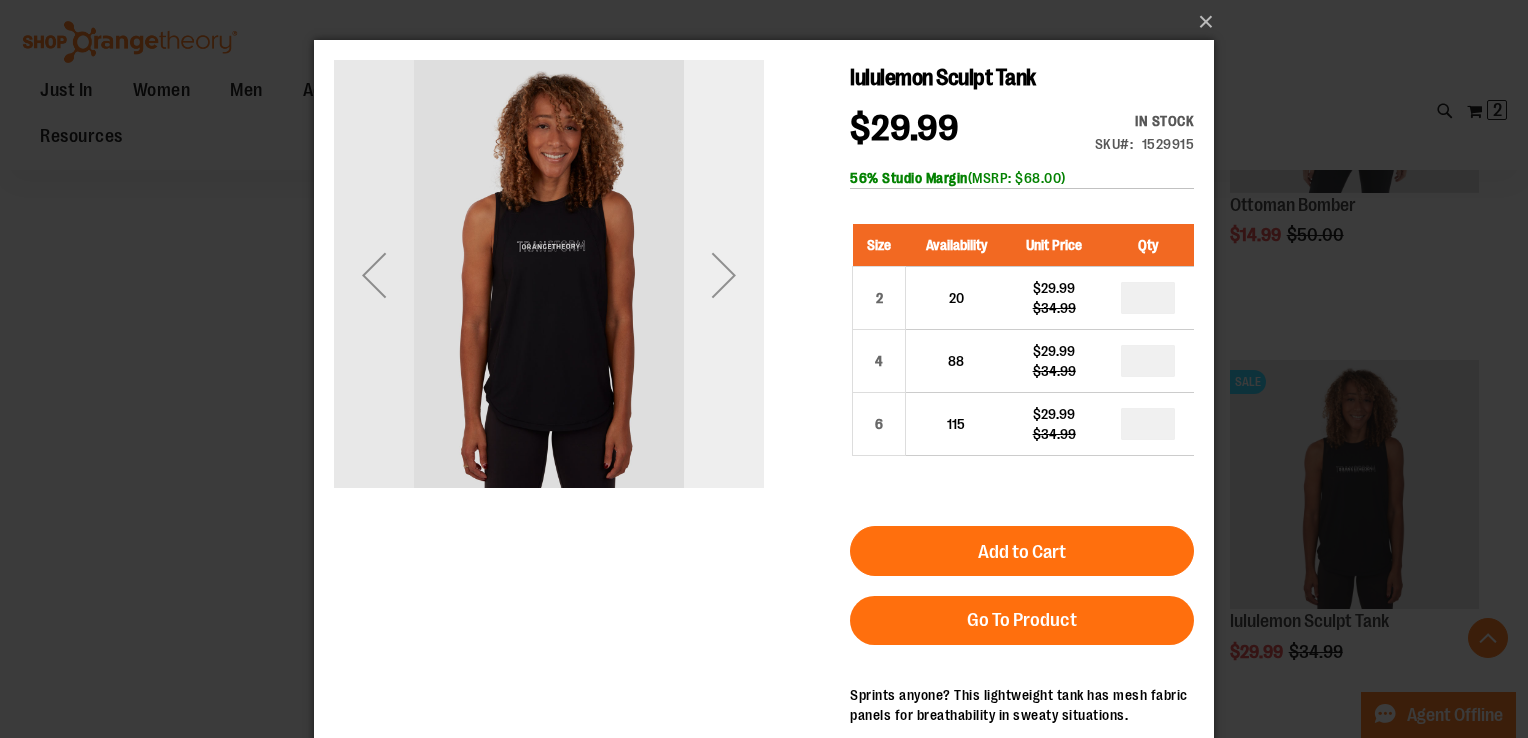 click at bounding box center [724, 275] 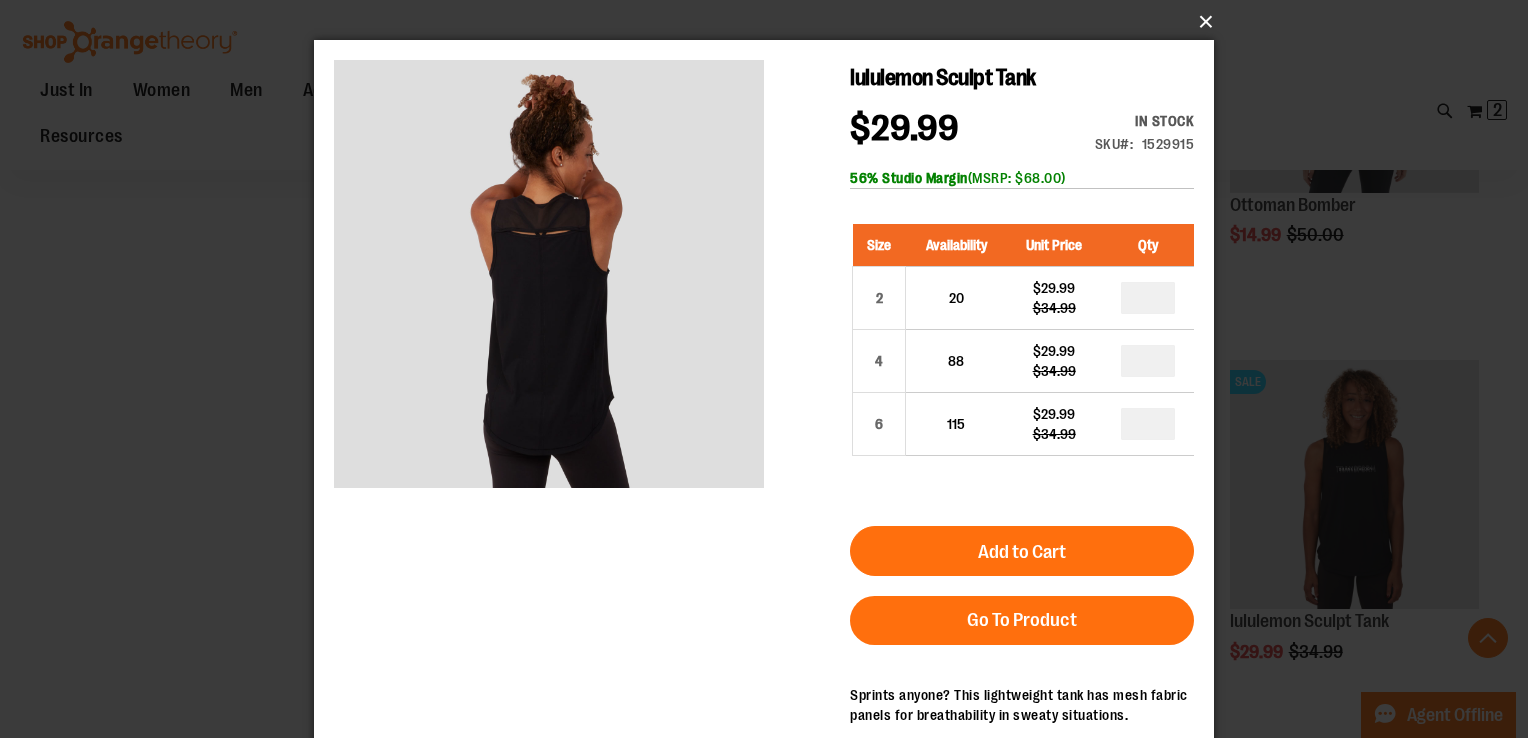click on "×" at bounding box center [770, 22] 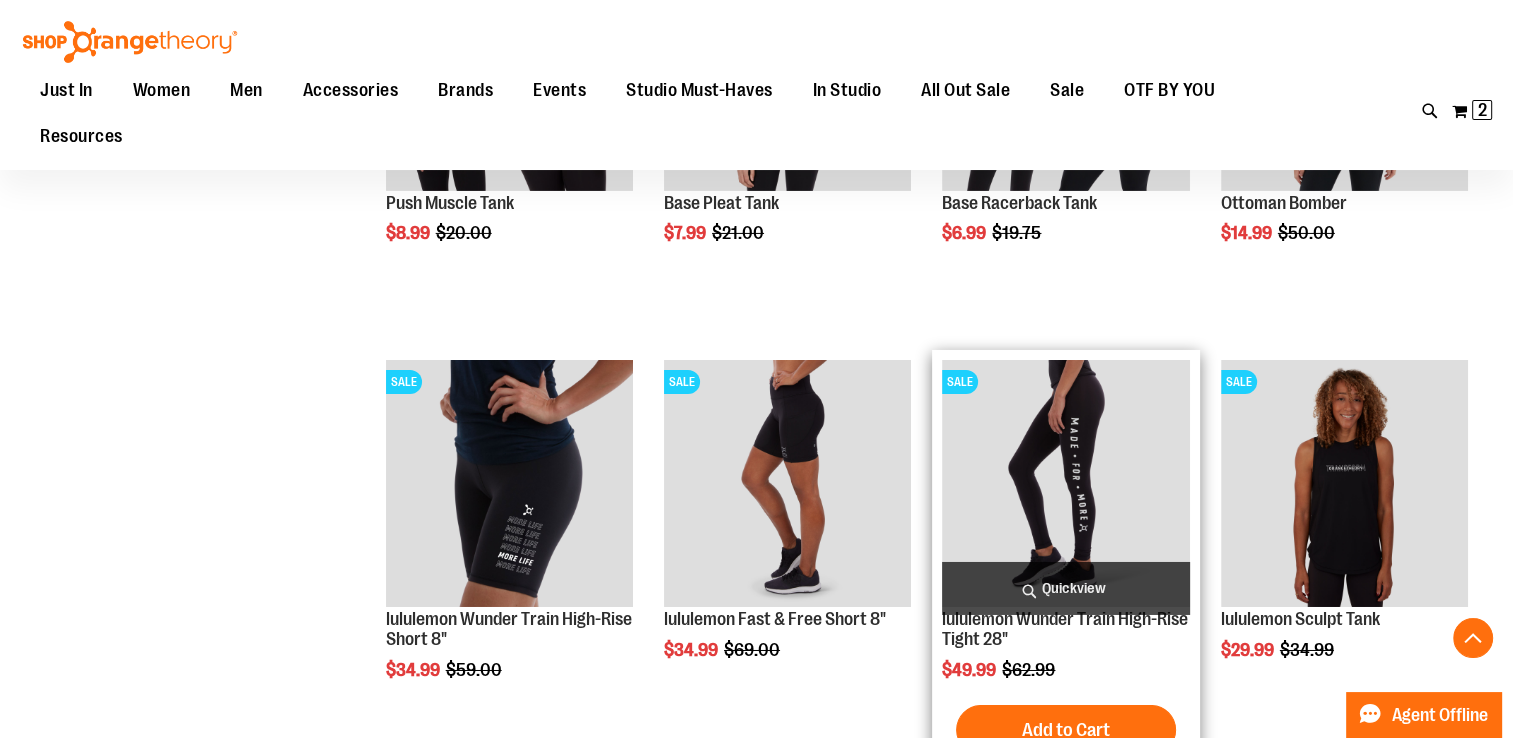 click at bounding box center (1065, 483) 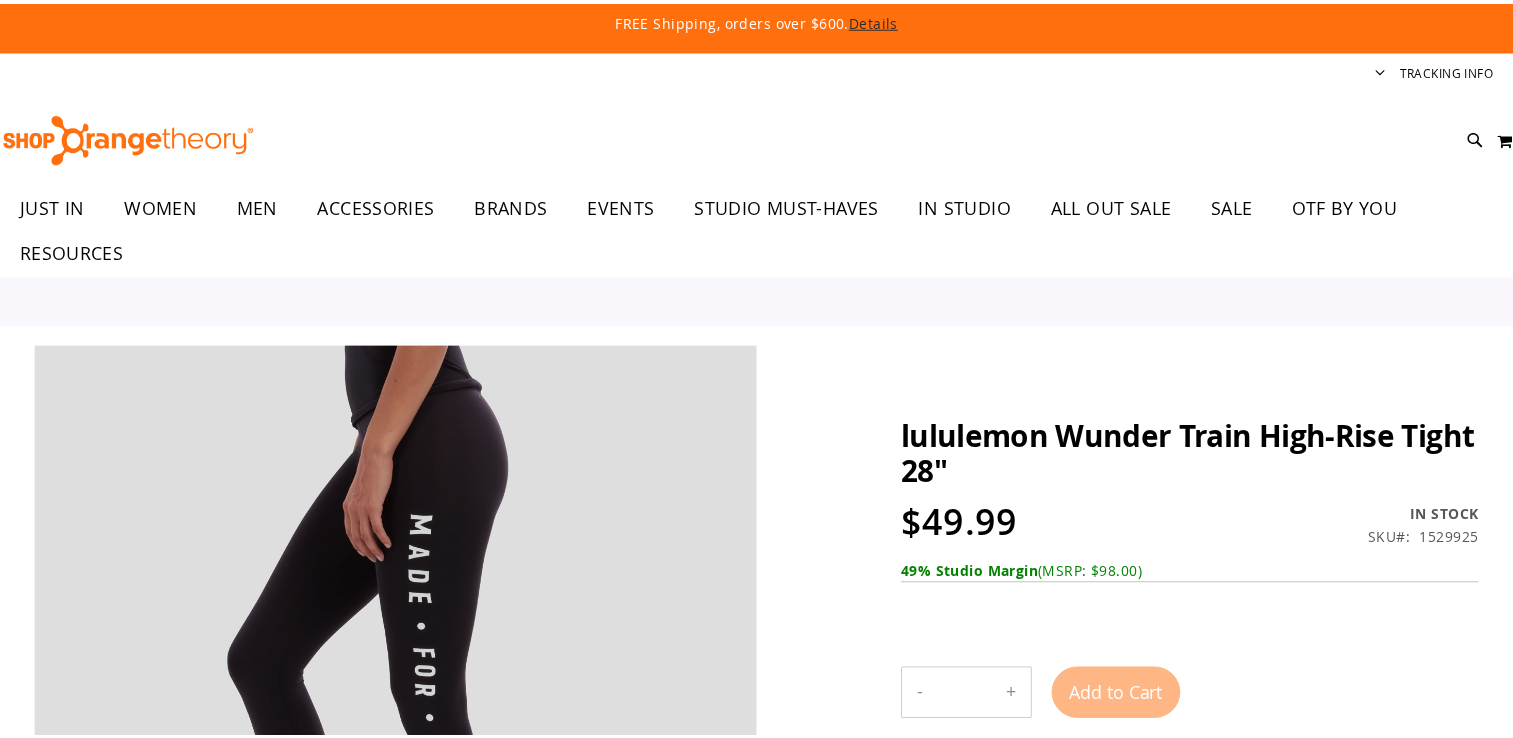scroll, scrollTop: 0, scrollLeft: 0, axis: both 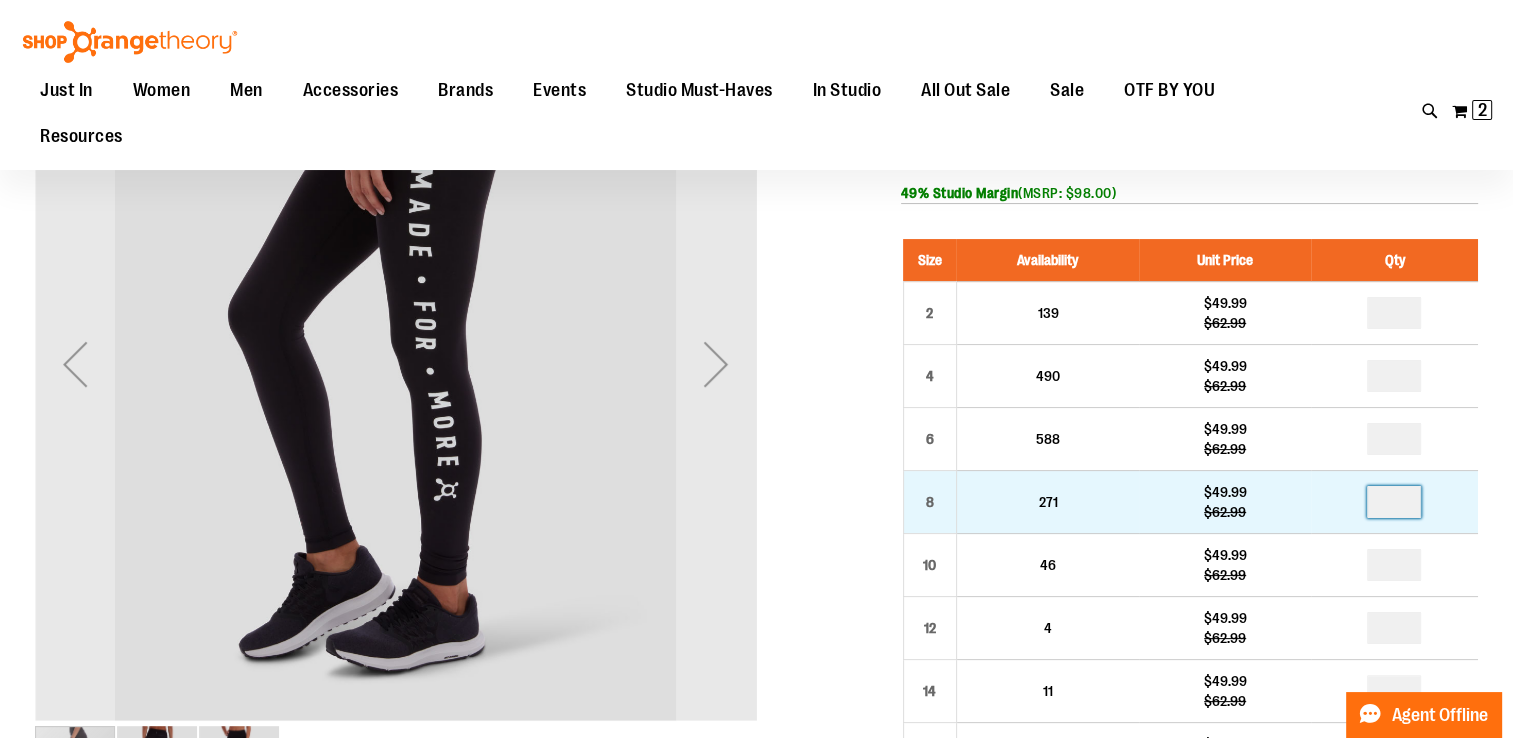 click at bounding box center (1394, 502) 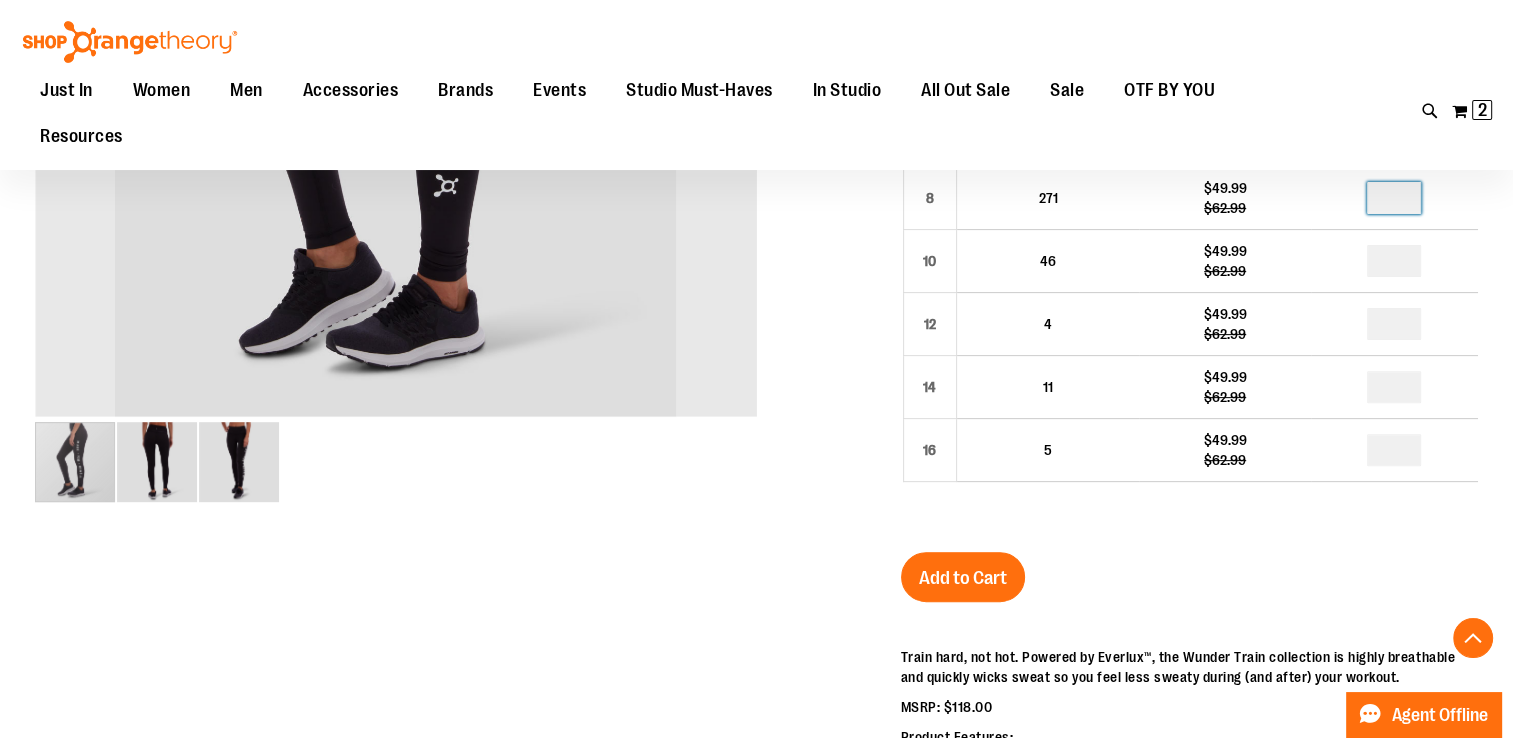 scroll, scrollTop: 576, scrollLeft: 0, axis: vertical 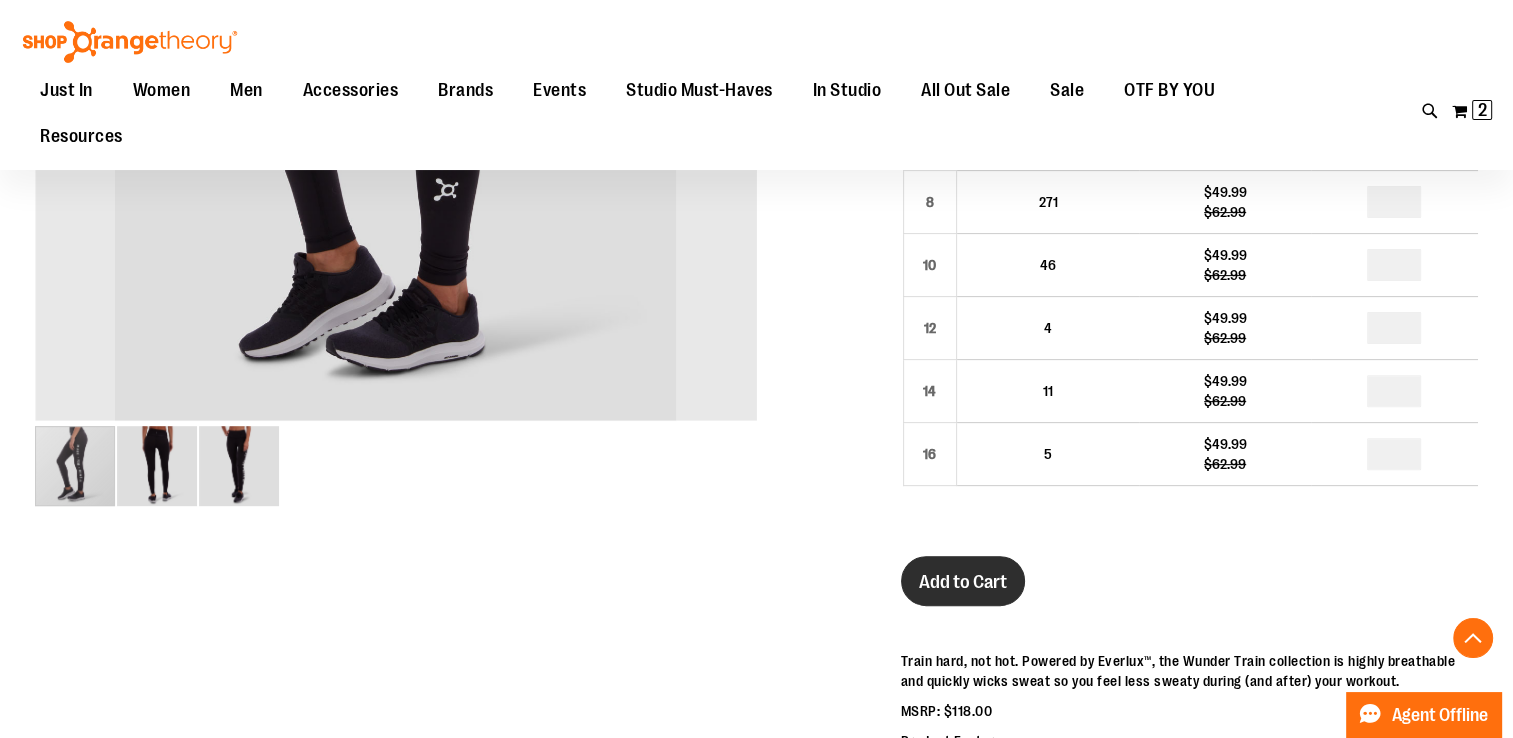 click on "Add to Cart" at bounding box center (963, 582) 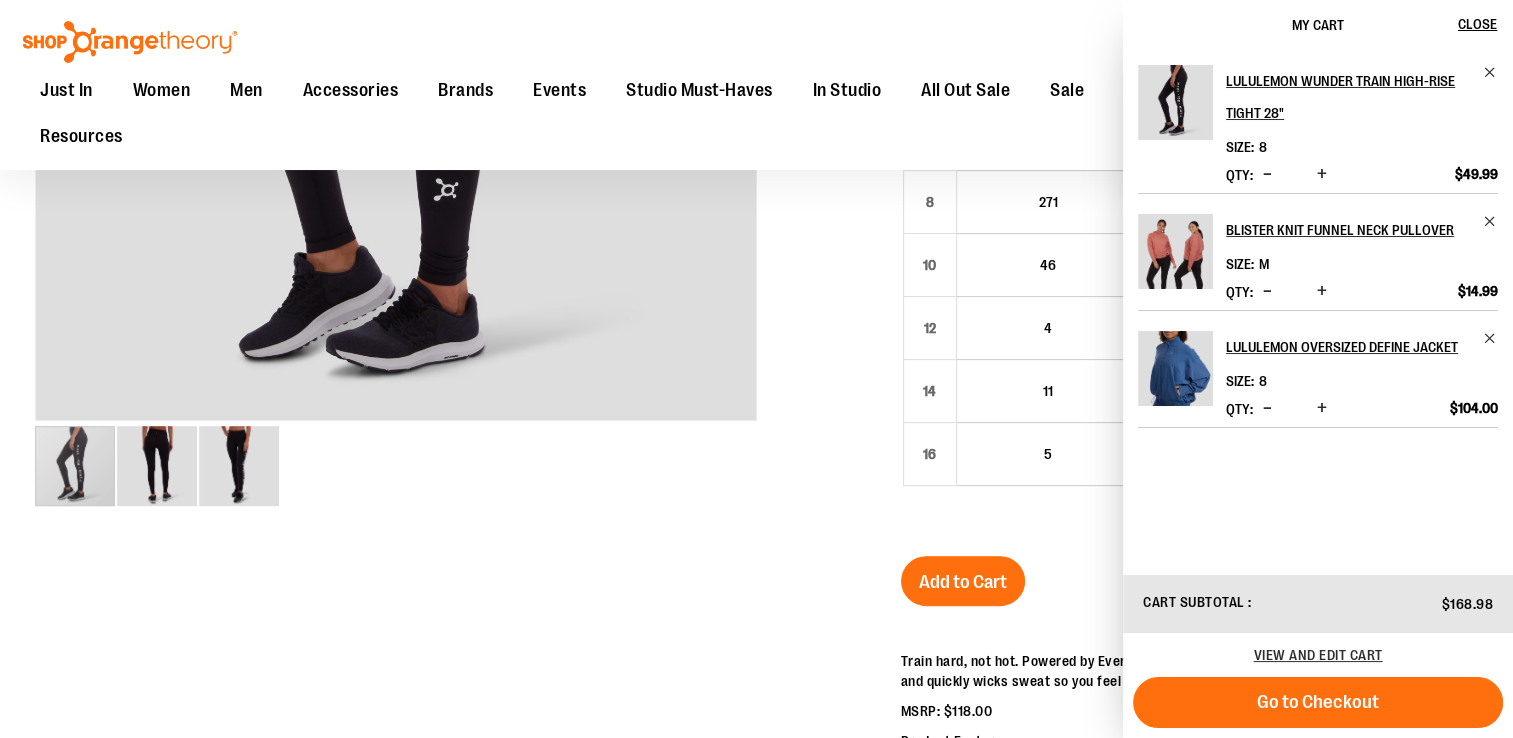 click on "Toggle Nav
Search
Popular Suggestions
Advanced Search" at bounding box center (756, 85) 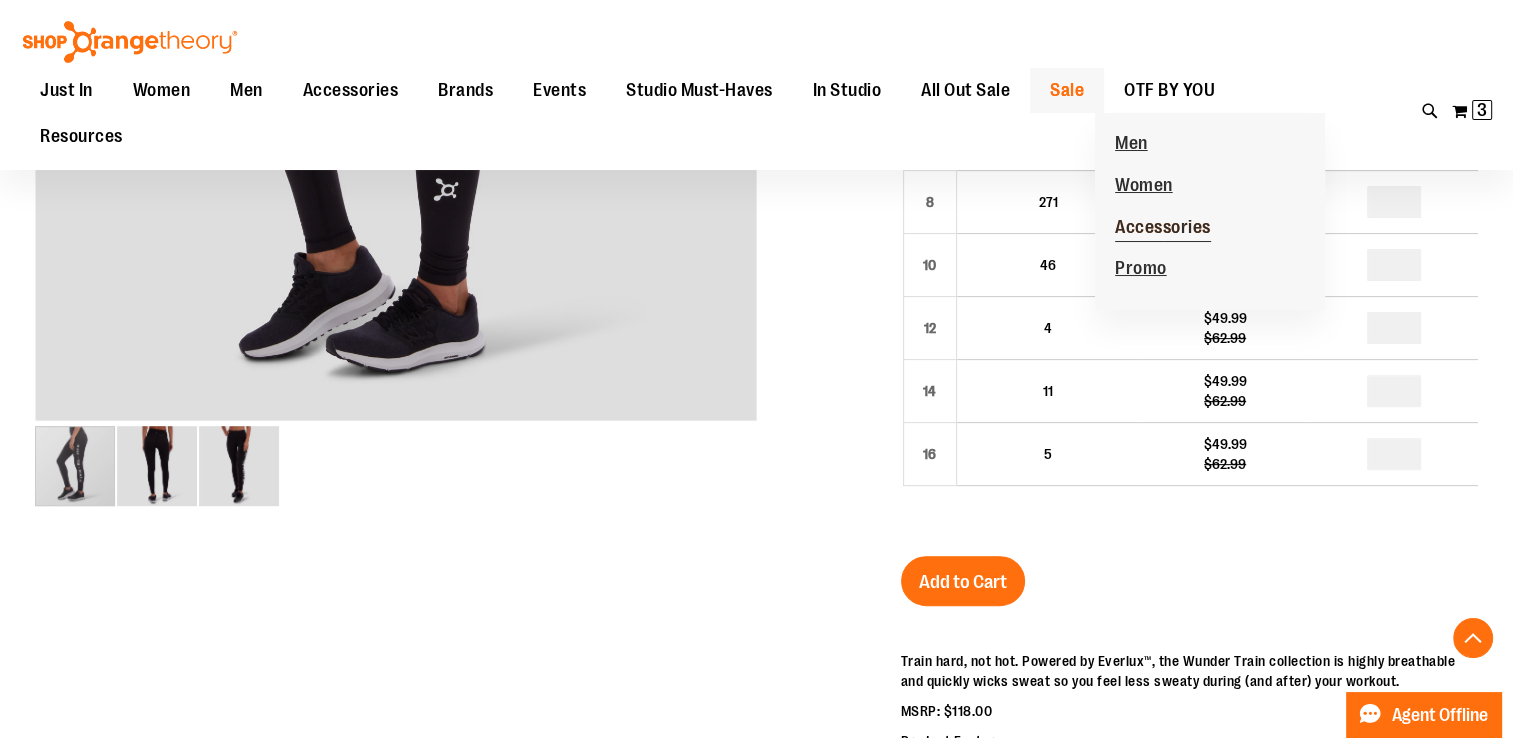 click on "Accessories" at bounding box center [1163, 229] 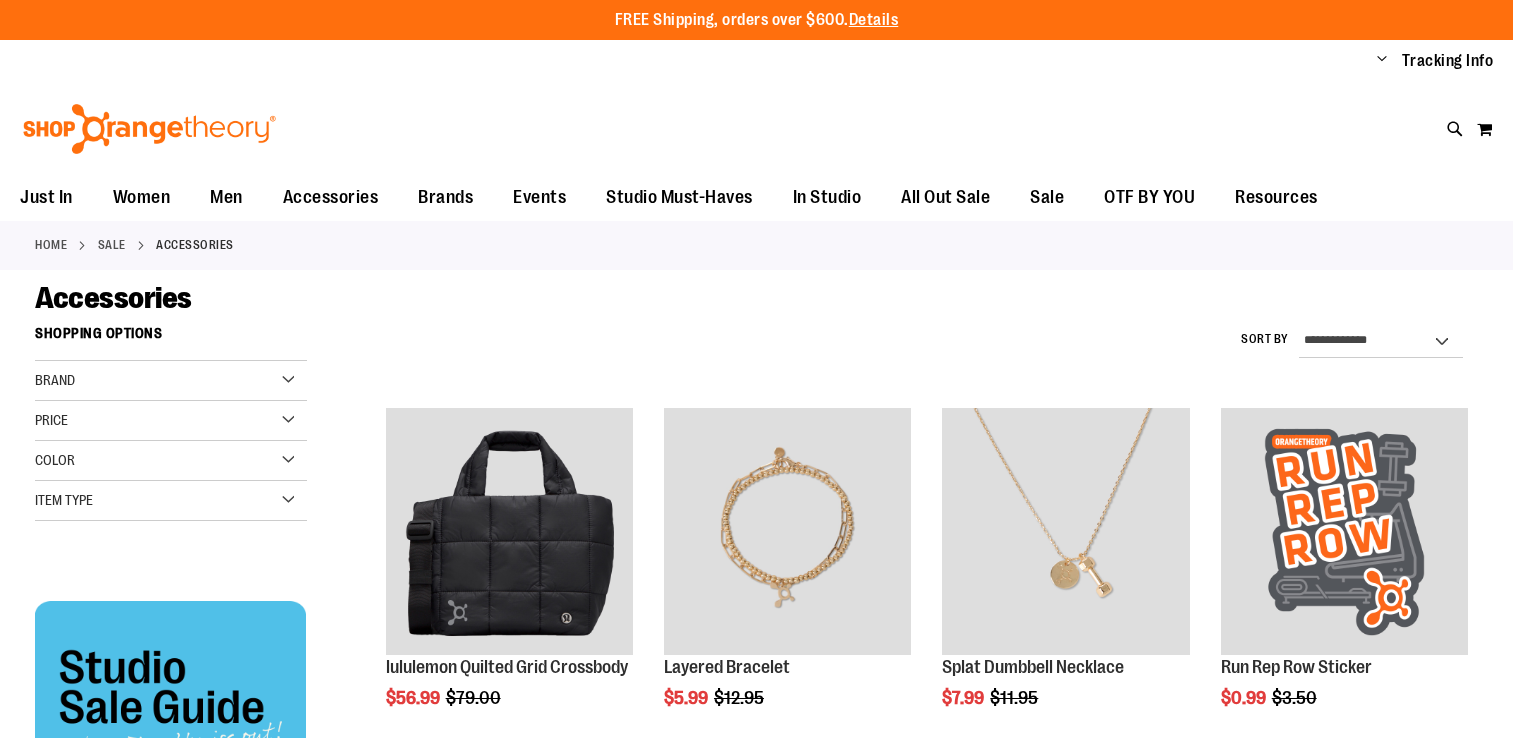 scroll, scrollTop: 0, scrollLeft: 0, axis: both 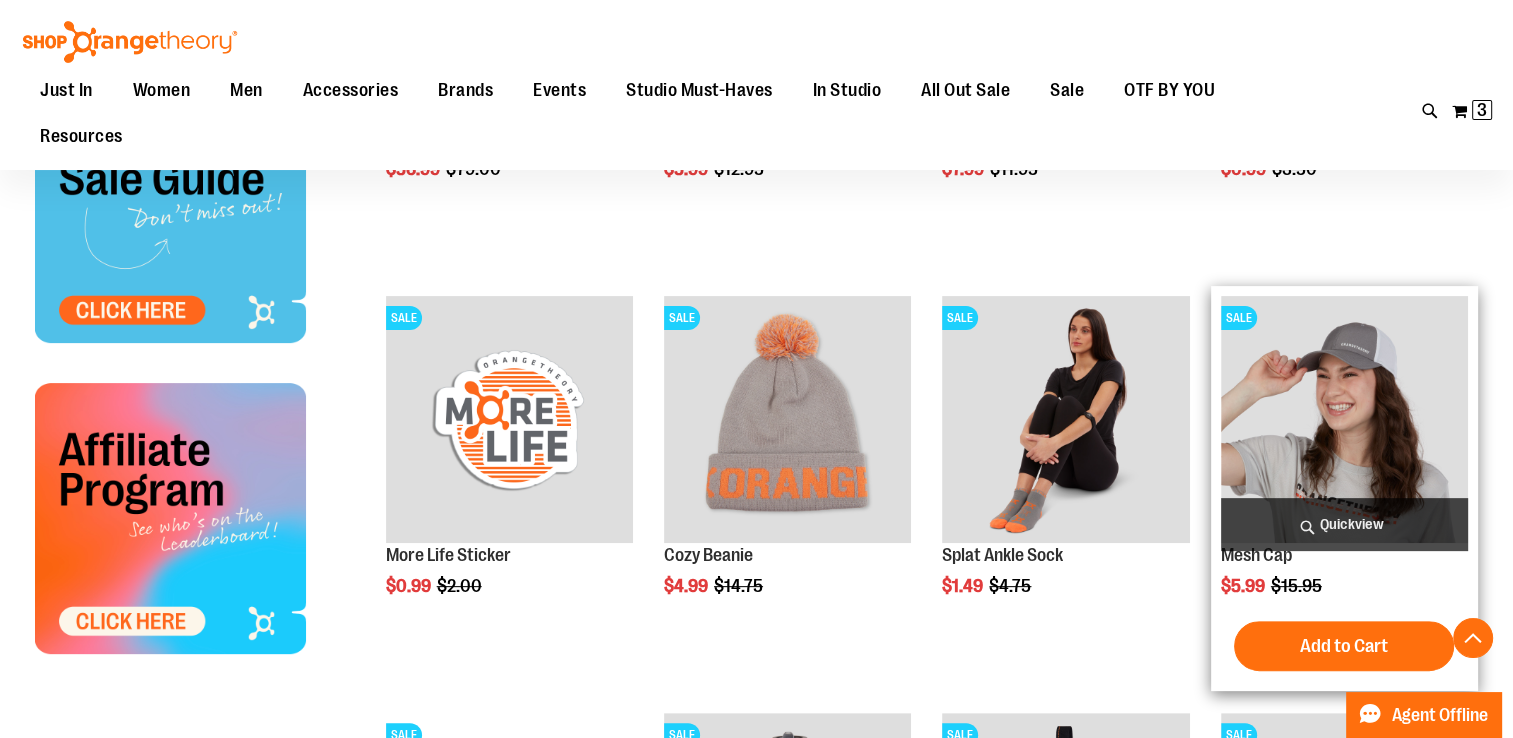 click on "Quickview" at bounding box center (1344, 524) 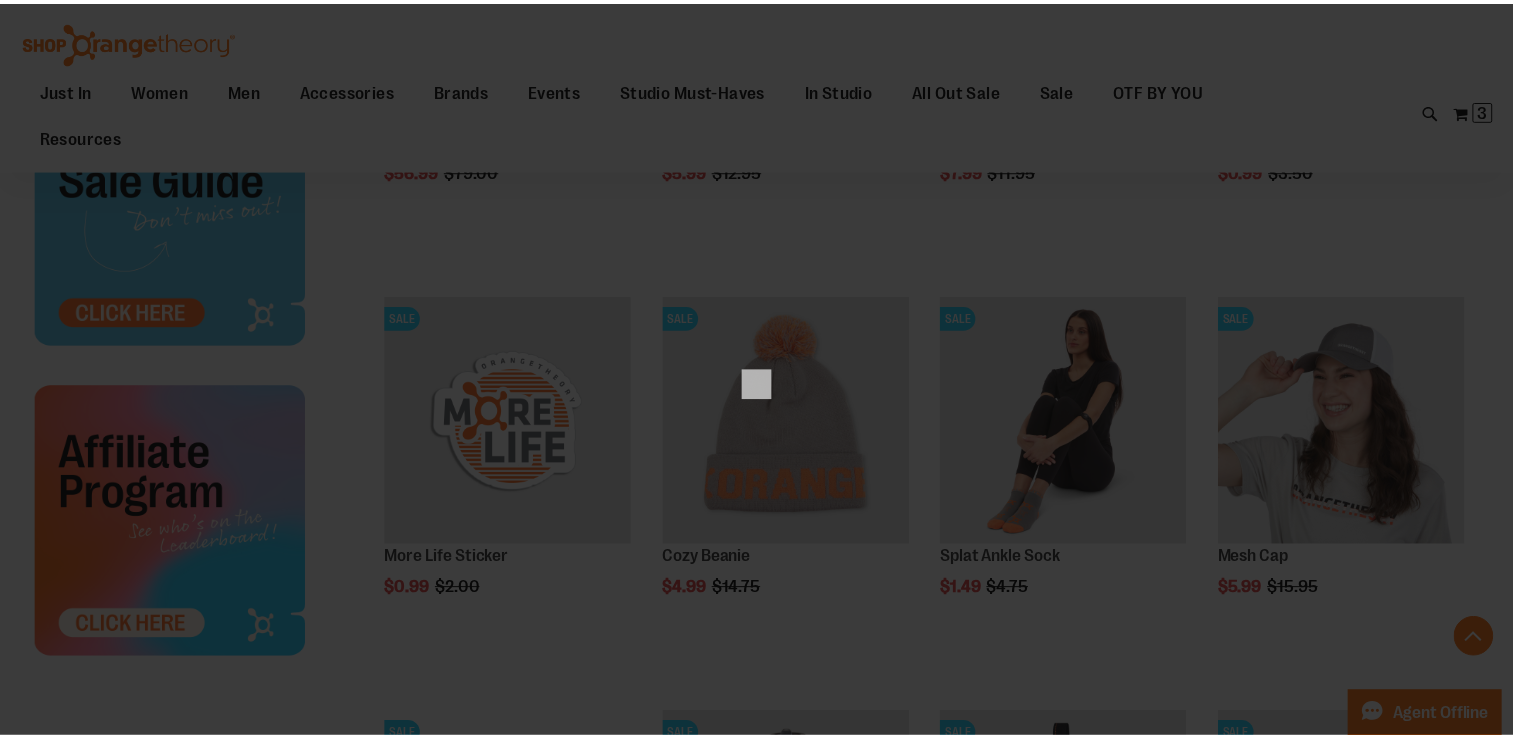 scroll, scrollTop: 0, scrollLeft: 0, axis: both 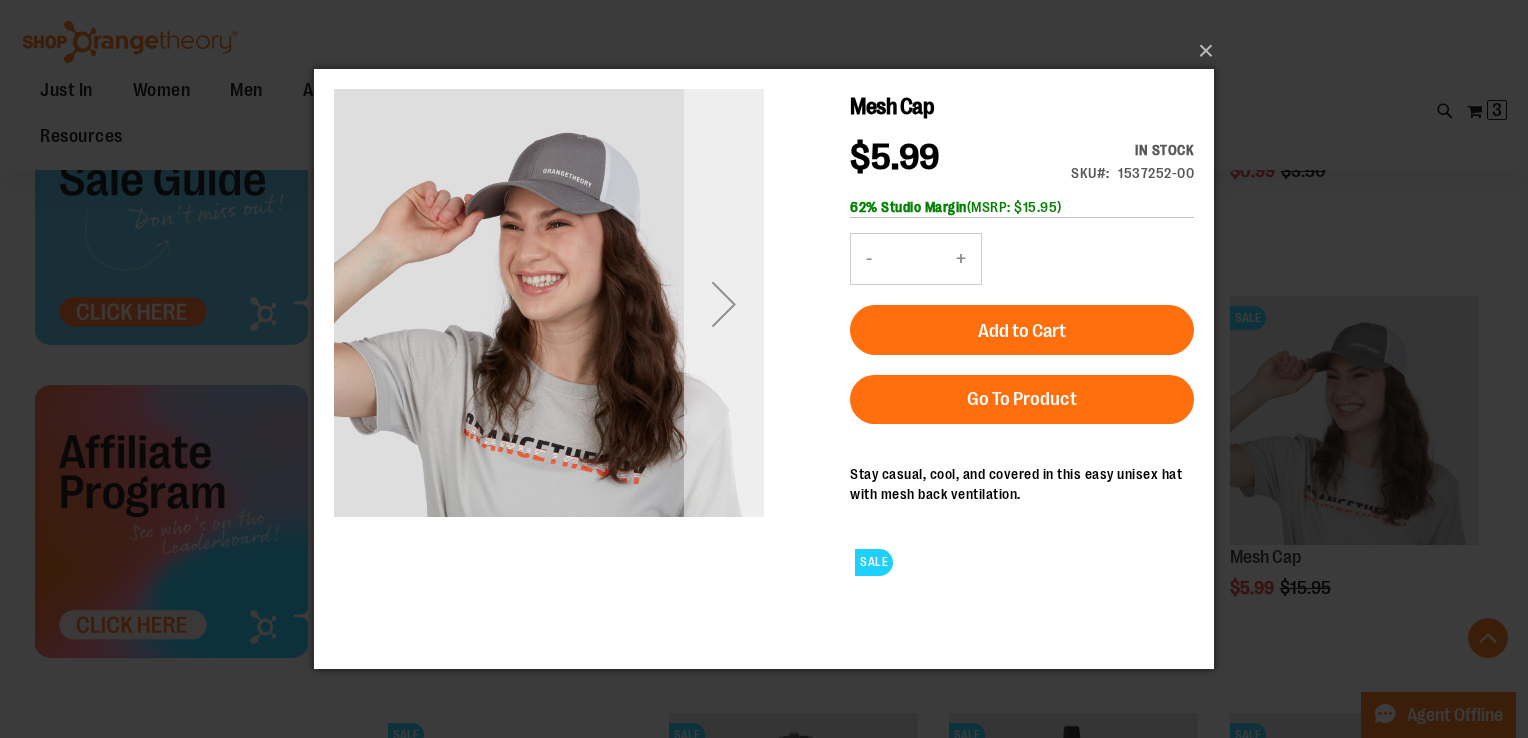 click at bounding box center (724, 304) 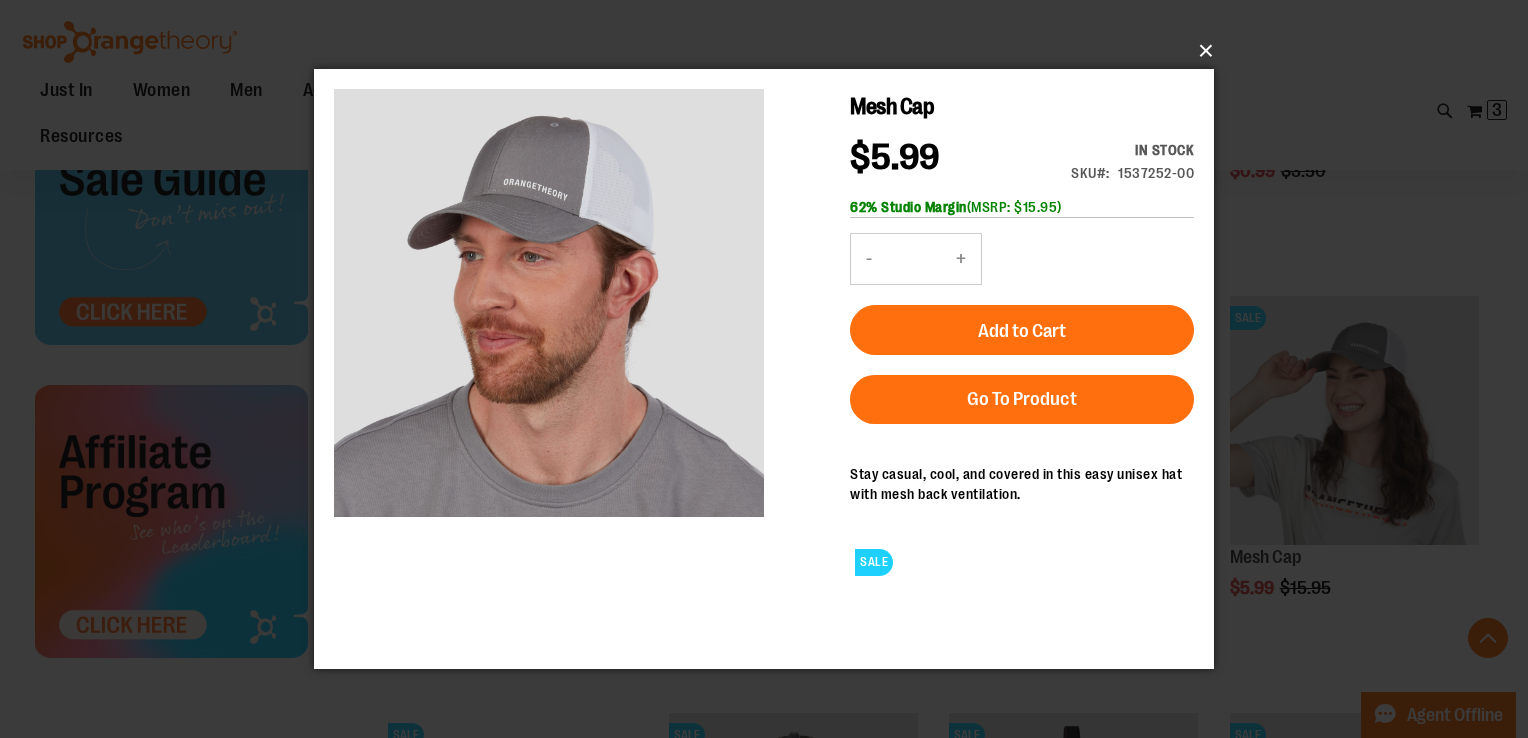 click on "×" at bounding box center (770, 51) 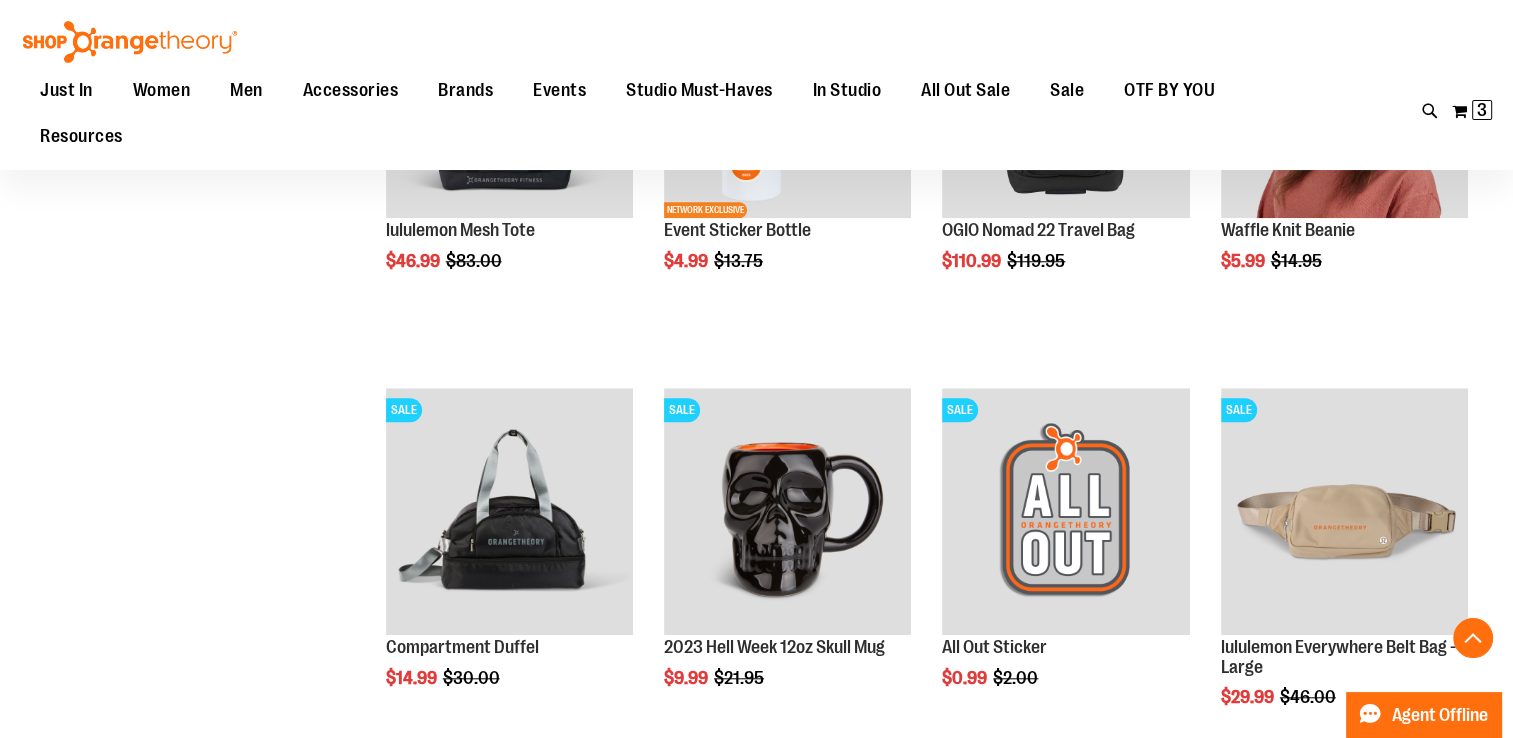 scroll, scrollTop: 1691, scrollLeft: 0, axis: vertical 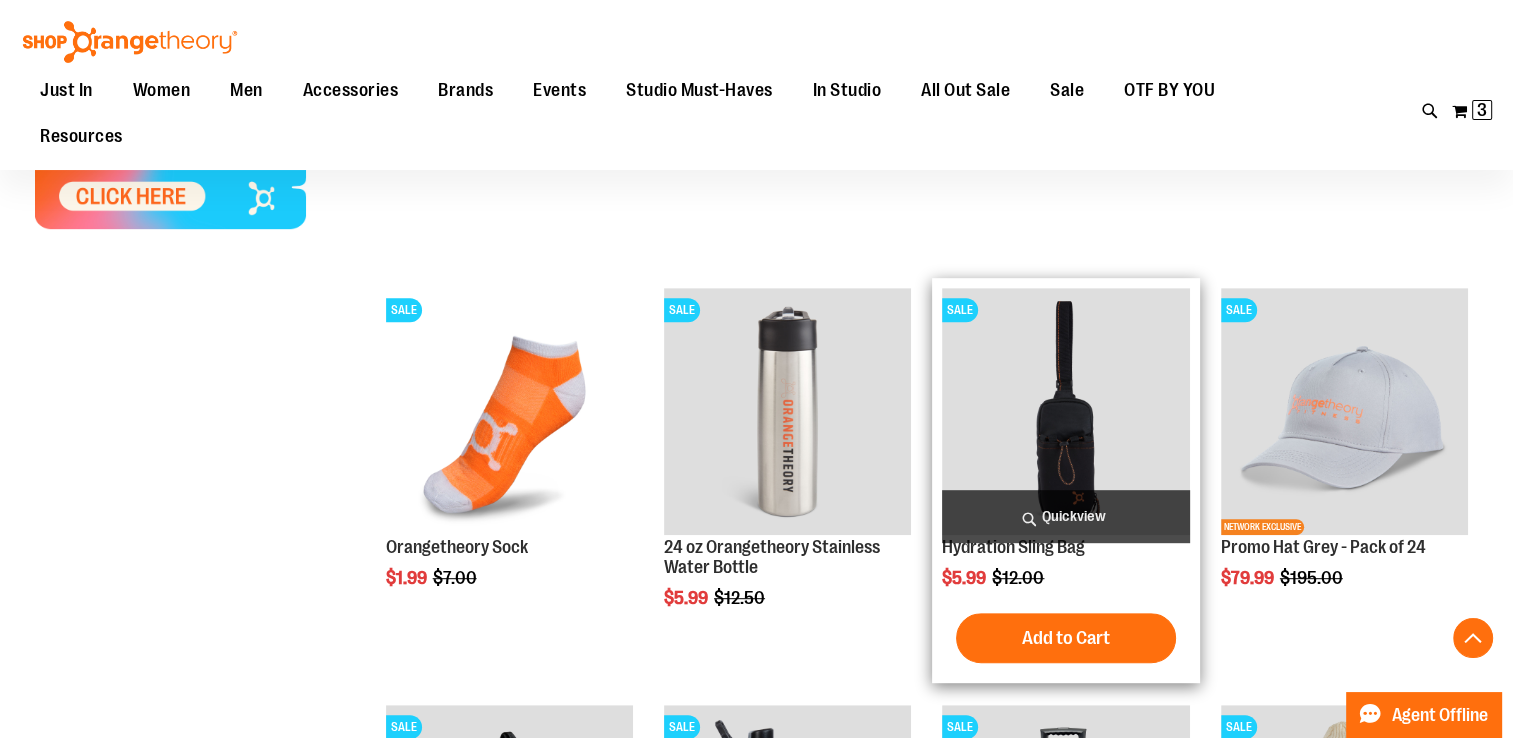 click on "Quickview" at bounding box center (1065, 516) 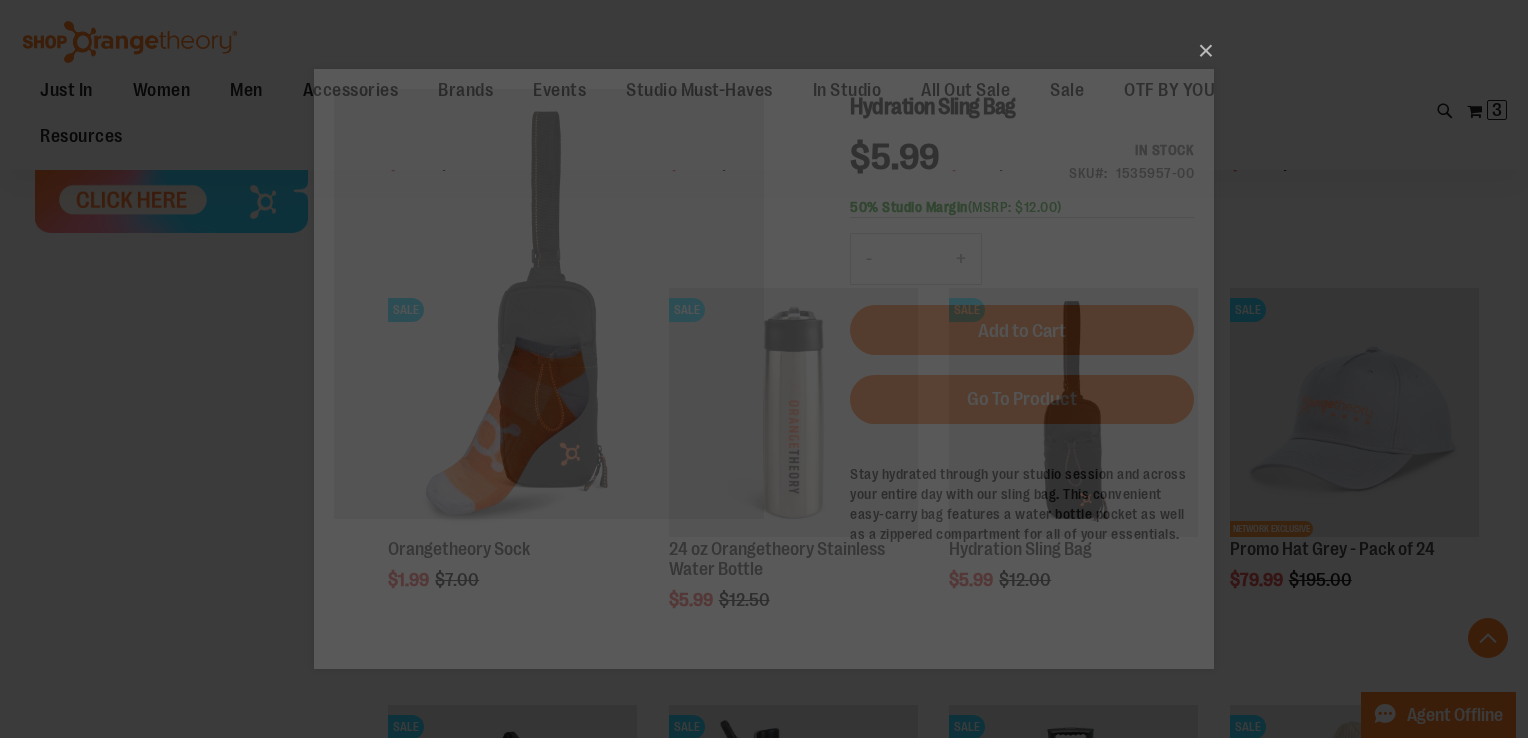 scroll, scrollTop: 0, scrollLeft: 0, axis: both 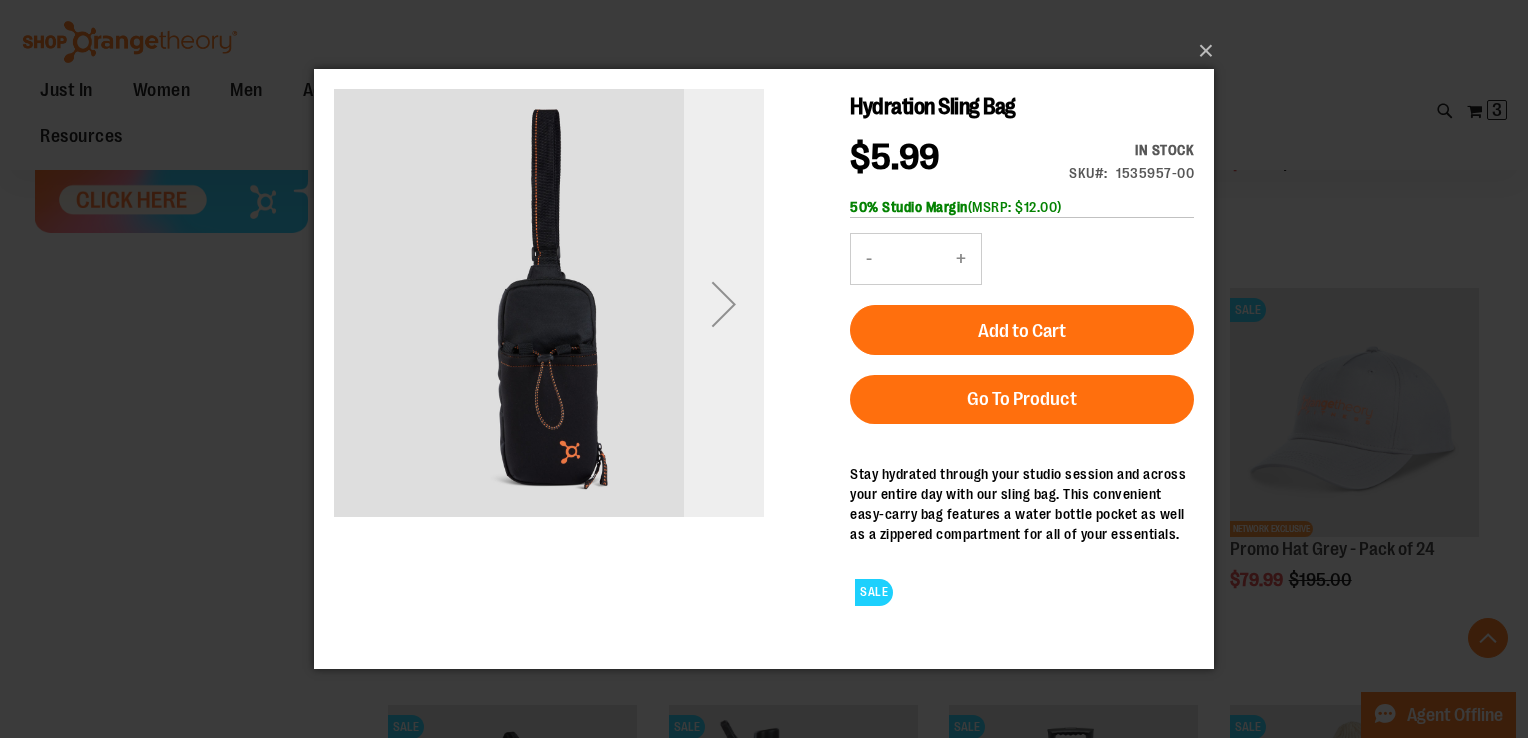 click at bounding box center [724, 304] 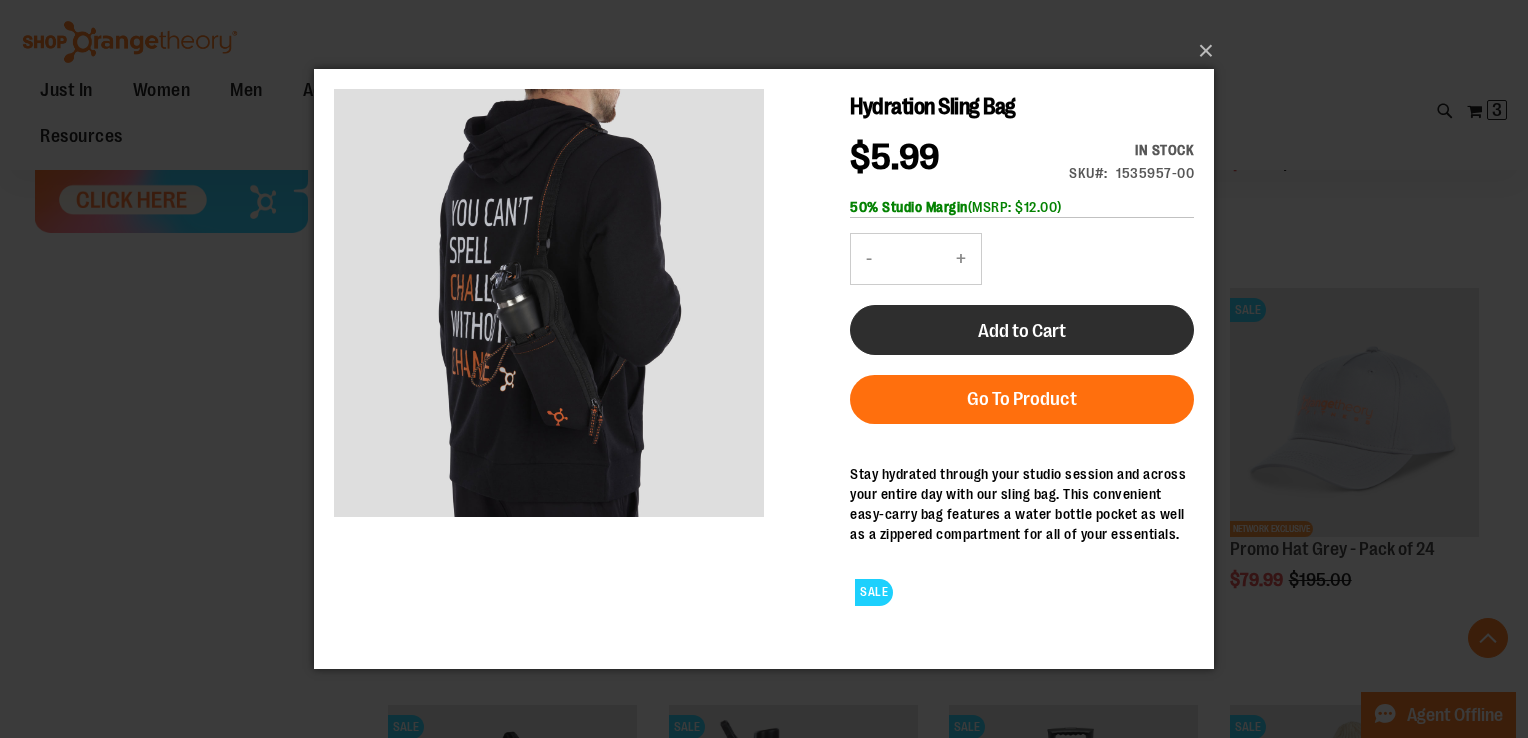 click on "Add to Cart" at bounding box center (1022, 330) 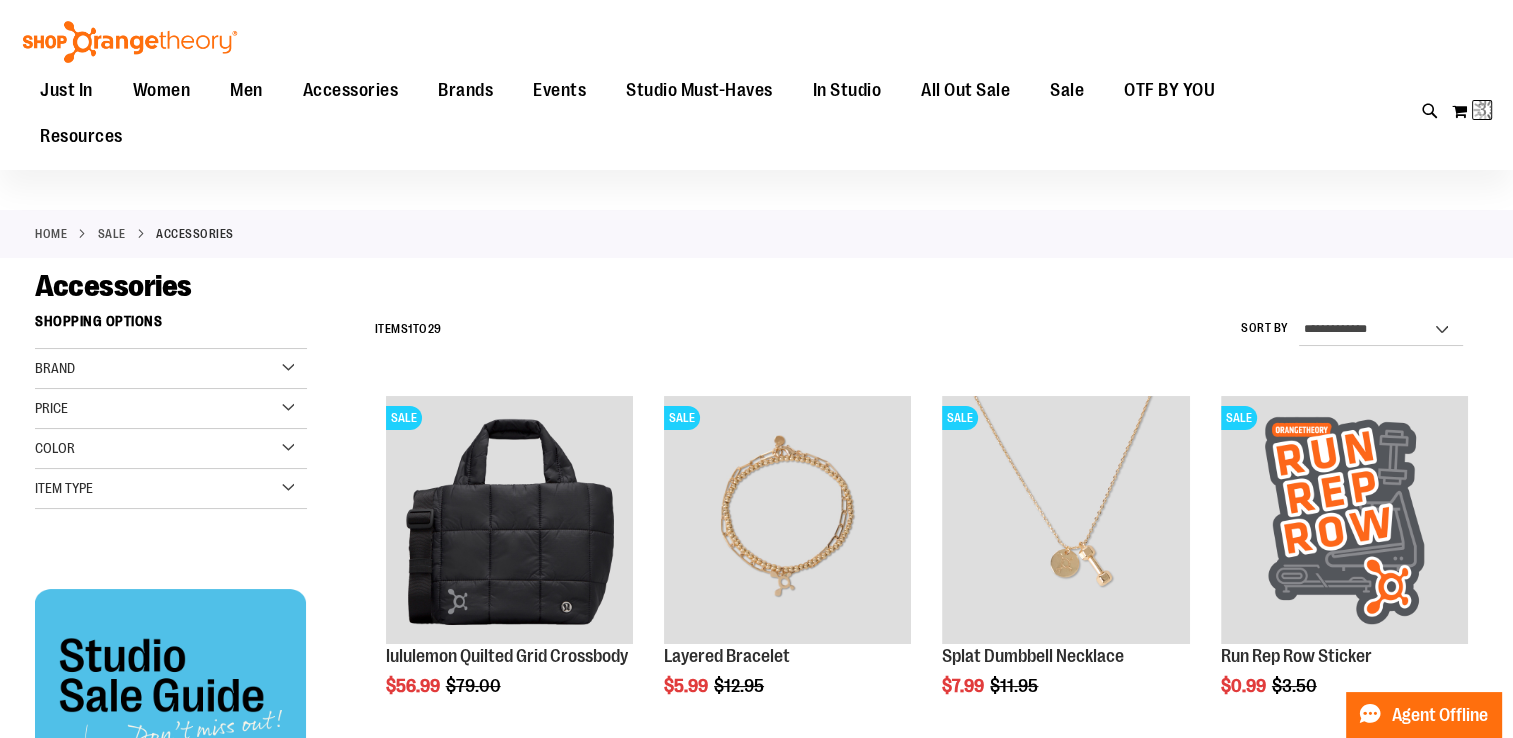 scroll, scrollTop: 0, scrollLeft: 0, axis: both 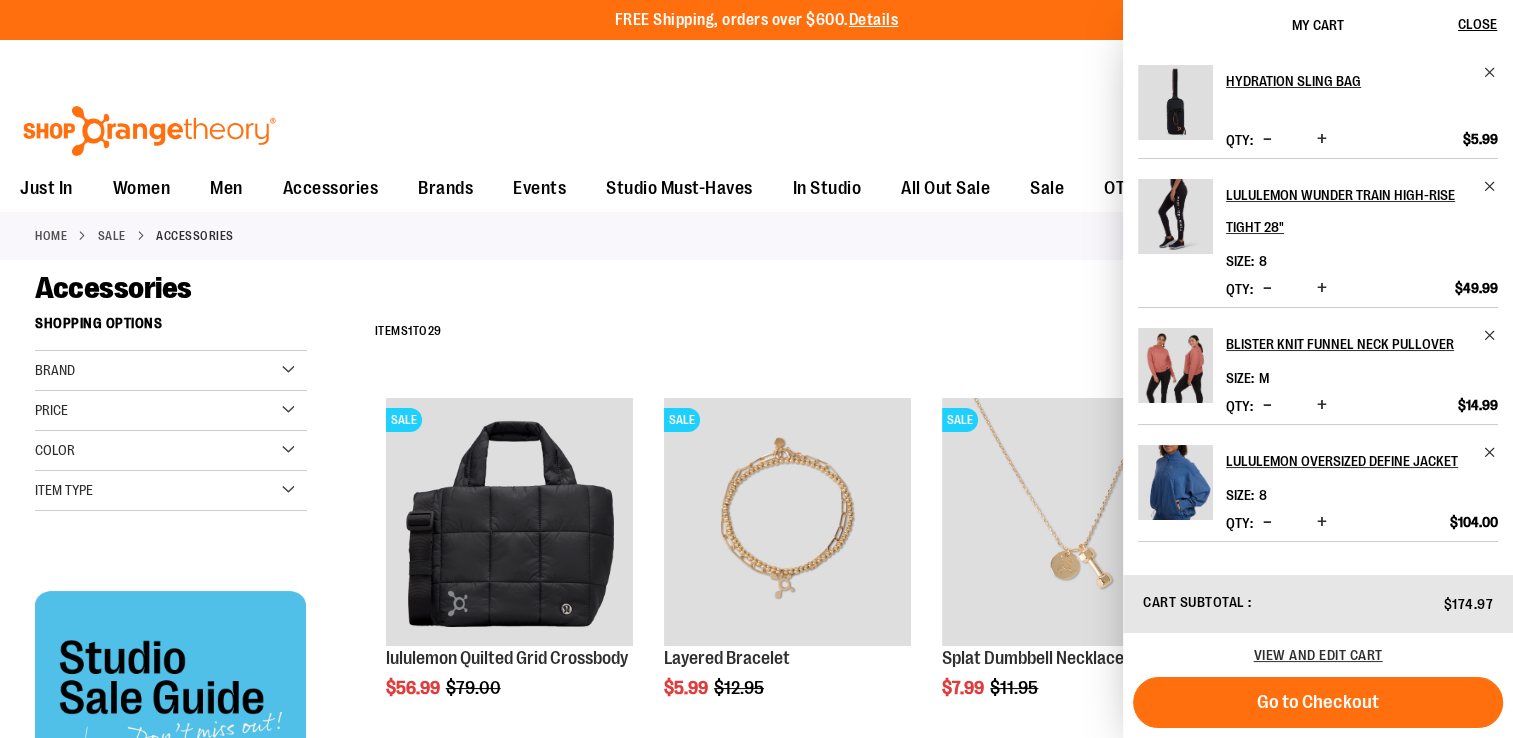 click on "Accessories" at bounding box center [756, 288] 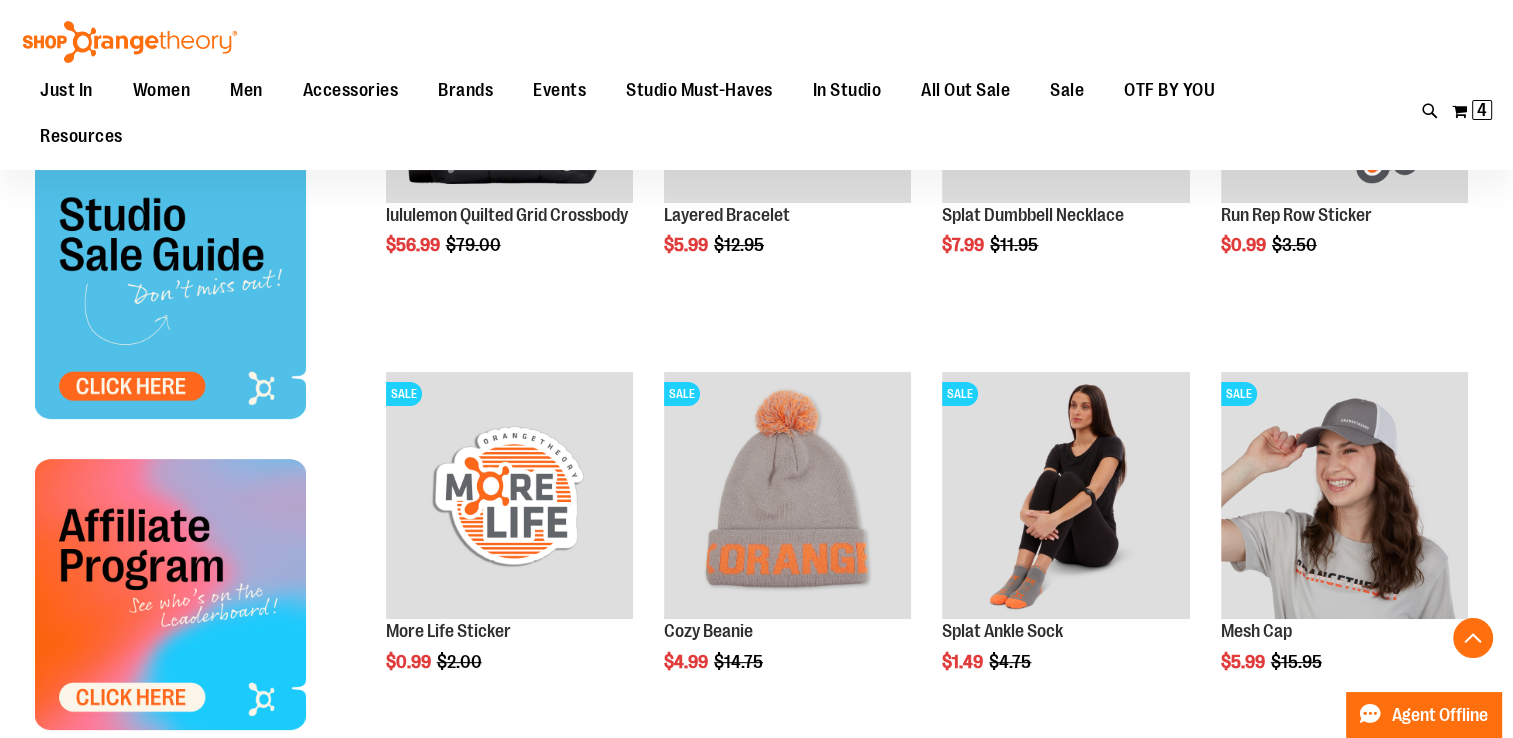 scroll, scrollTop: 524, scrollLeft: 0, axis: vertical 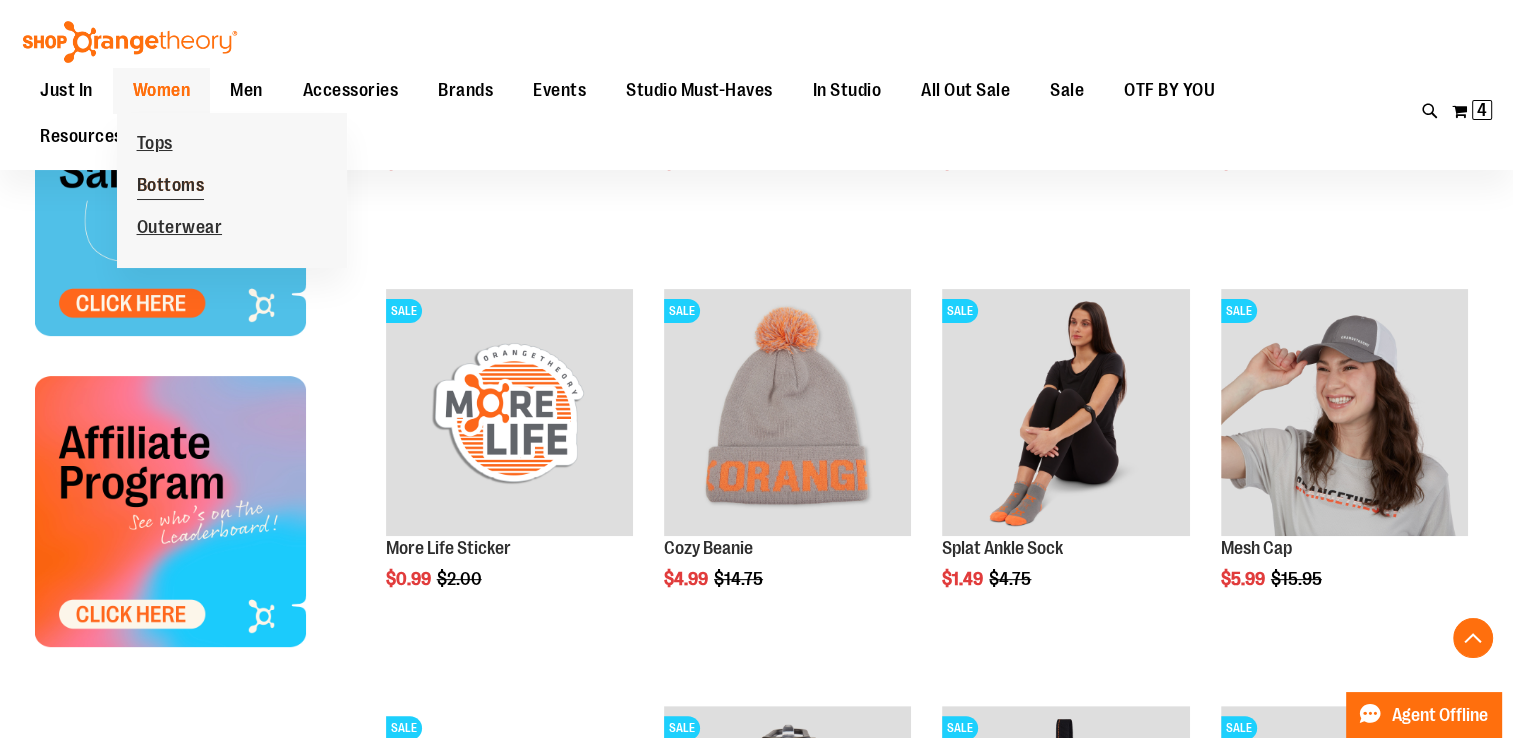 click on "Bottoms" at bounding box center [171, 187] 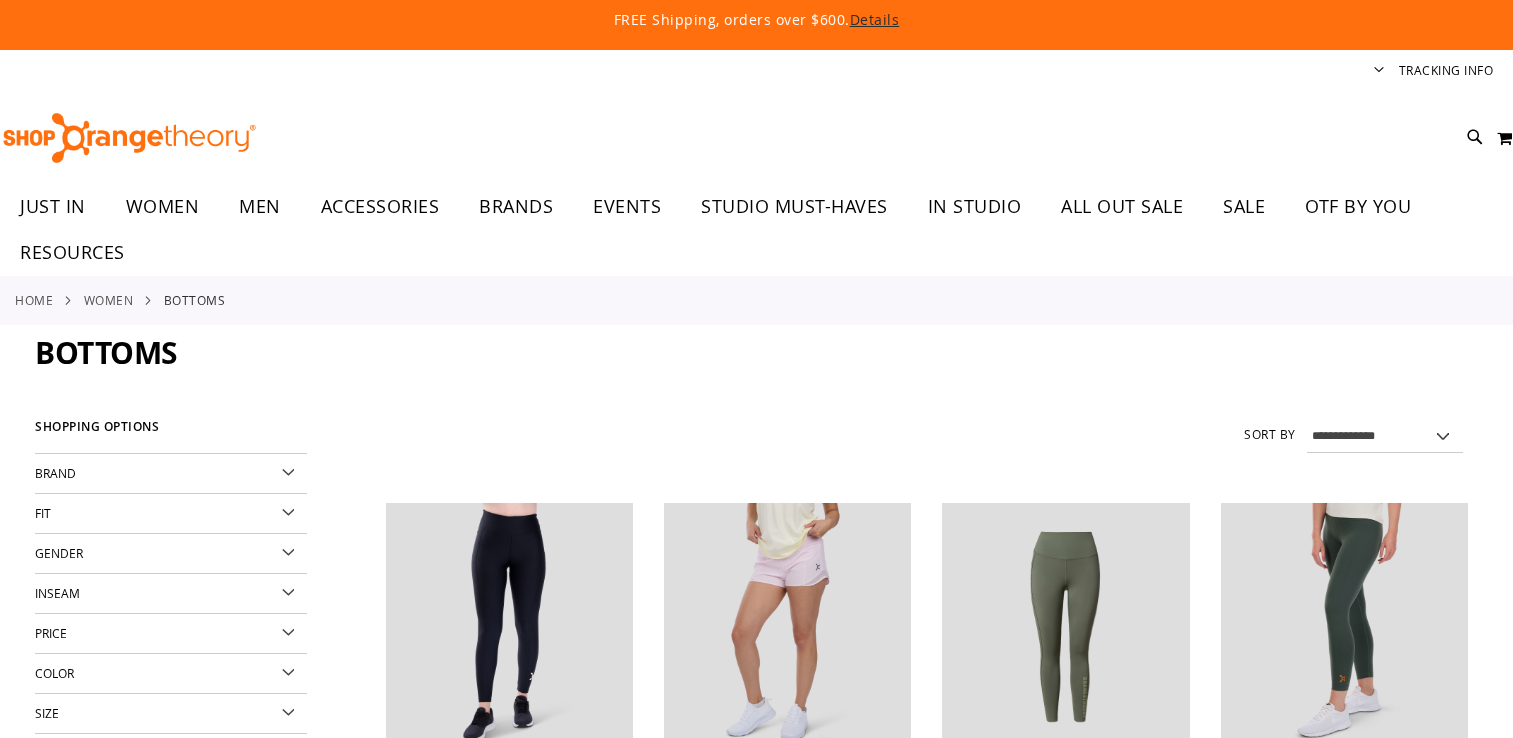 scroll, scrollTop: 0, scrollLeft: 0, axis: both 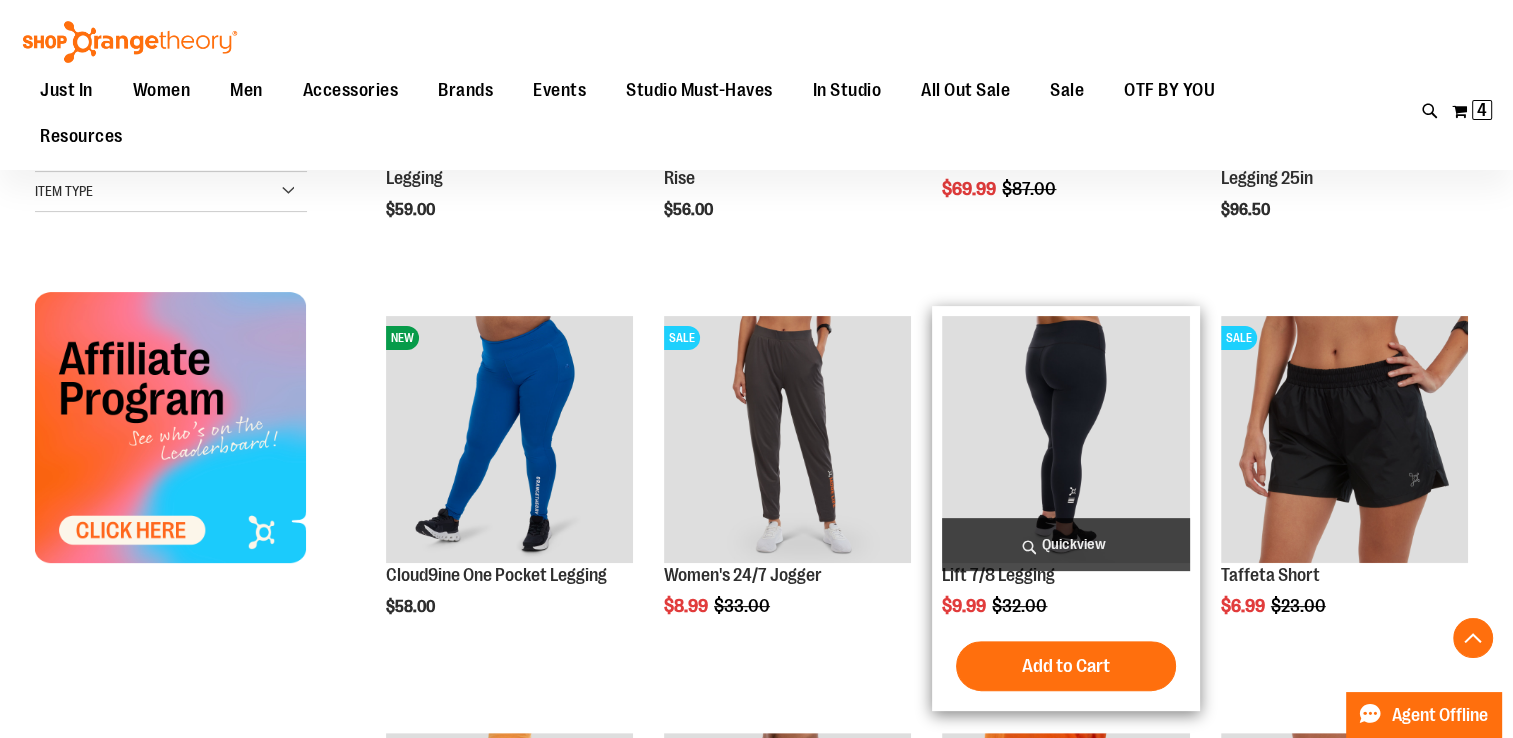 click on "Quickview" at bounding box center (1065, 544) 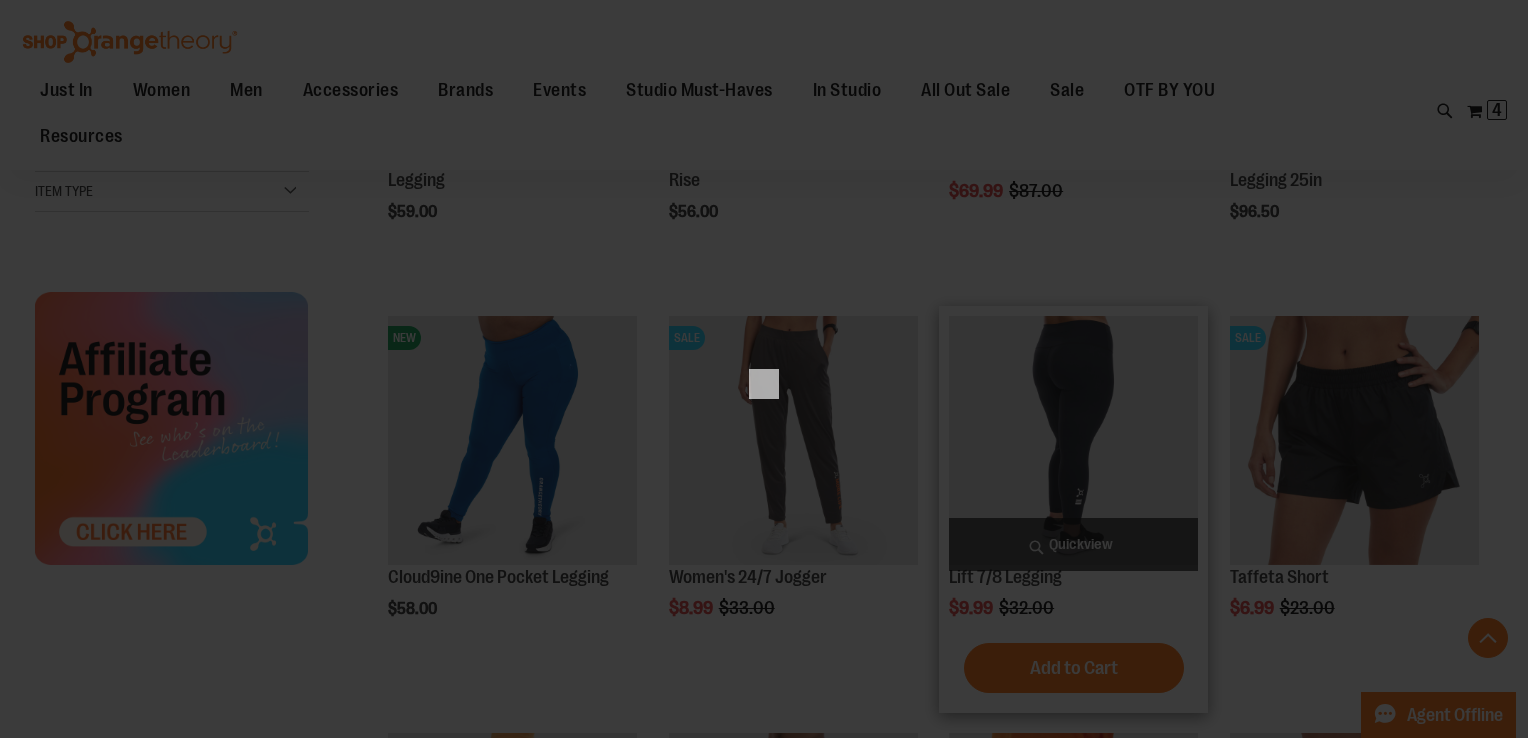 scroll, scrollTop: 0, scrollLeft: 0, axis: both 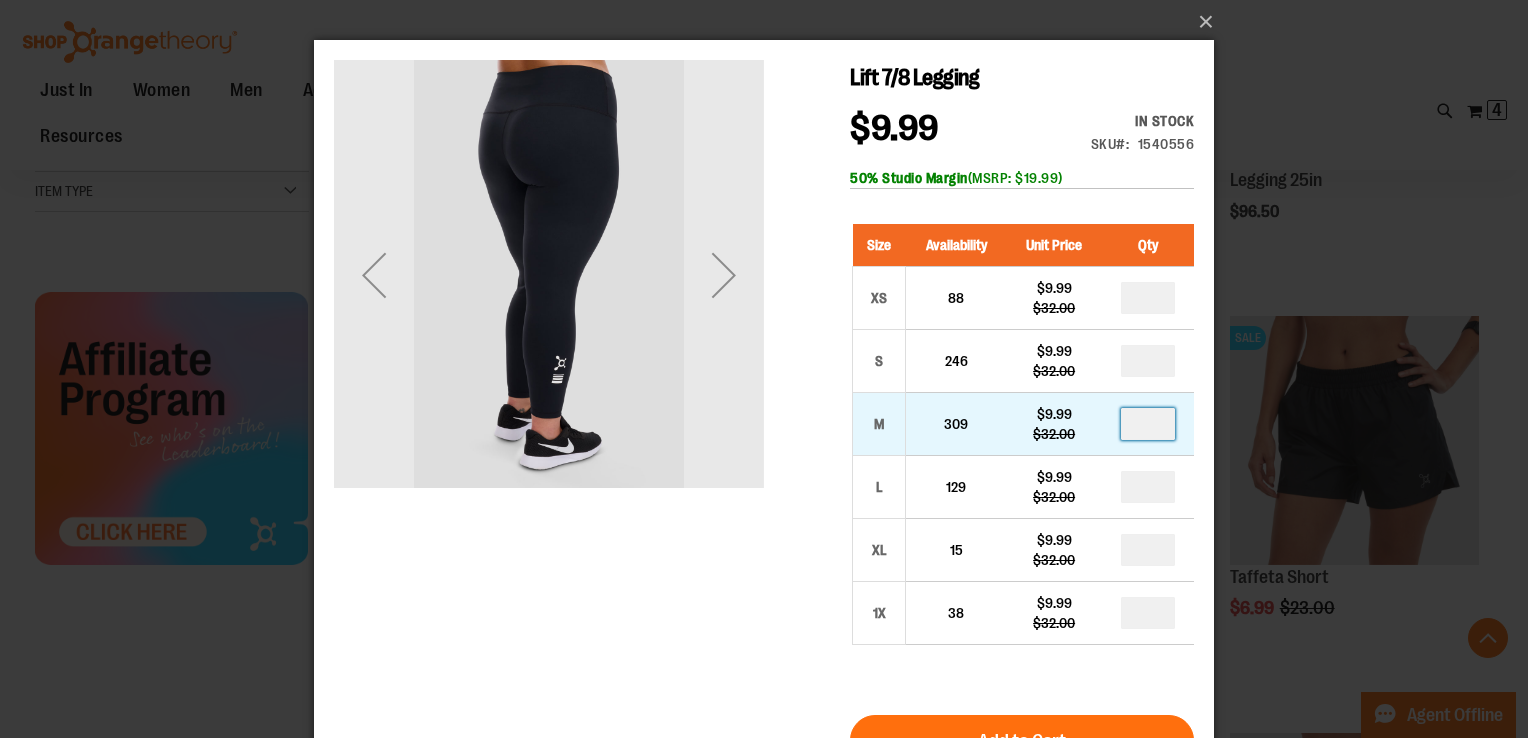 drag, startPoint x: 1150, startPoint y: 422, endPoint x: 1148, endPoint y: 433, distance: 11.18034 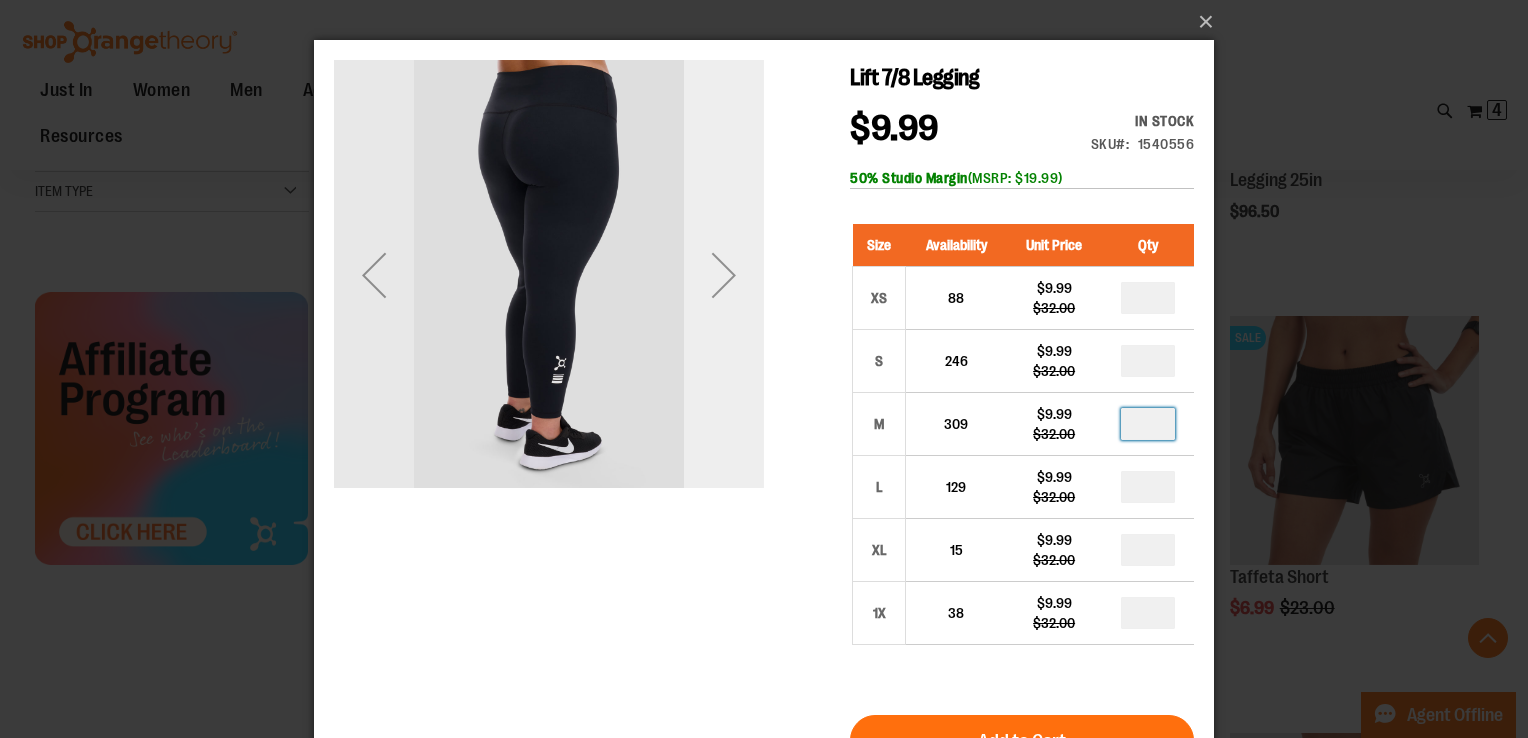 click at bounding box center [724, 275] 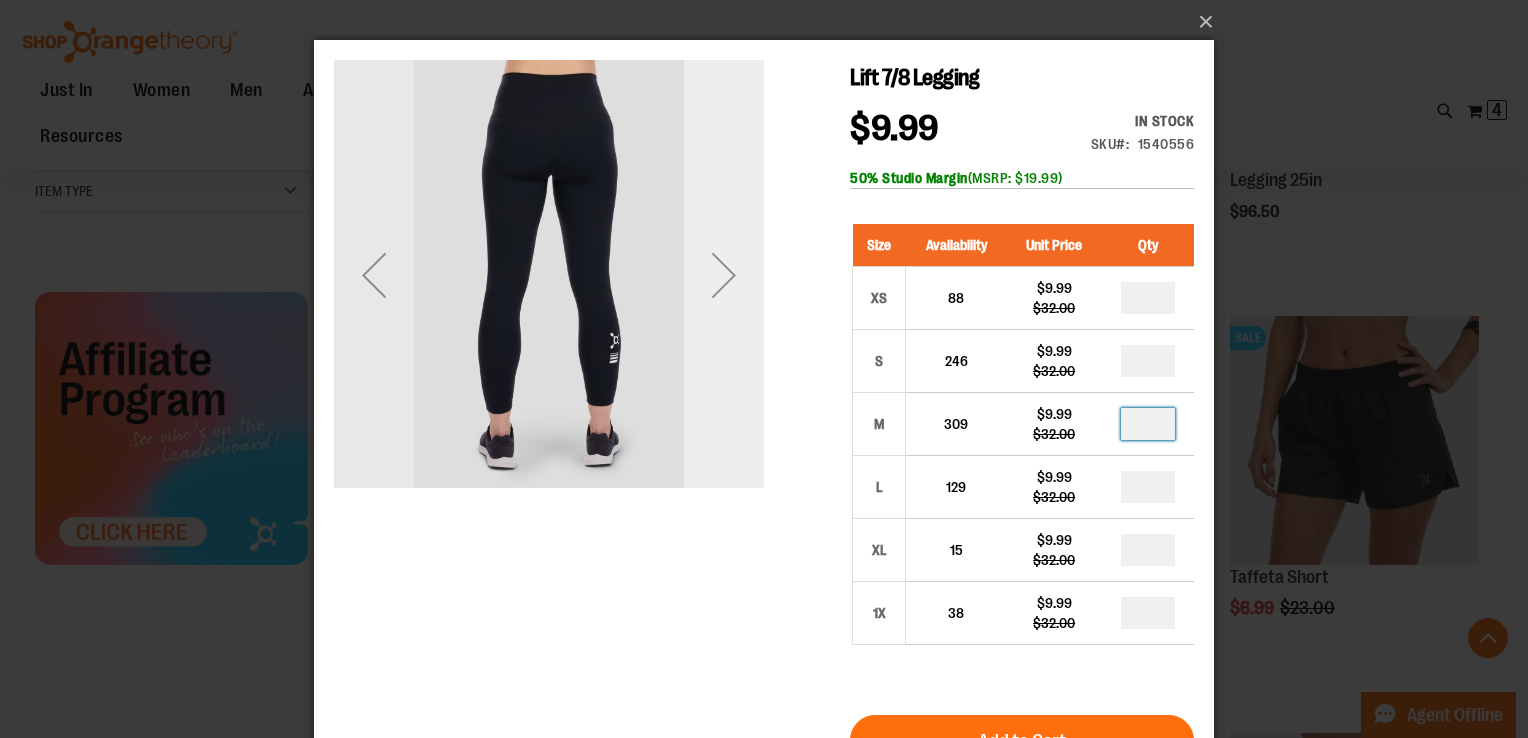click at bounding box center [724, 275] 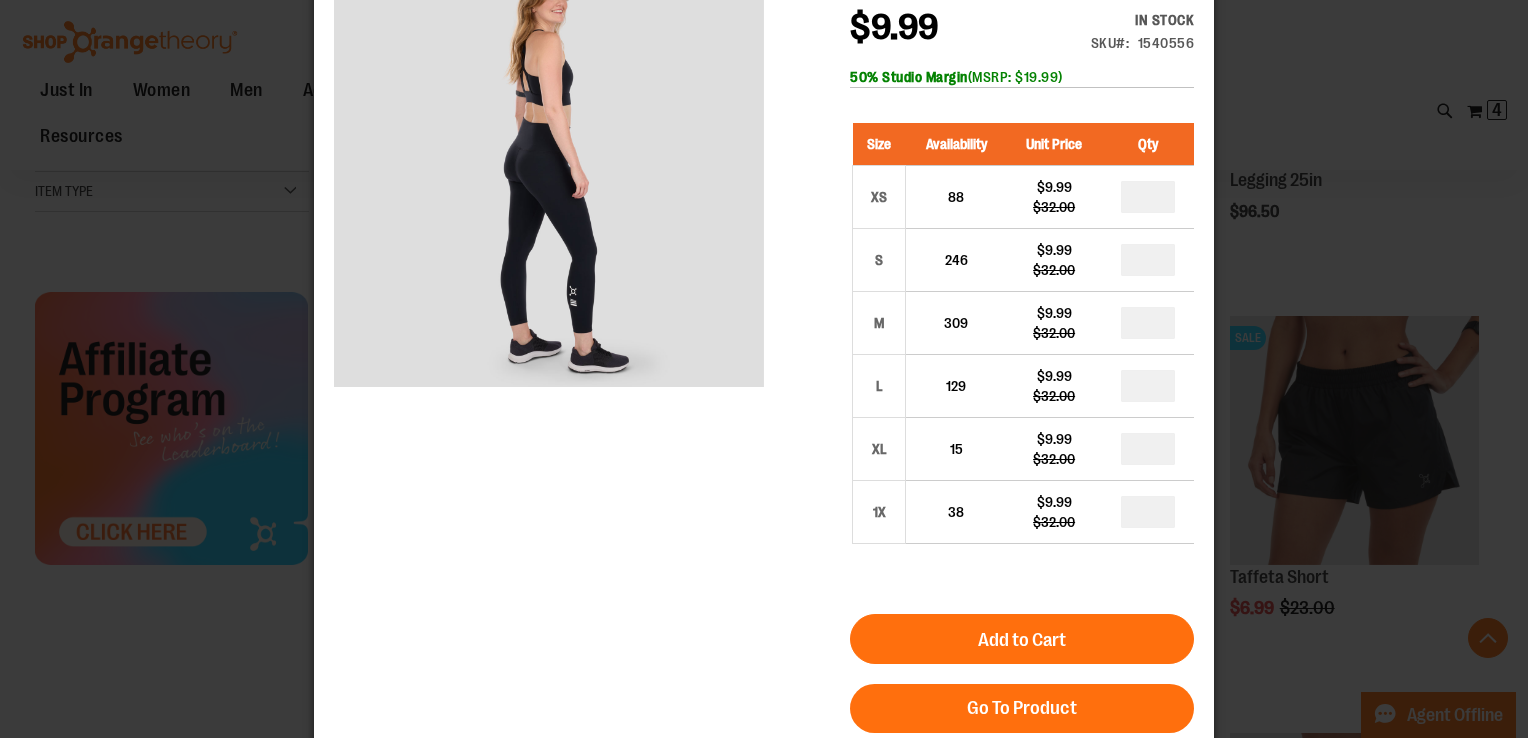 scroll, scrollTop: 108, scrollLeft: 0, axis: vertical 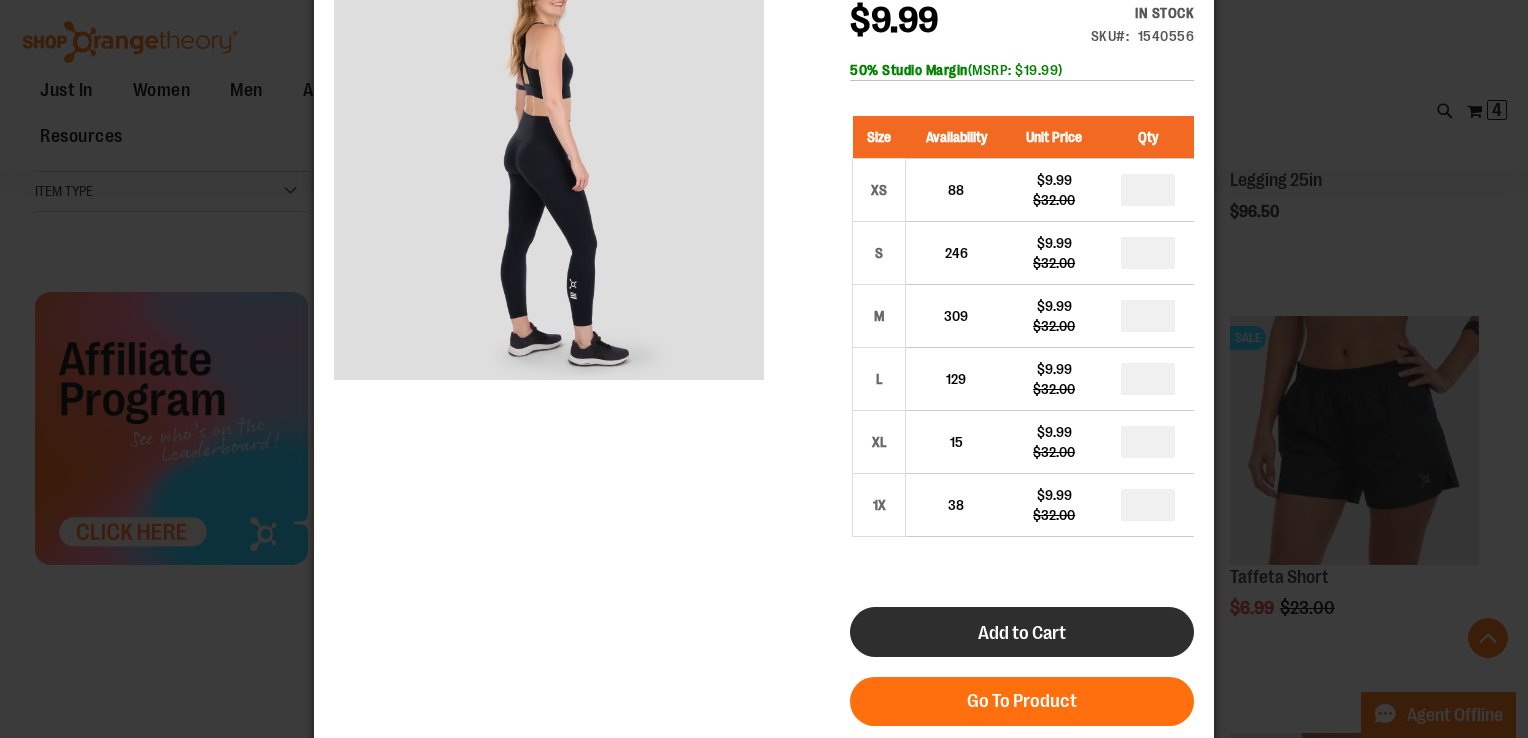 click on "Add to Cart" at bounding box center (1022, 633) 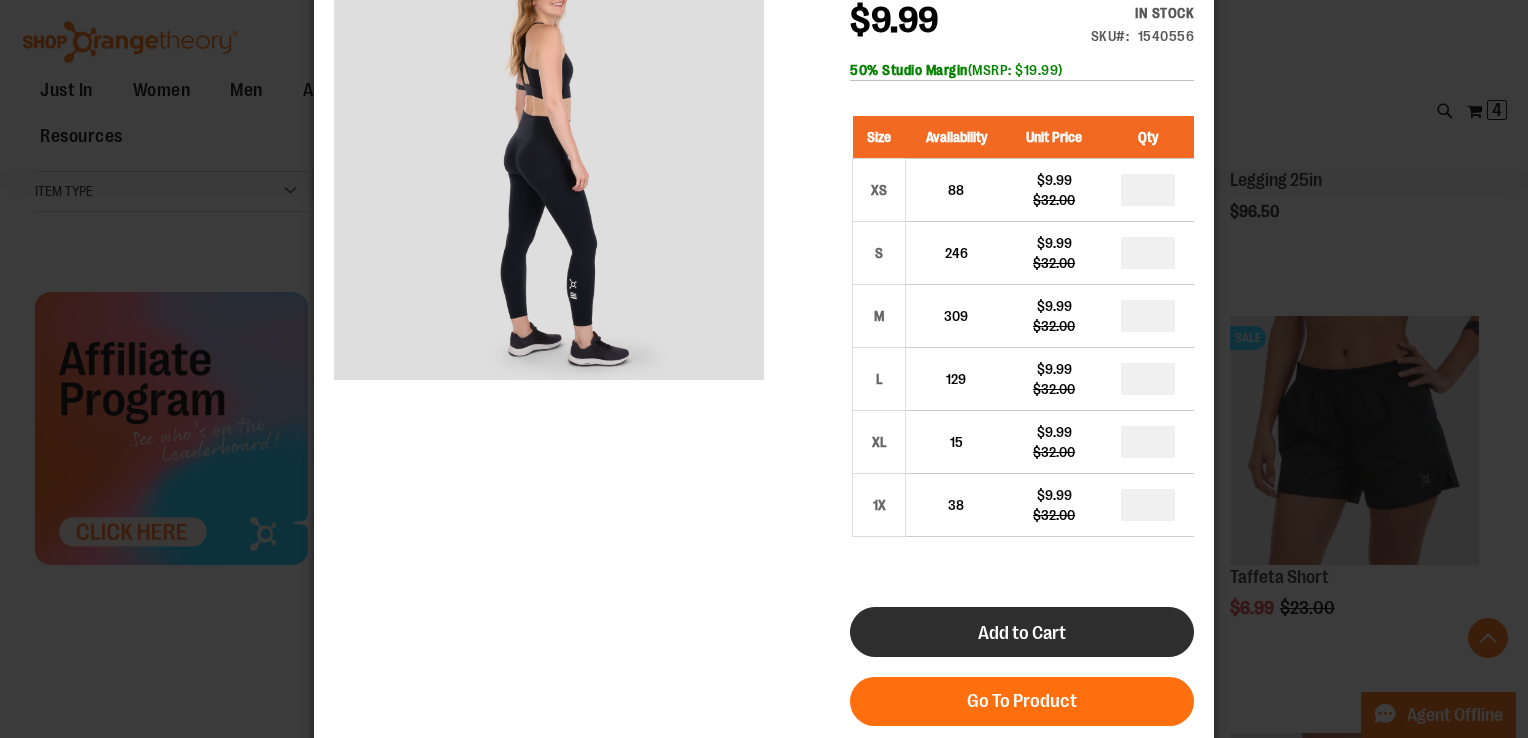 click on "Add to Cart" at bounding box center [1022, 633] 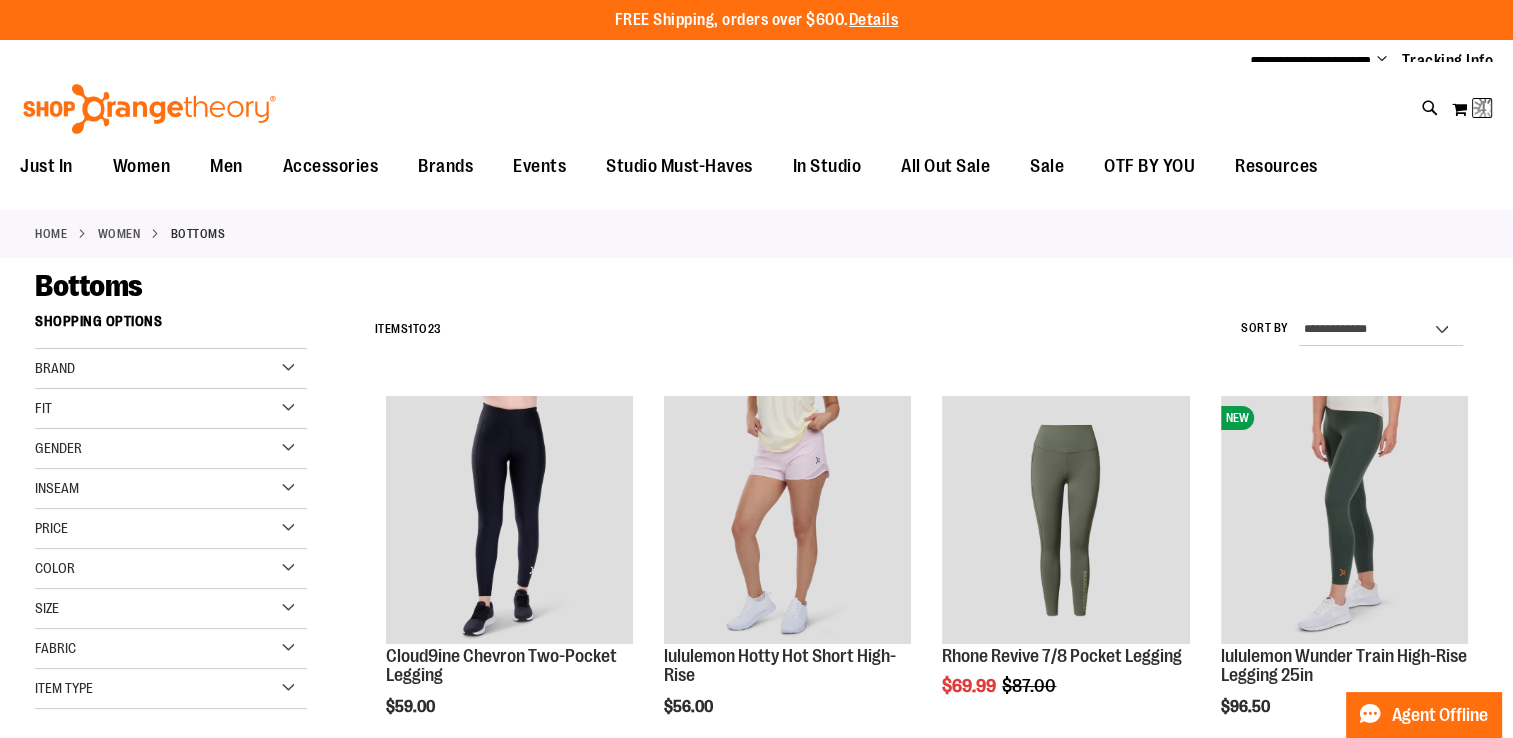 scroll, scrollTop: 0, scrollLeft: 0, axis: both 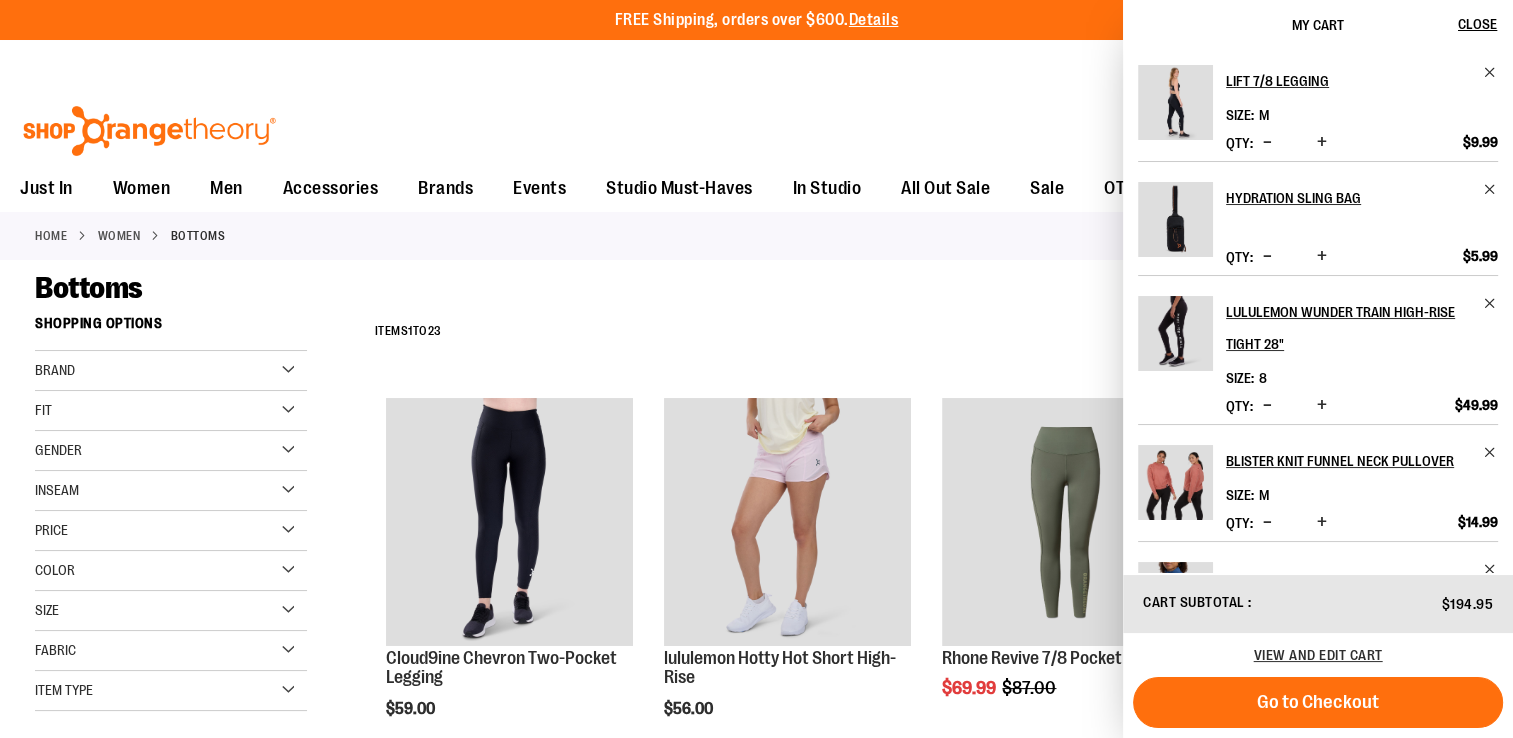 click at bounding box center [1267, 142] 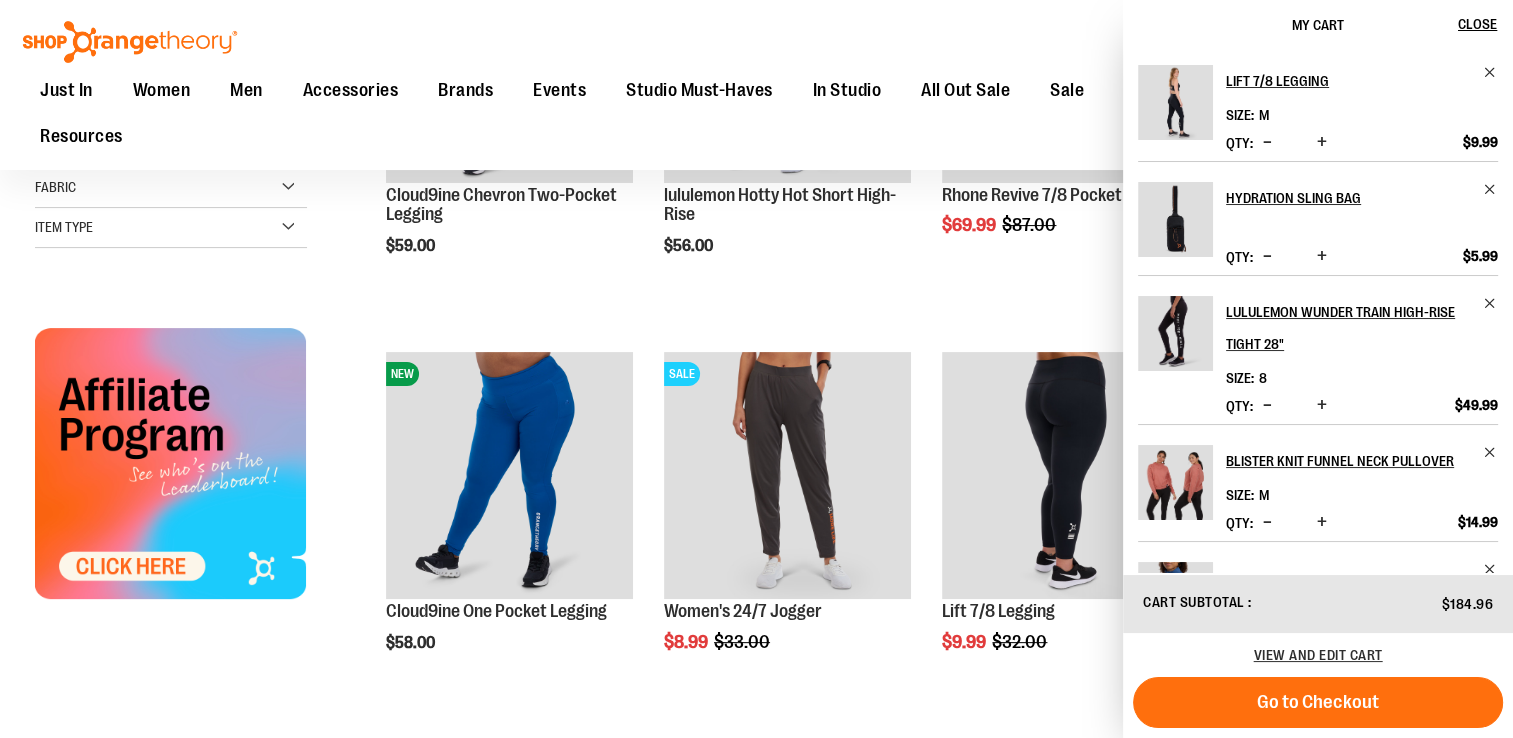 scroll, scrollTop: 465, scrollLeft: 0, axis: vertical 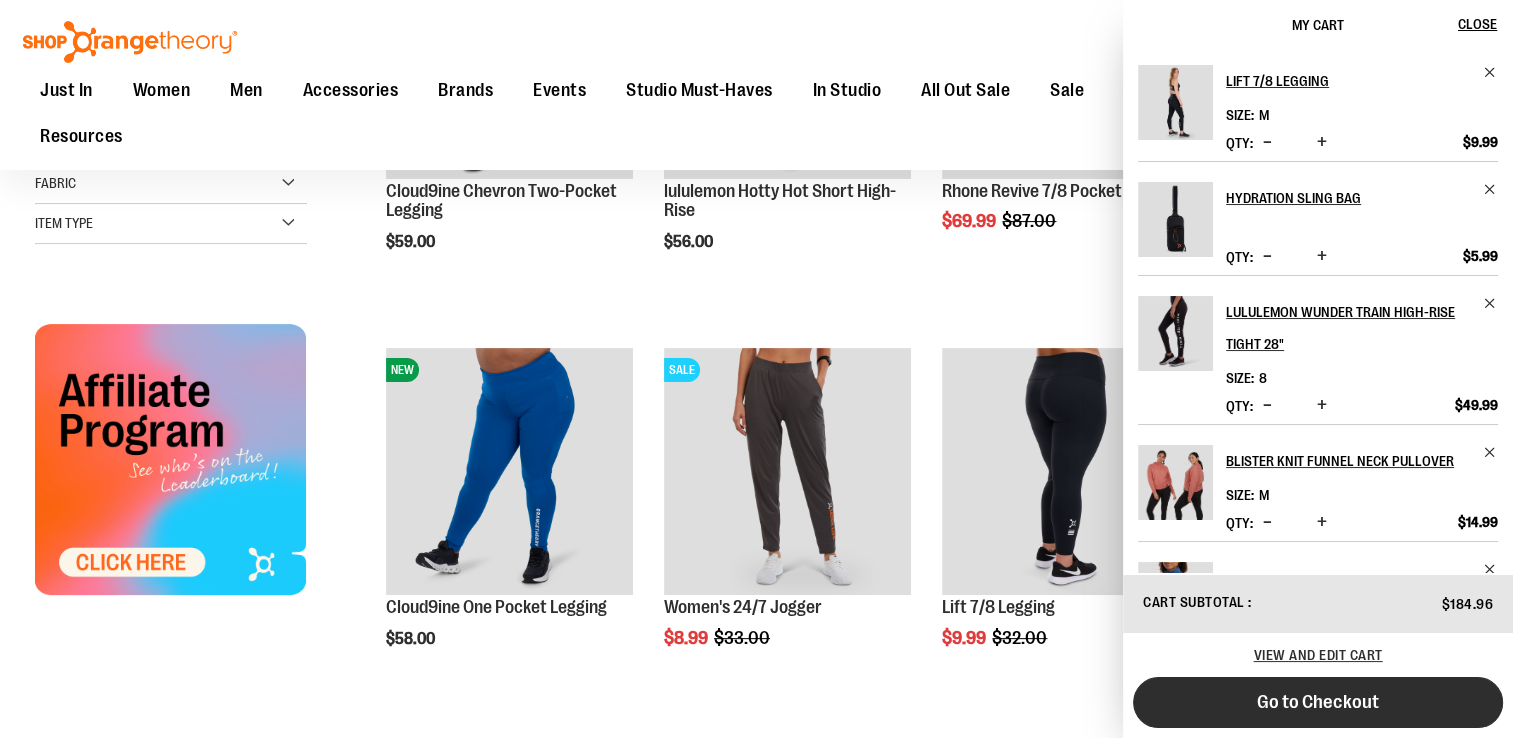 click on "Go to Checkout" at bounding box center (1318, 702) 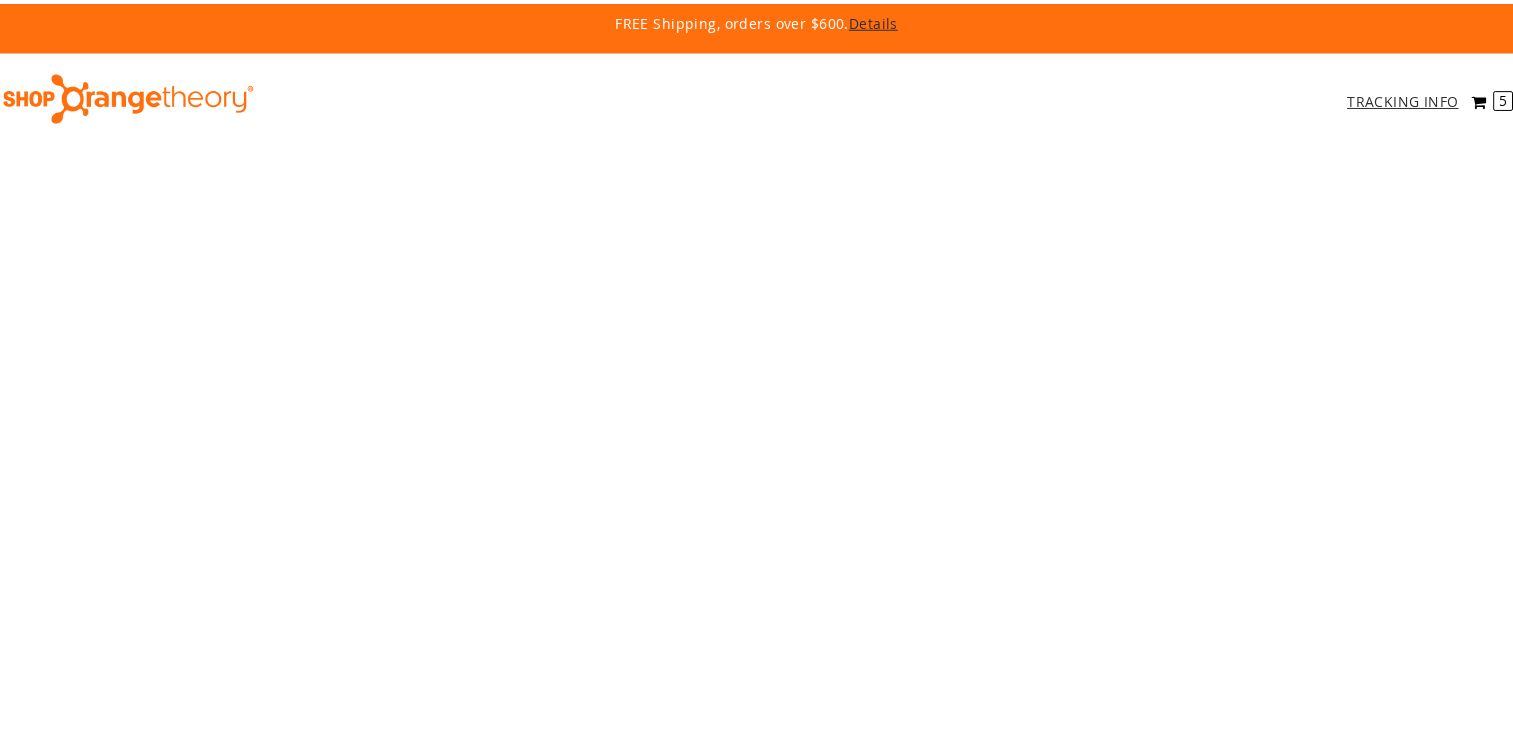 scroll, scrollTop: 0, scrollLeft: 0, axis: both 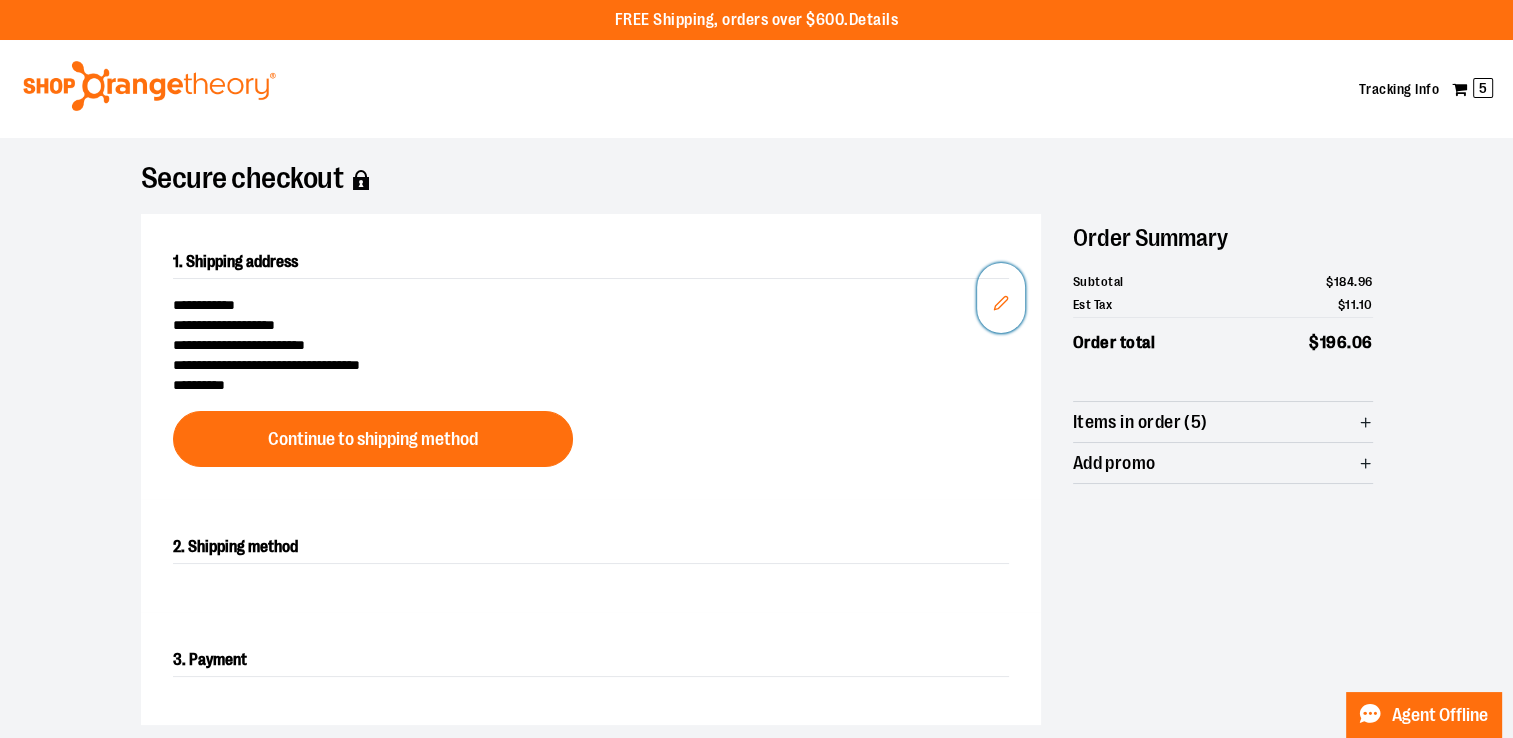 click 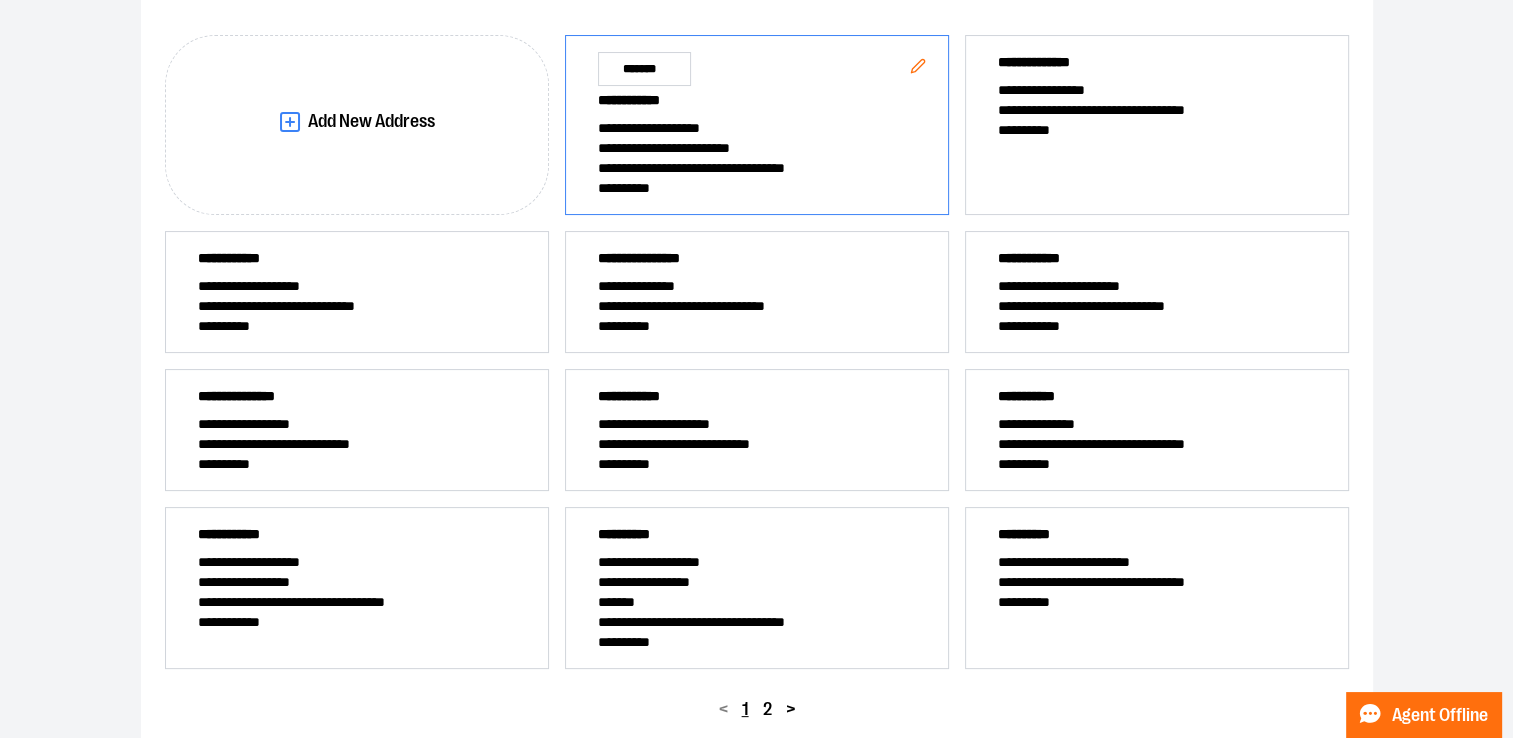 scroll, scrollTop: 308, scrollLeft: 0, axis: vertical 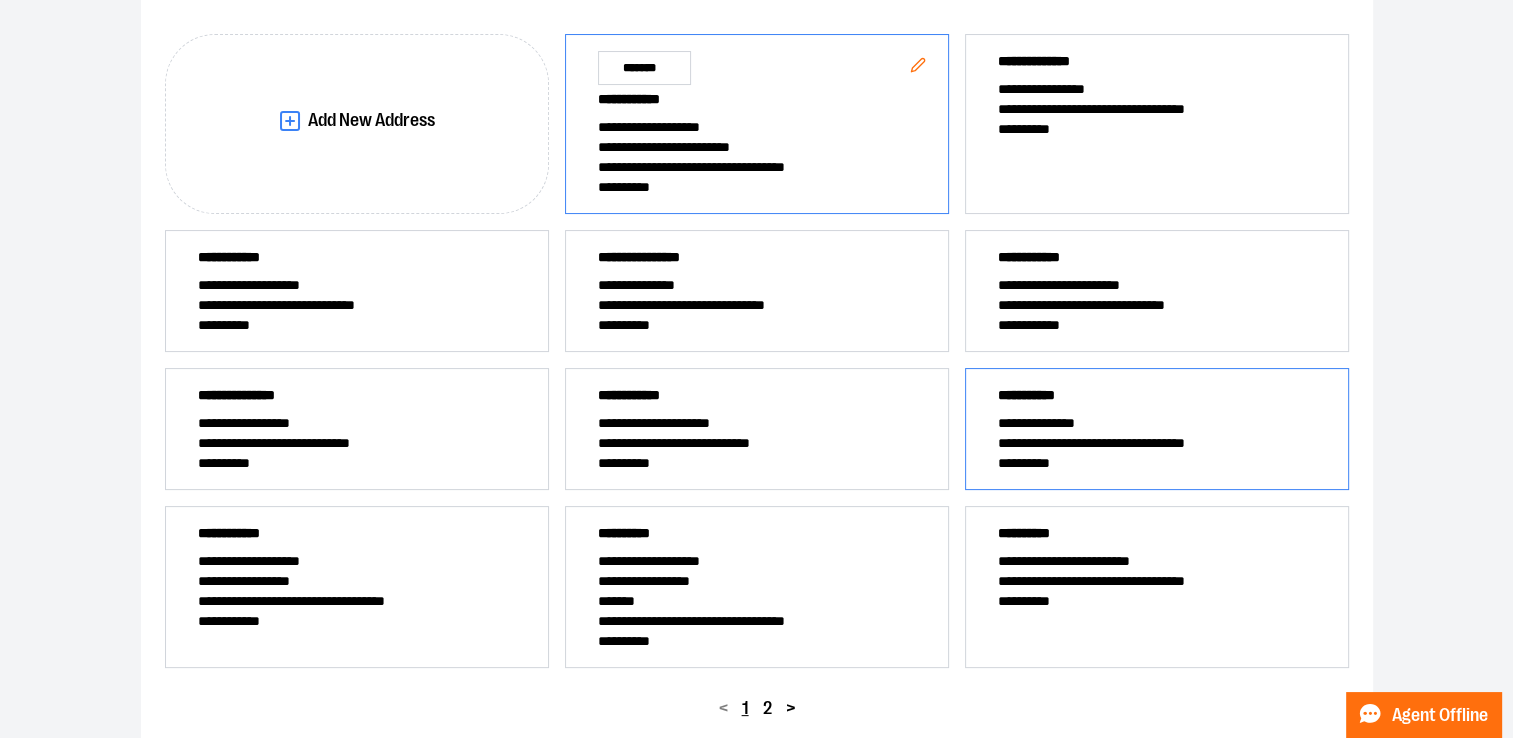 click on "**********" at bounding box center (1157, 423) 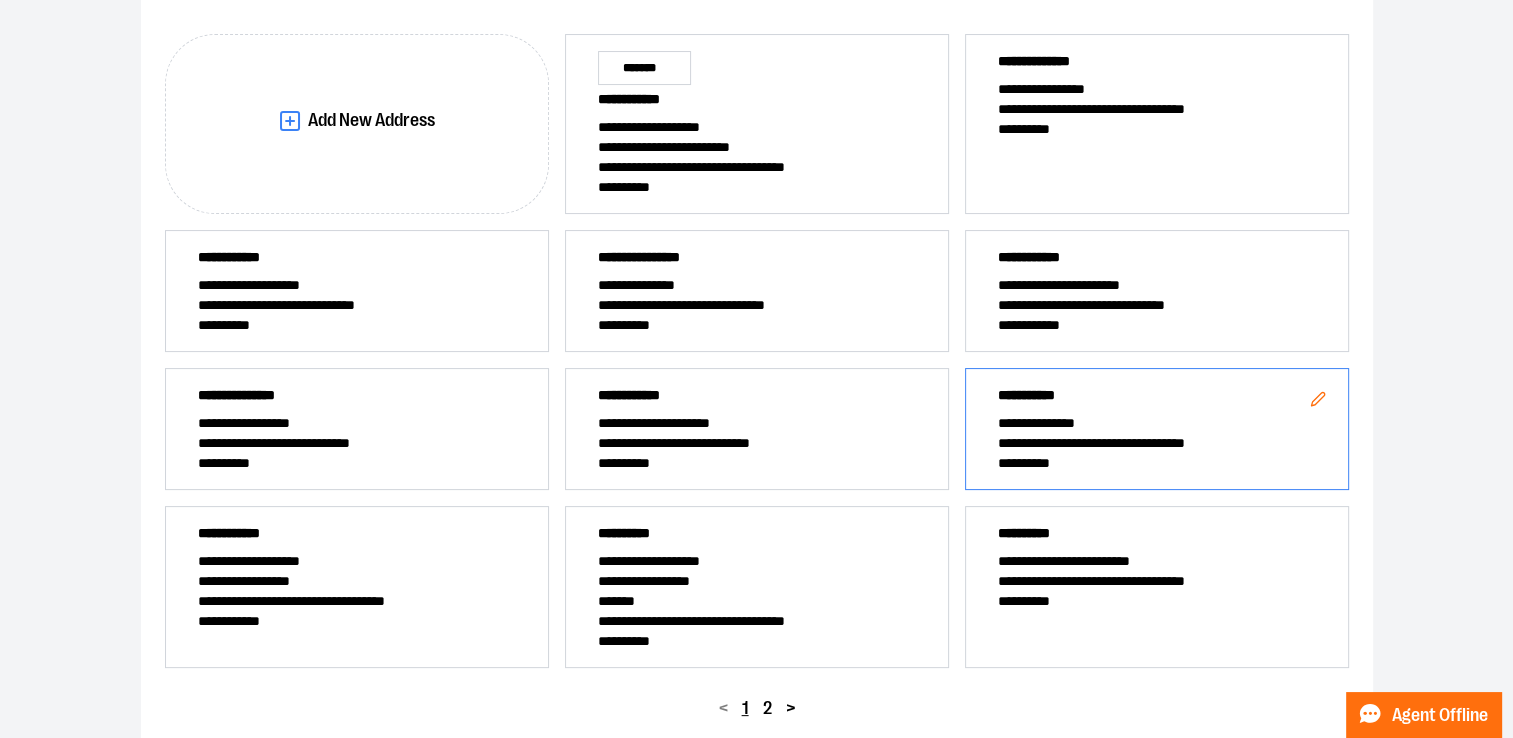 click on "**********" at bounding box center (1157, 423) 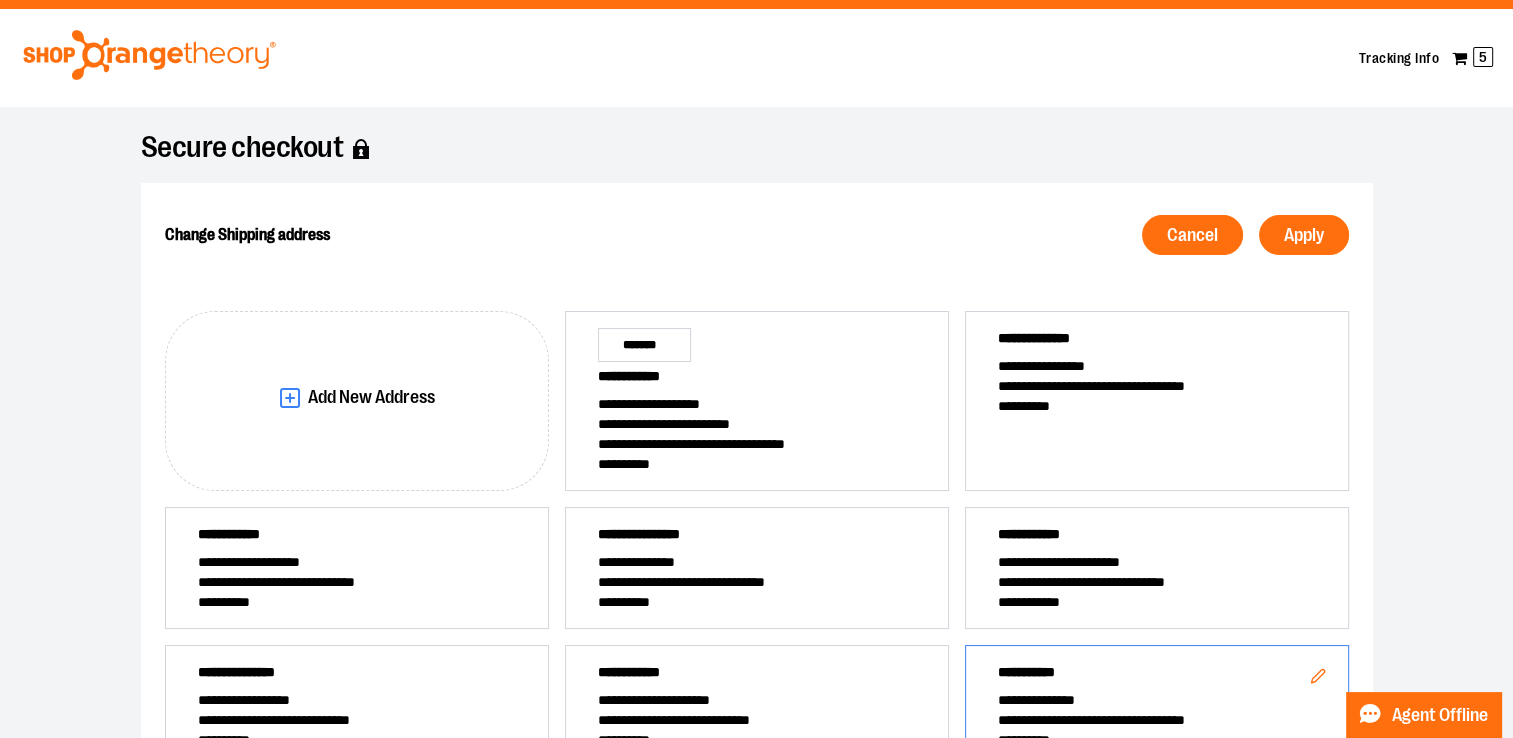 scroll, scrollTop: 25, scrollLeft: 0, axis: vertical 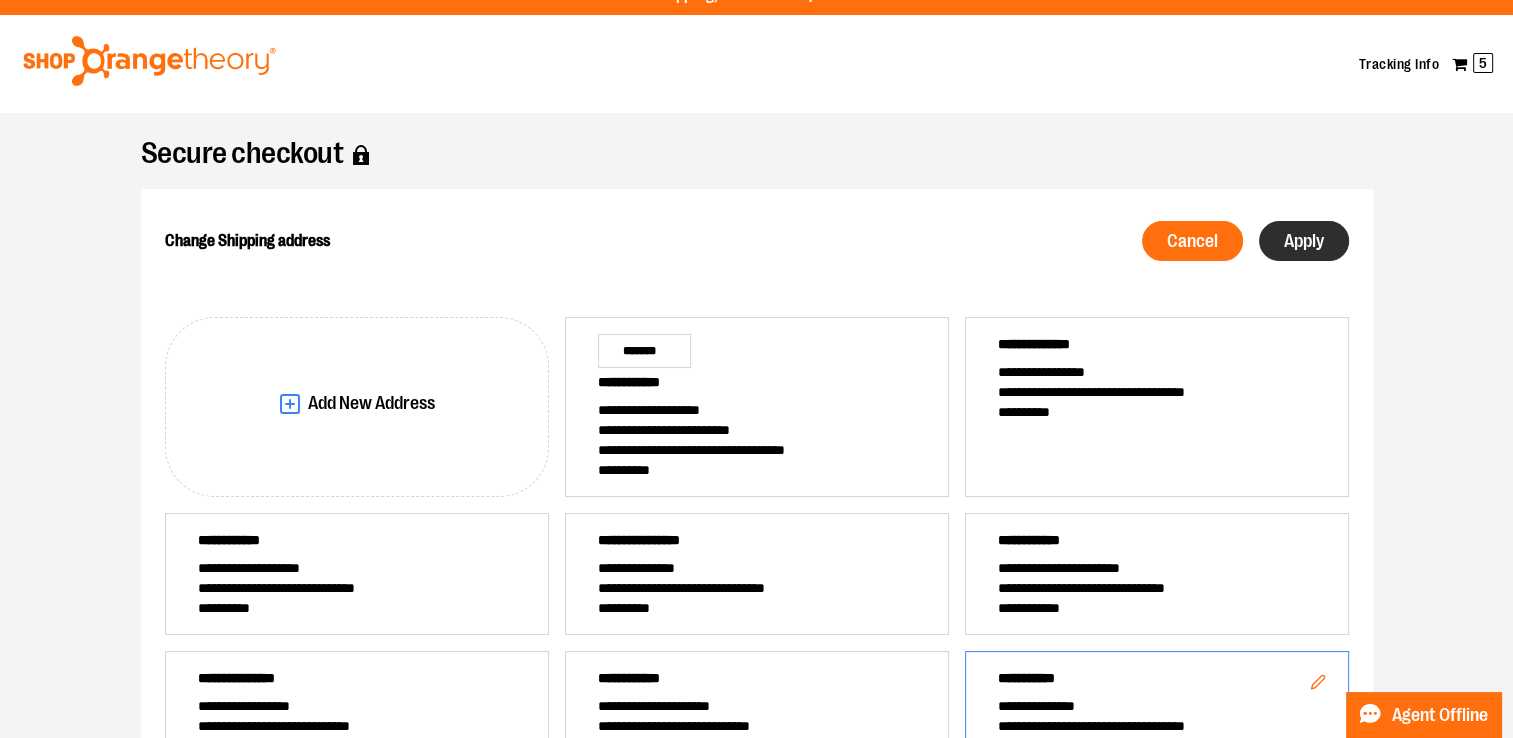 click on "Apply" at bounding box center (1304, 241) 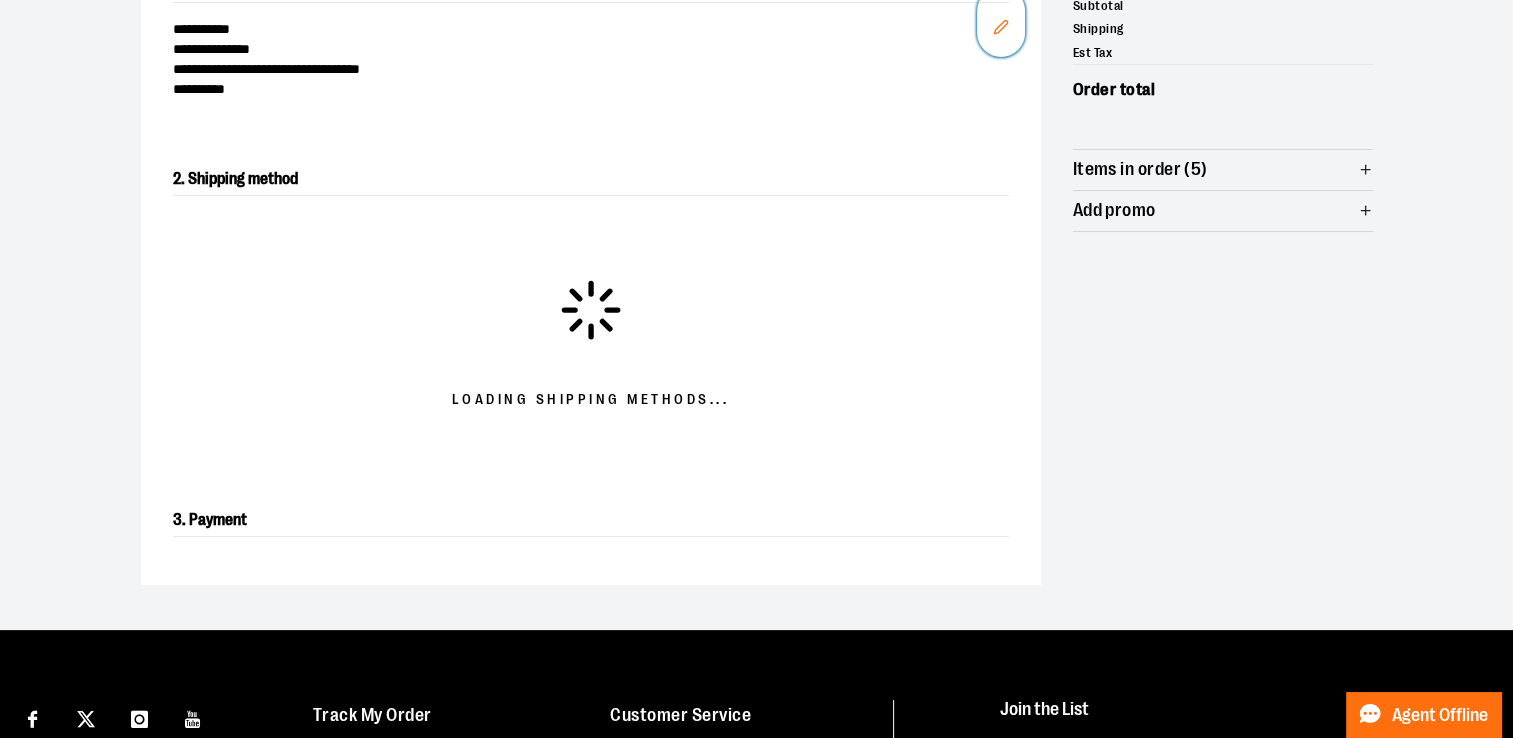 scroll, scrollTop: 321, scrollLeft: 0, axis: vertical 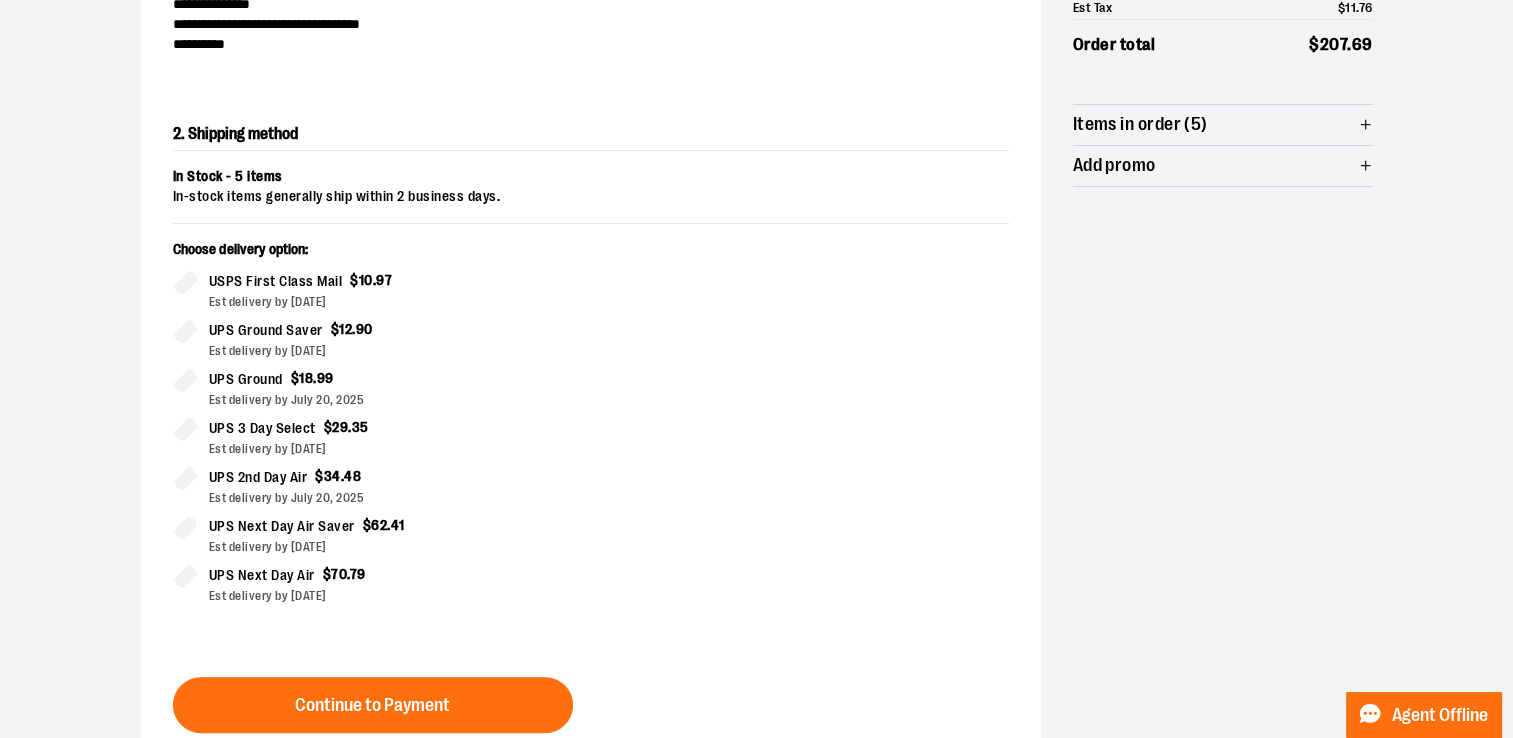 click on "Items in order (5)" at bounding box center [1223, 125] 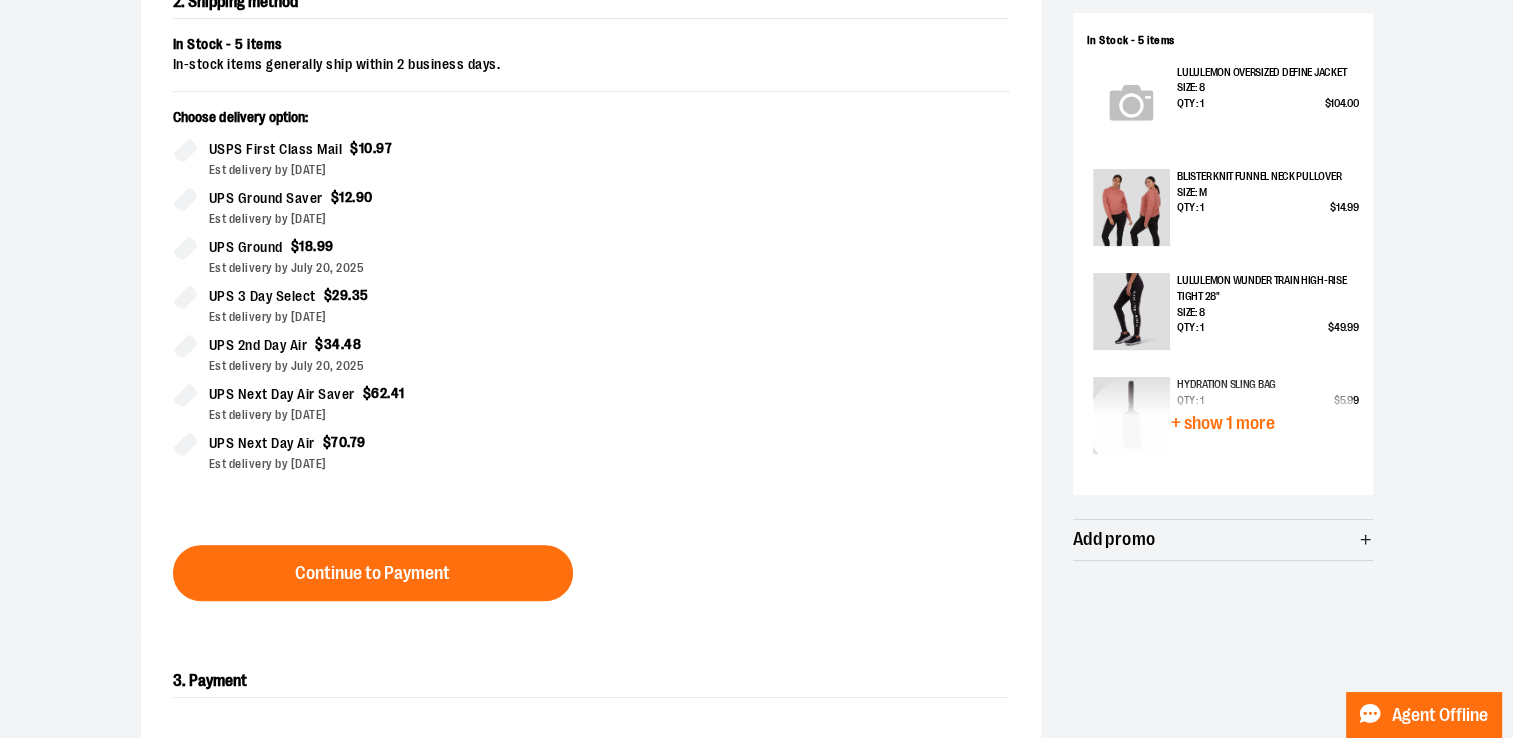 scroll, scrollTop: 449, scrollLeft: 0, axis: vertical 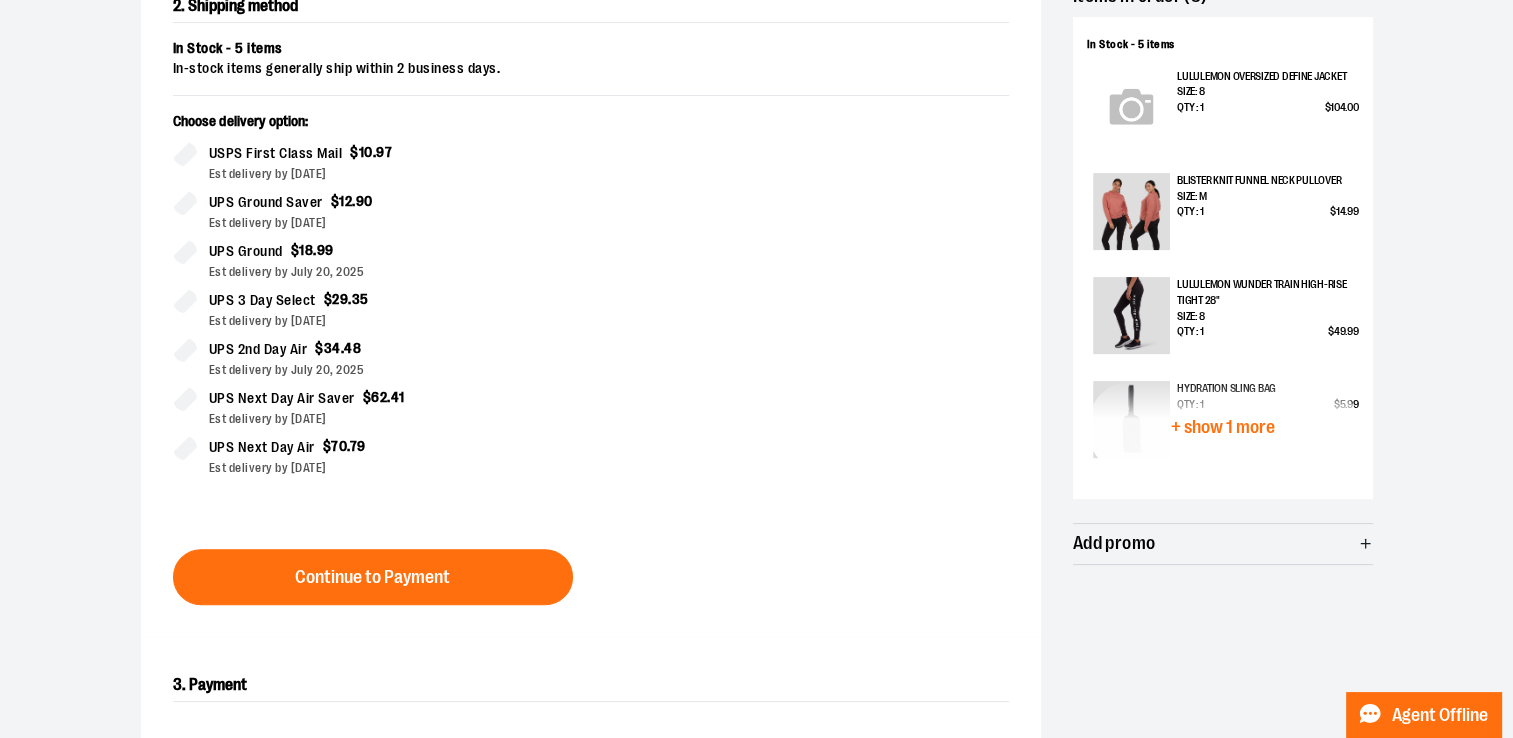 click on "+ show 1 more" at bounding box center [1223, 427] 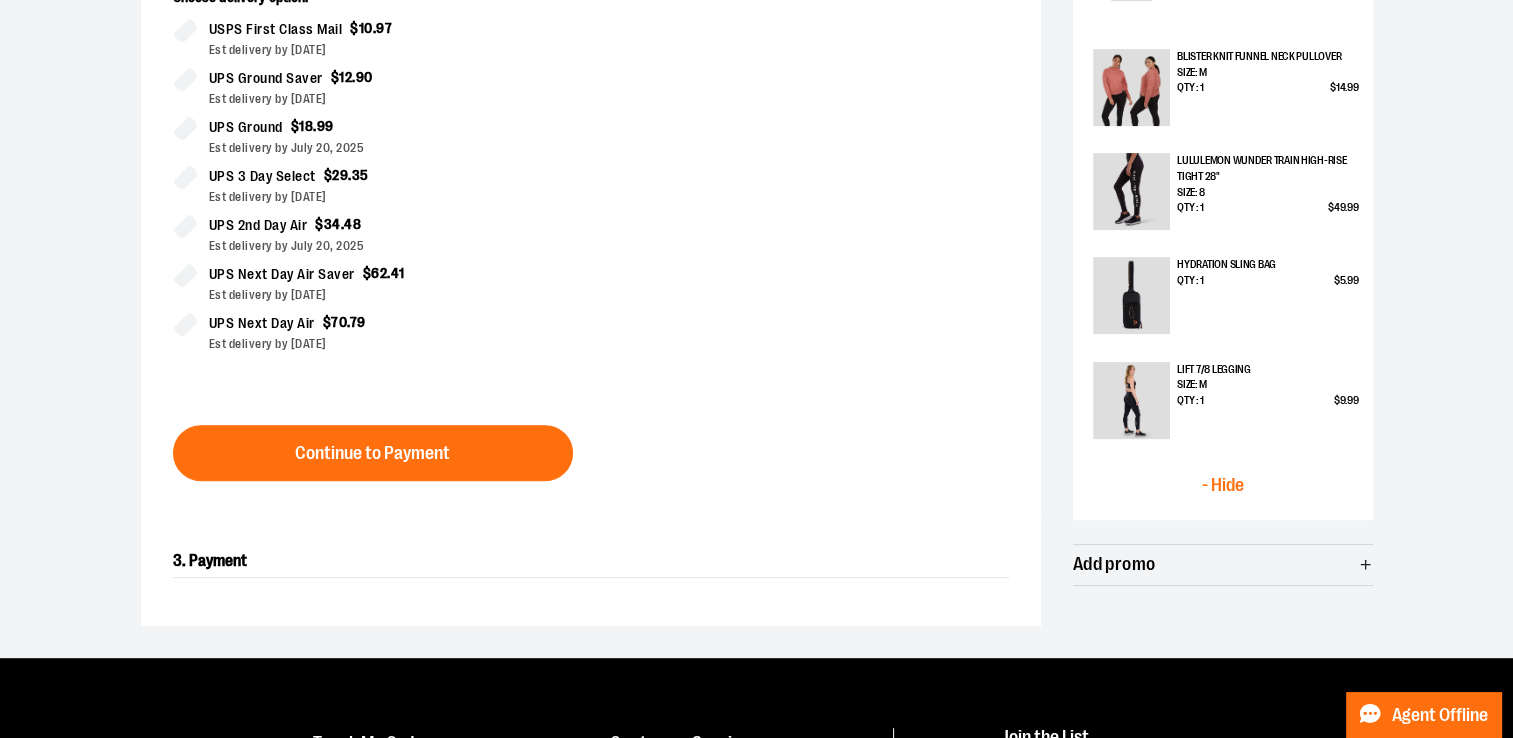 scroll, scrollTop: 625, scrollLeft: 0, axis: vertical 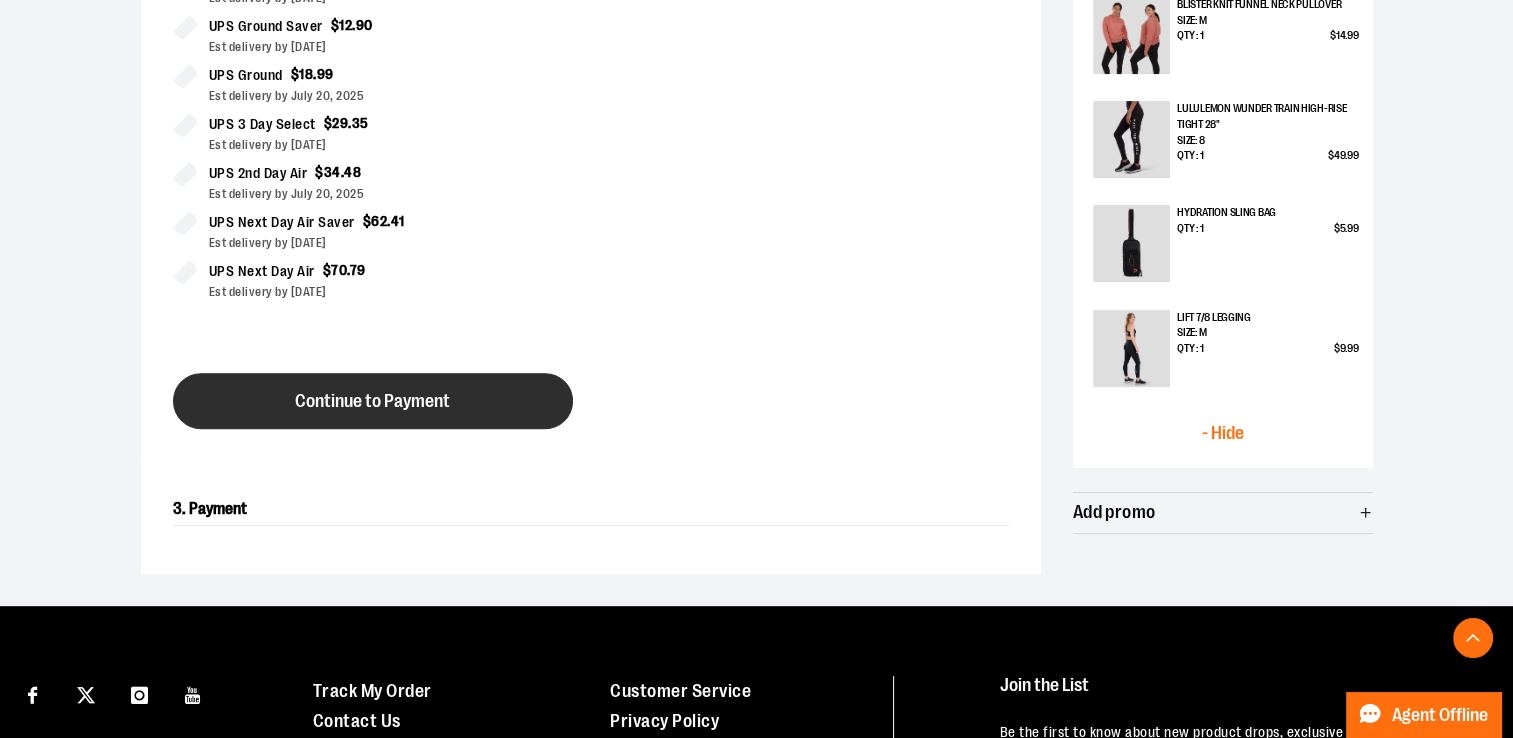 click on "Continue to Payment" at bounding box center (372, 401) 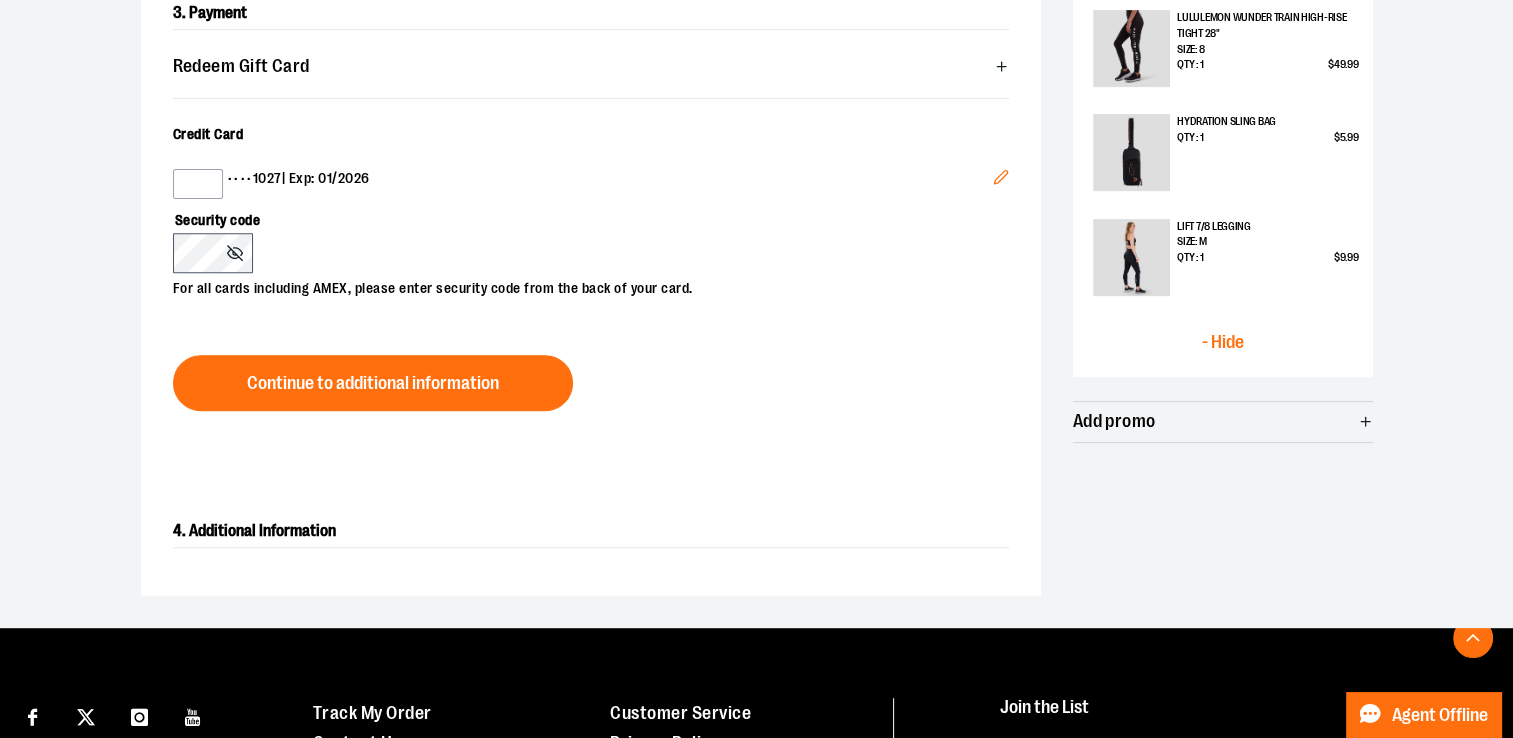 scroll, scrollTop: 665, scrollLeft: 0, axis: vertical 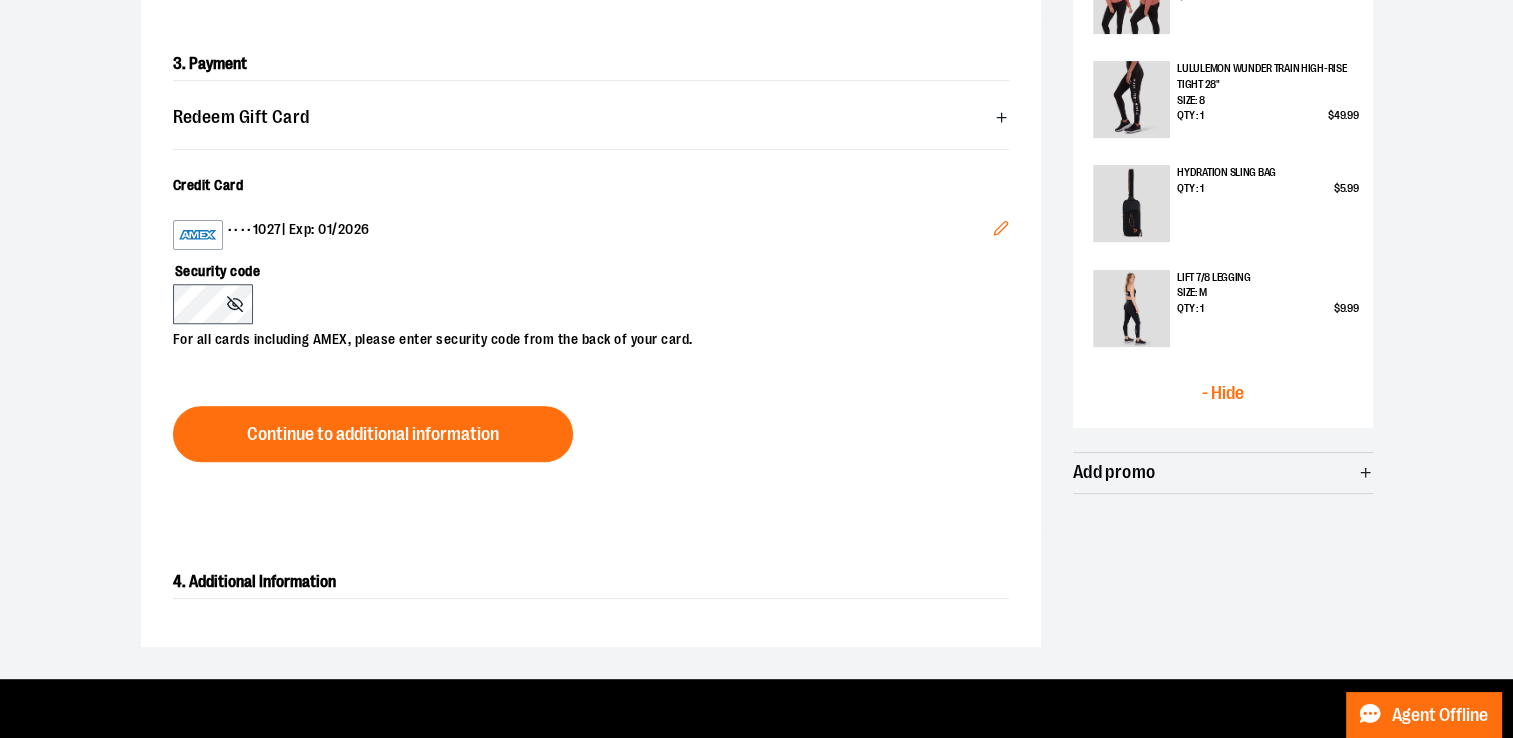 click 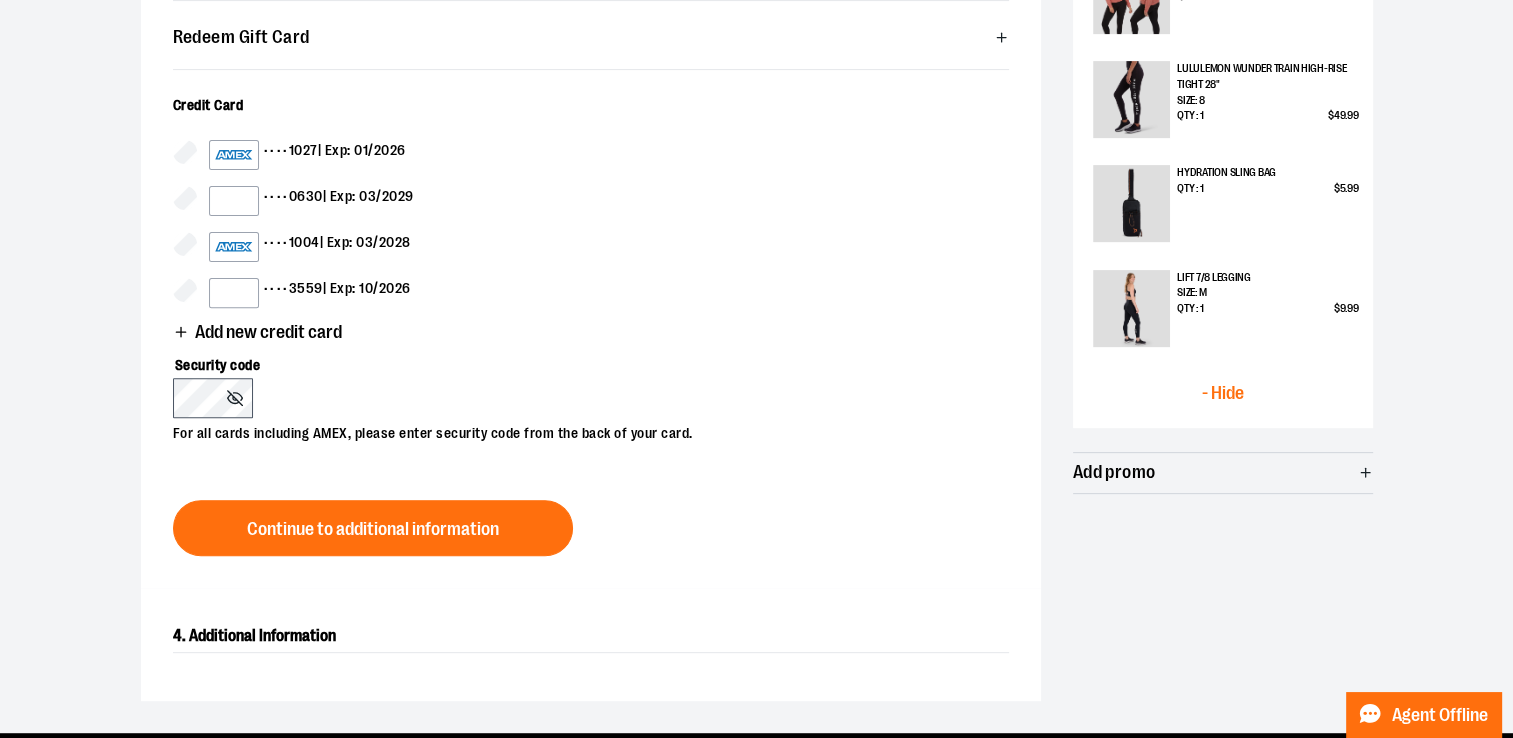 scroll, scrollTop: 625, scrollLeft: 0, axis: vertical 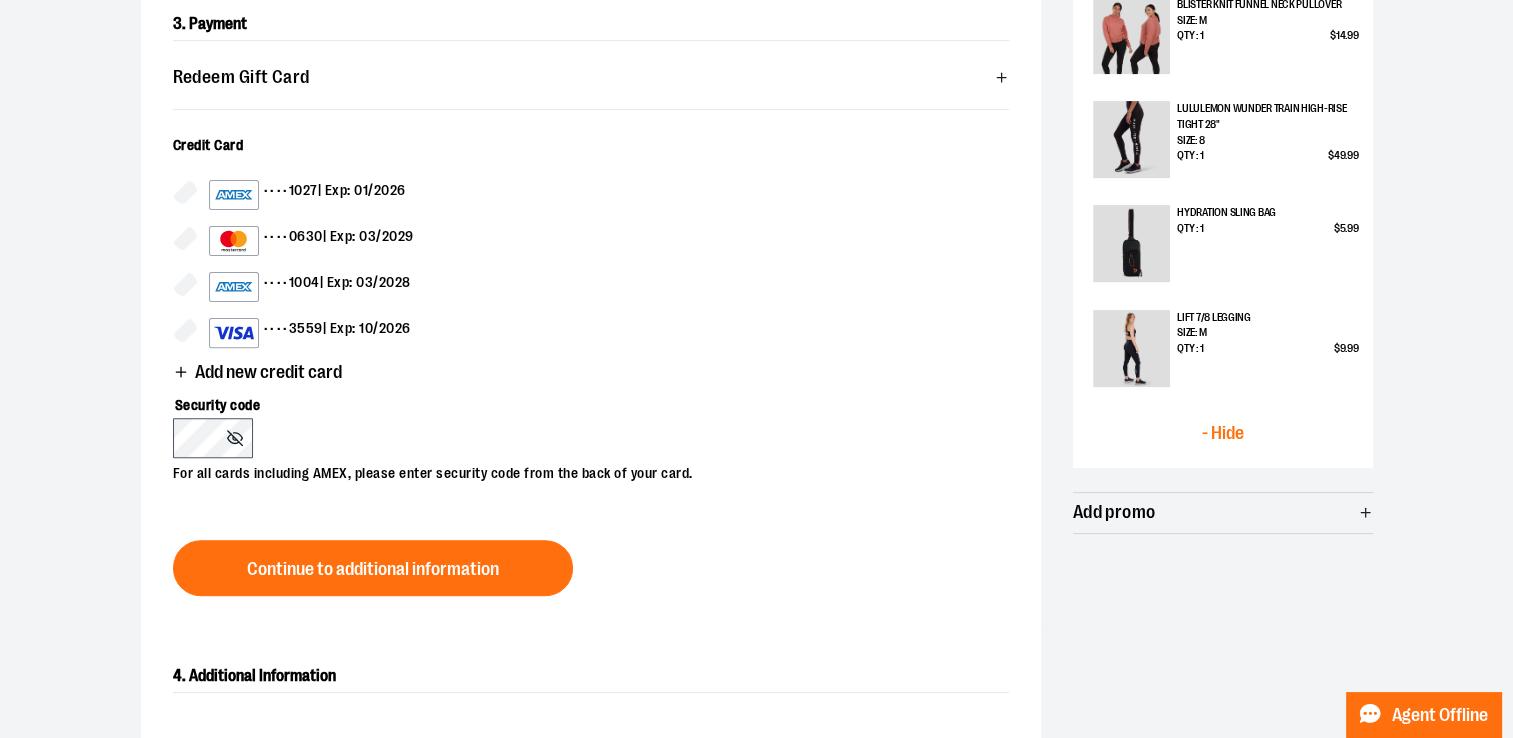 click 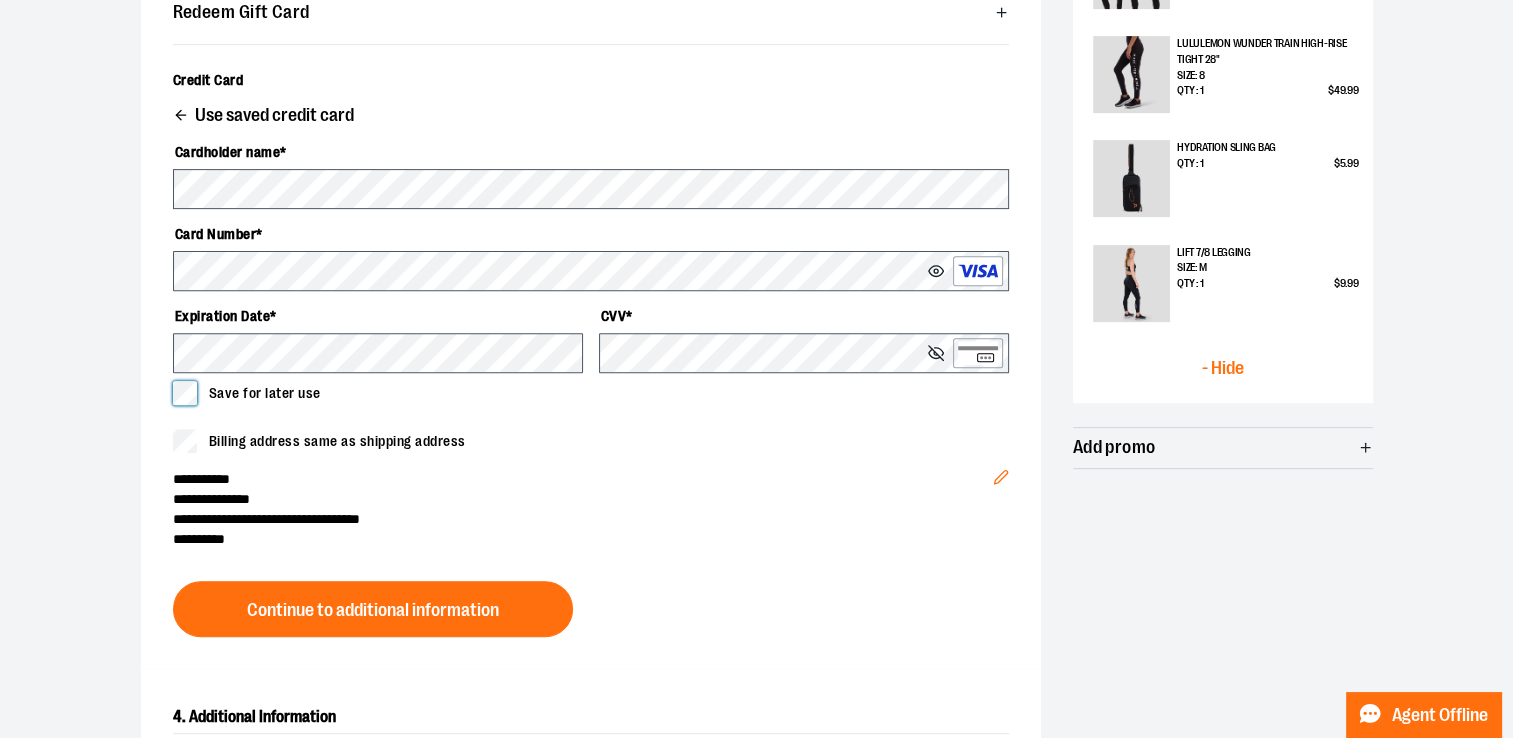 scroll, scrollTop: 697, scrollLeft: 0, axis: vertical 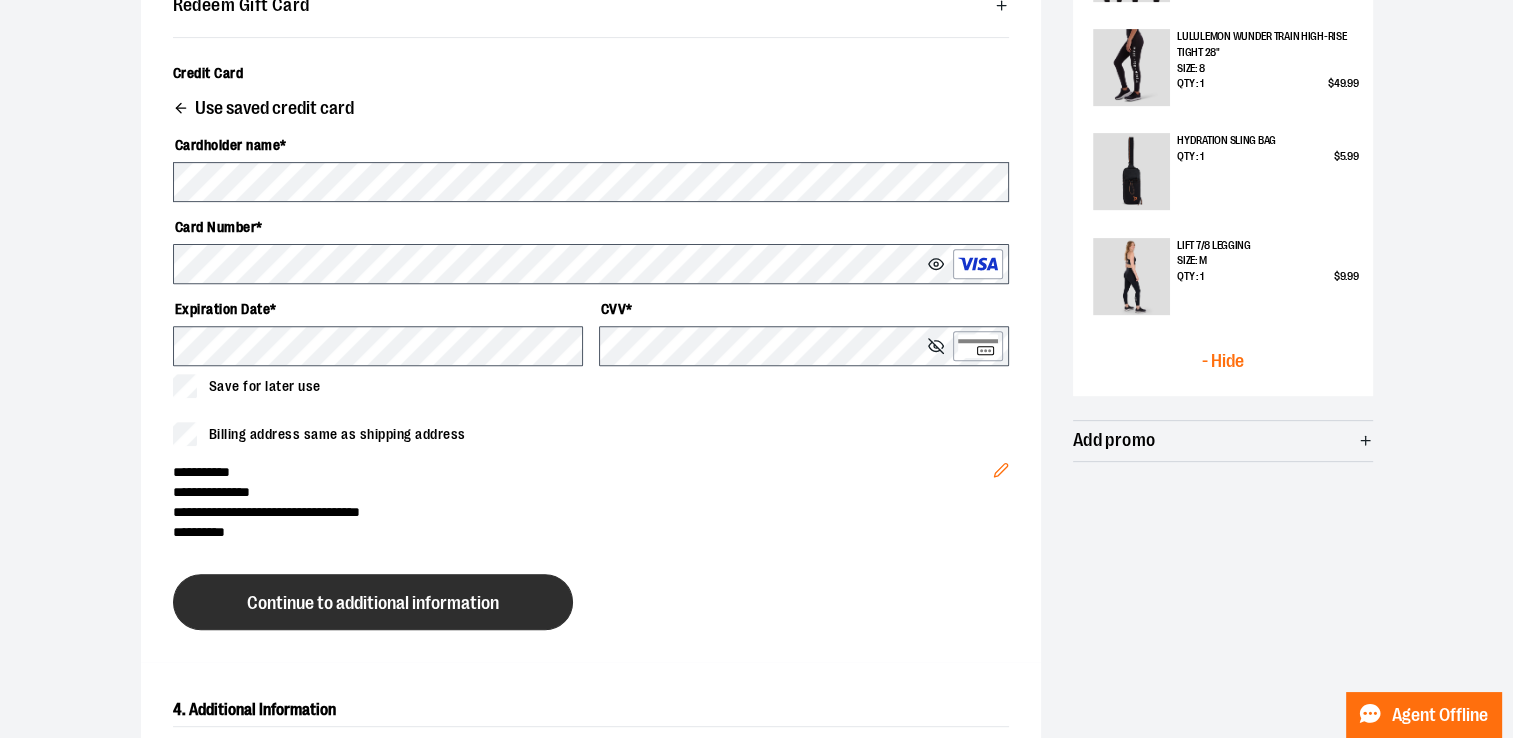 click on "Continue to additional information" at bounding box center (373, 603) 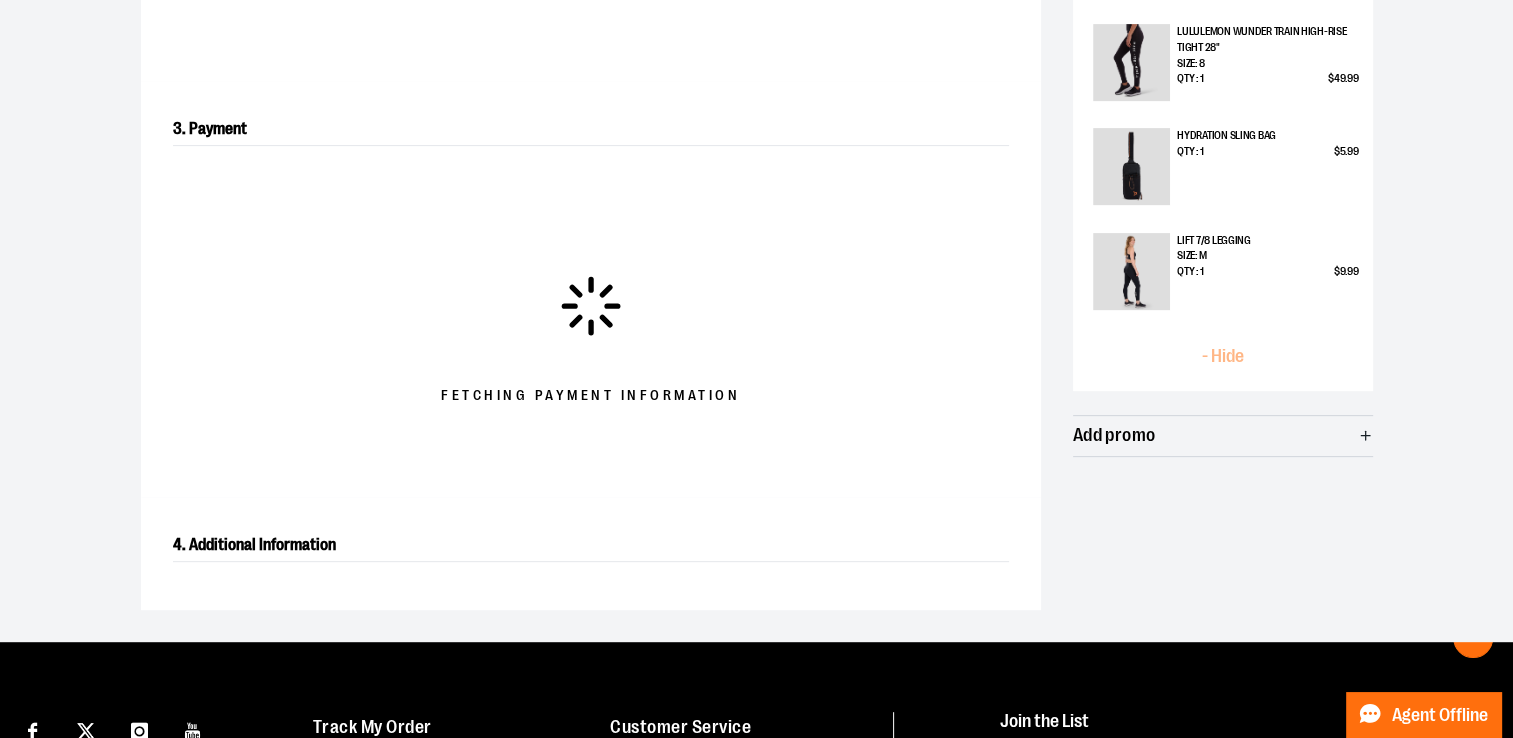 scroll, scrollTop: 760, scrollLeft: 0, axis: vertical 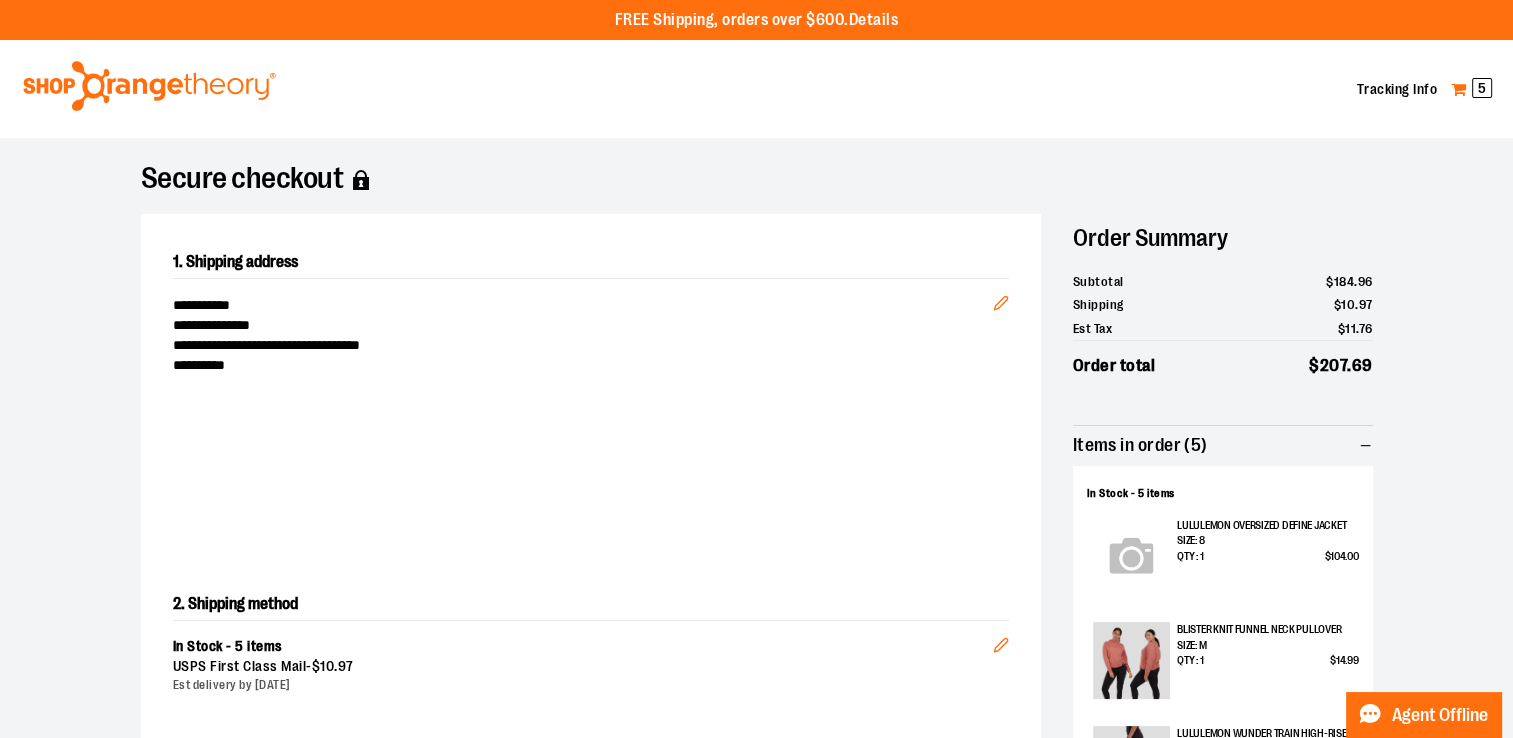 click on "My Cart
5" at bounding box center [1471, 89] 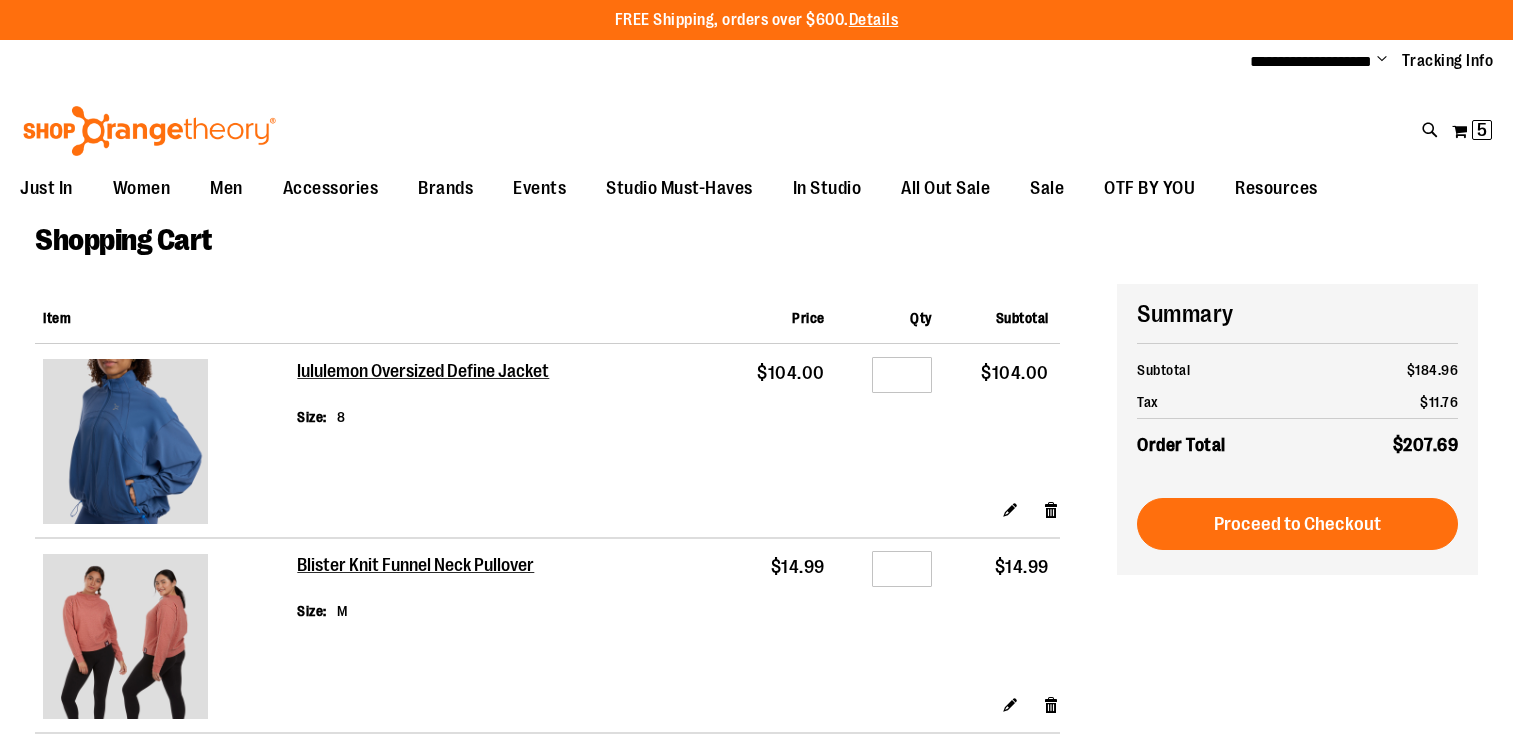 scroll, scrollTop: 0, scrollLeft: 0, axis: both 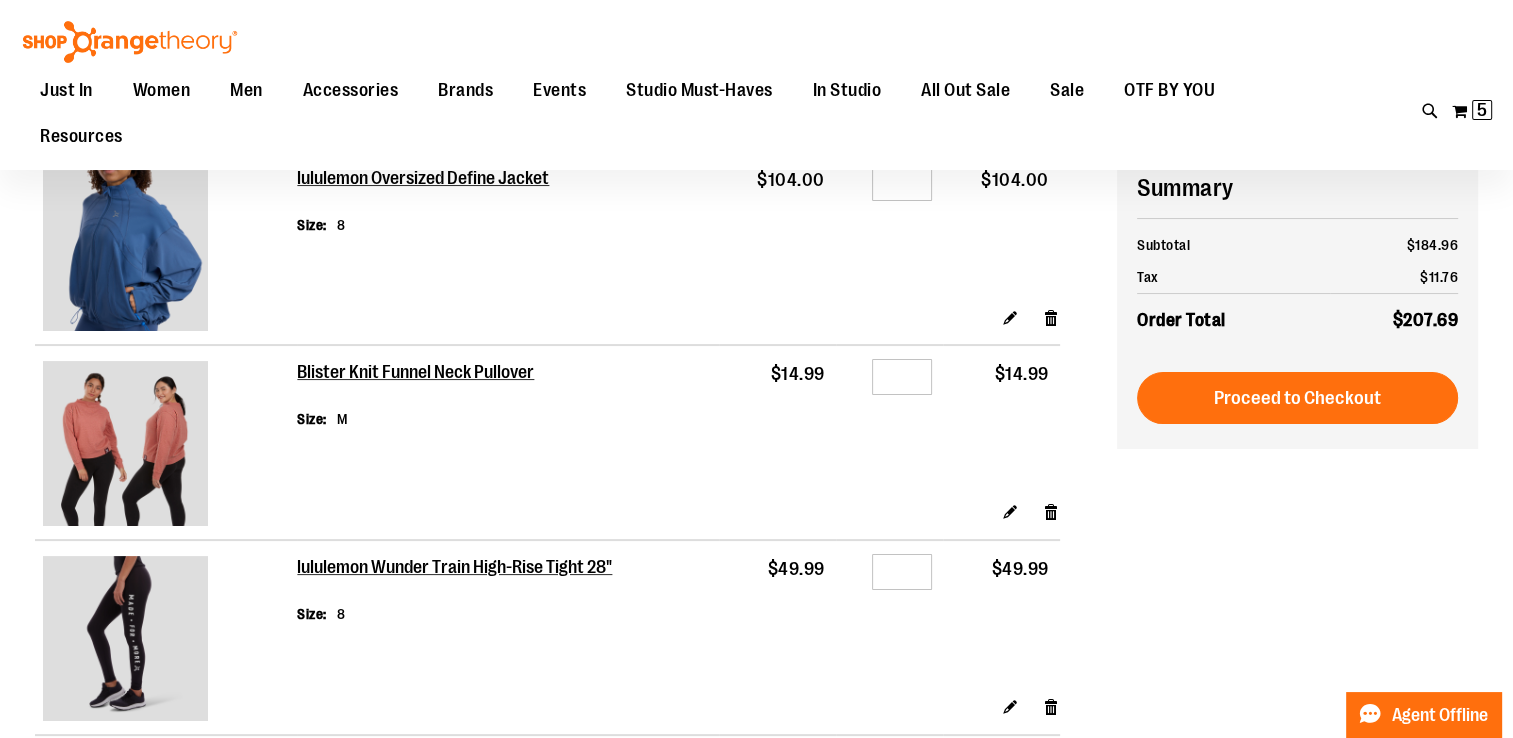 click at bounding box center (125, 443) 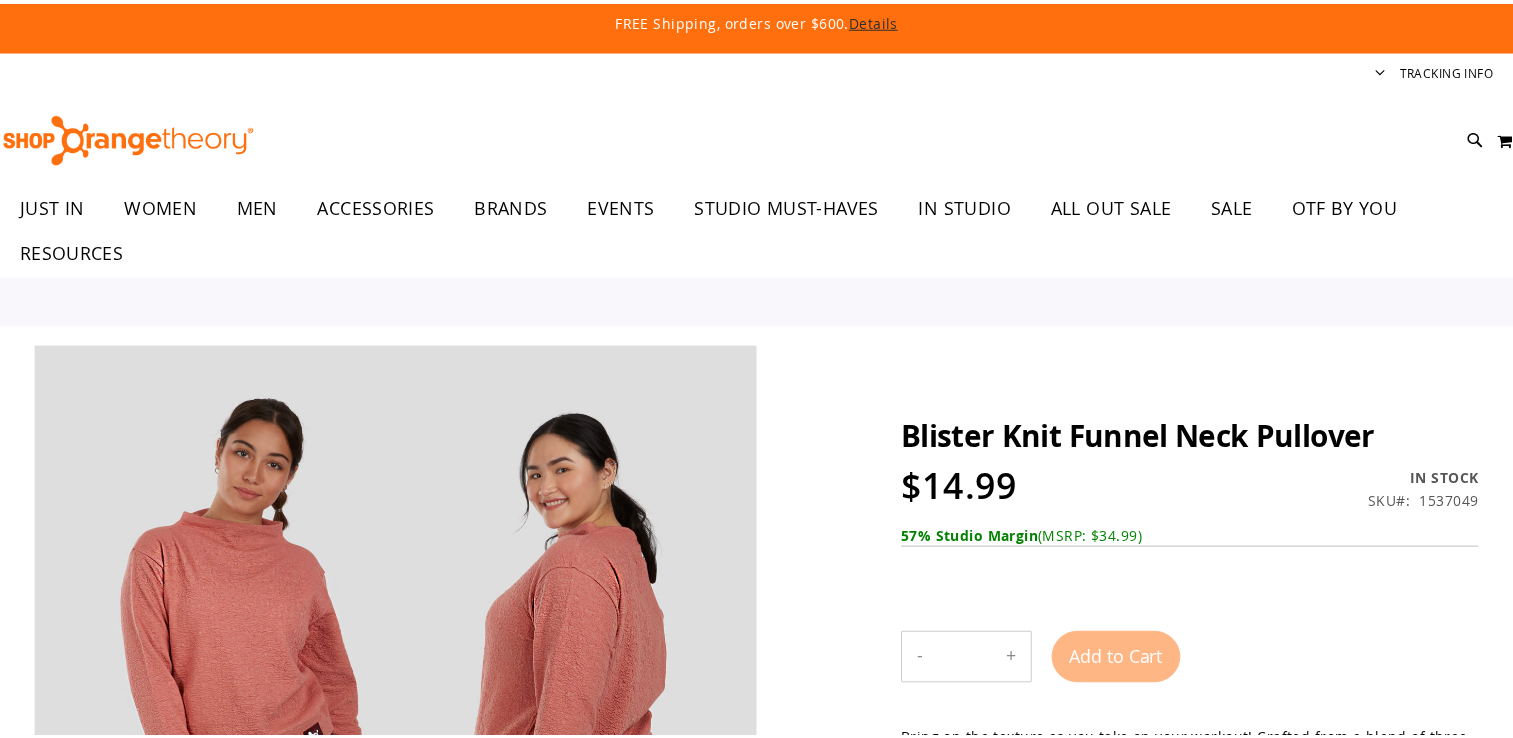 scroll, scrollTop: 0, scrollLeft: 0, axis: both 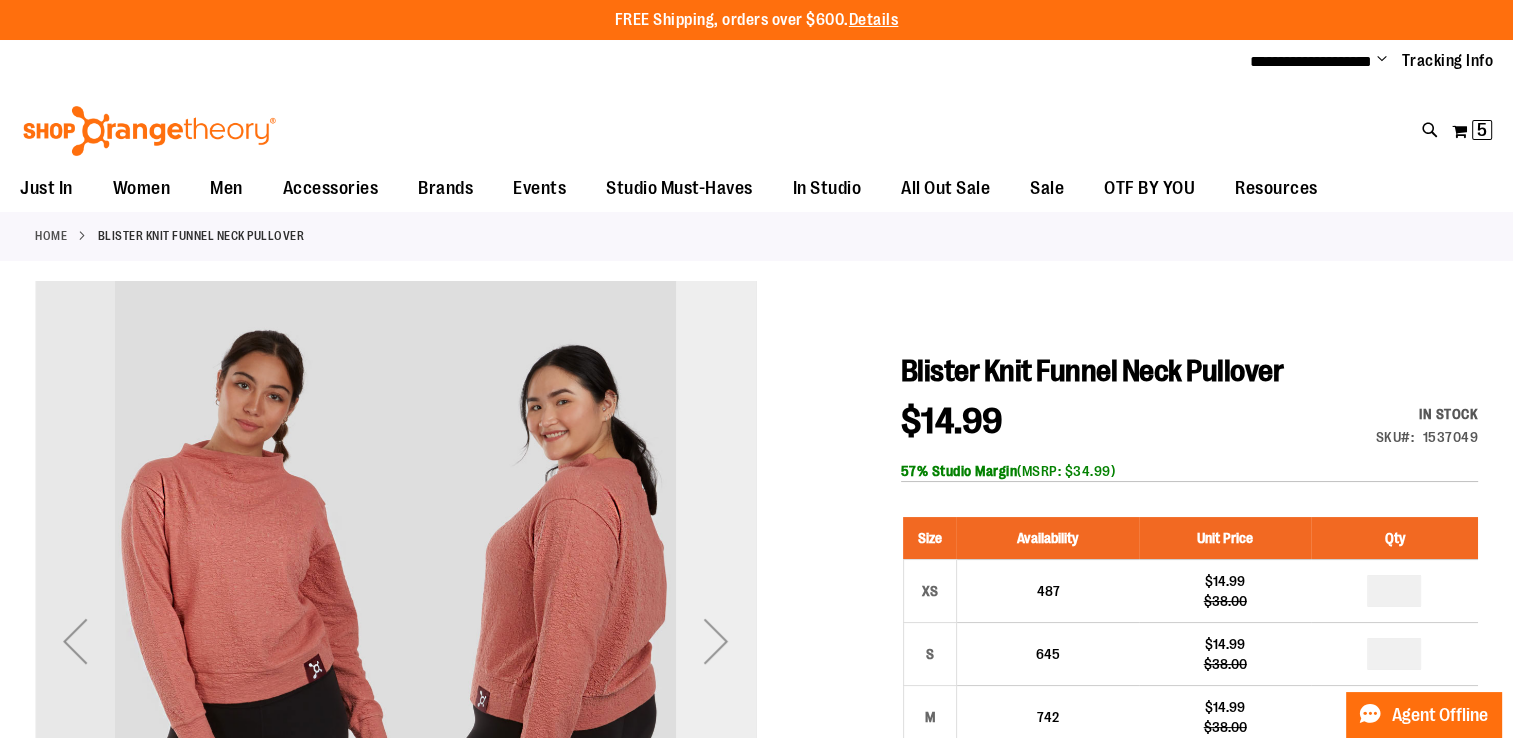 click at bounding box center [716, 641] 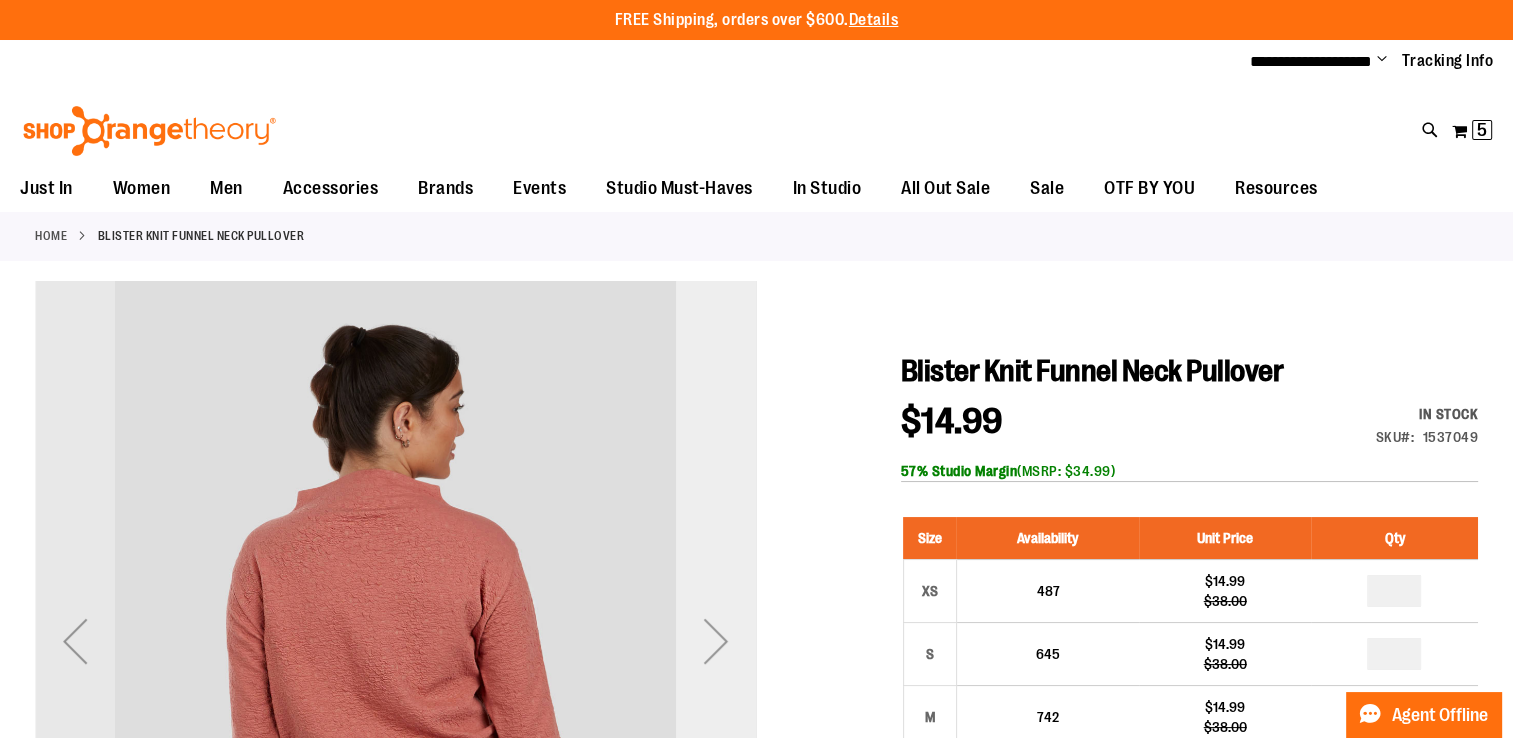 click at bounding box center [716, 641] 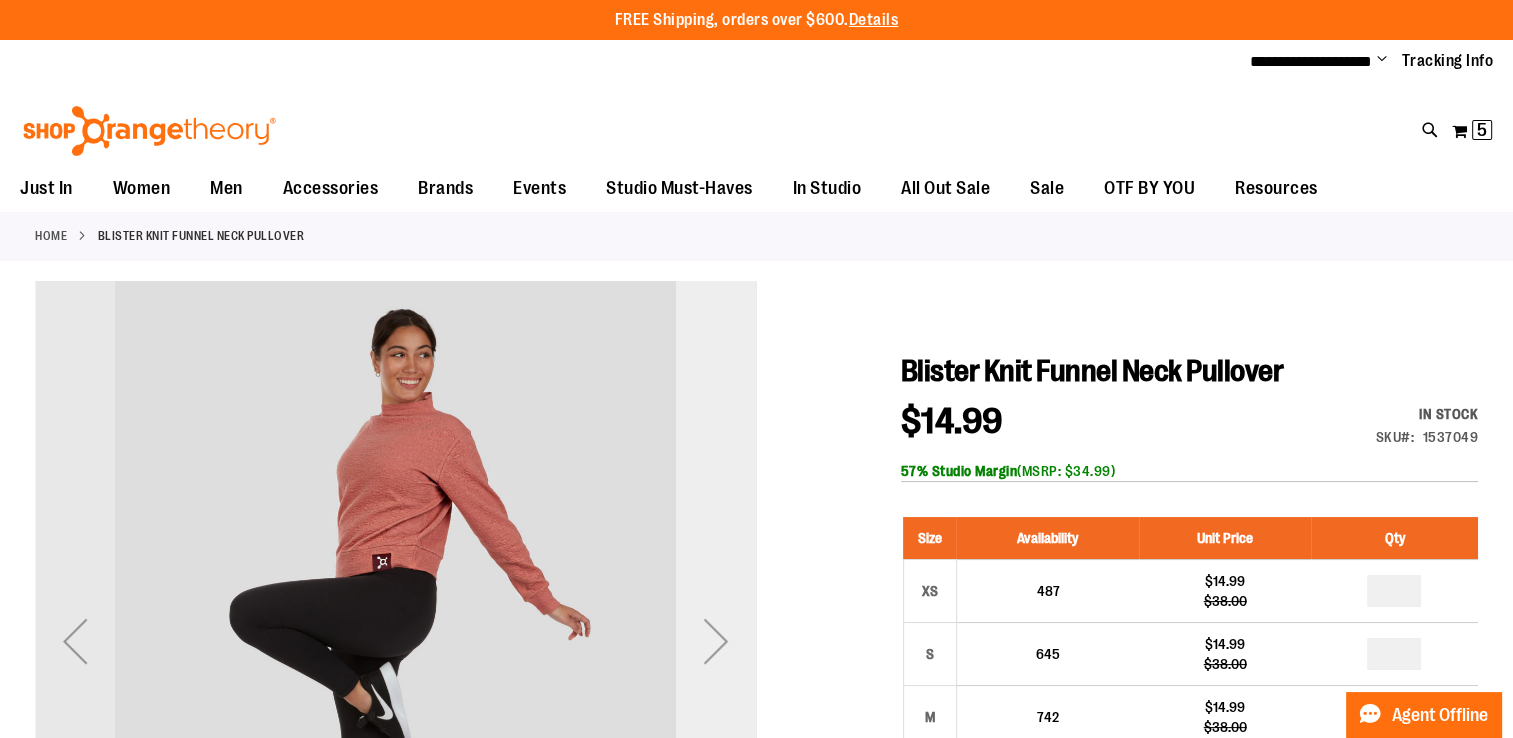 click at bounding box center [716, 641] 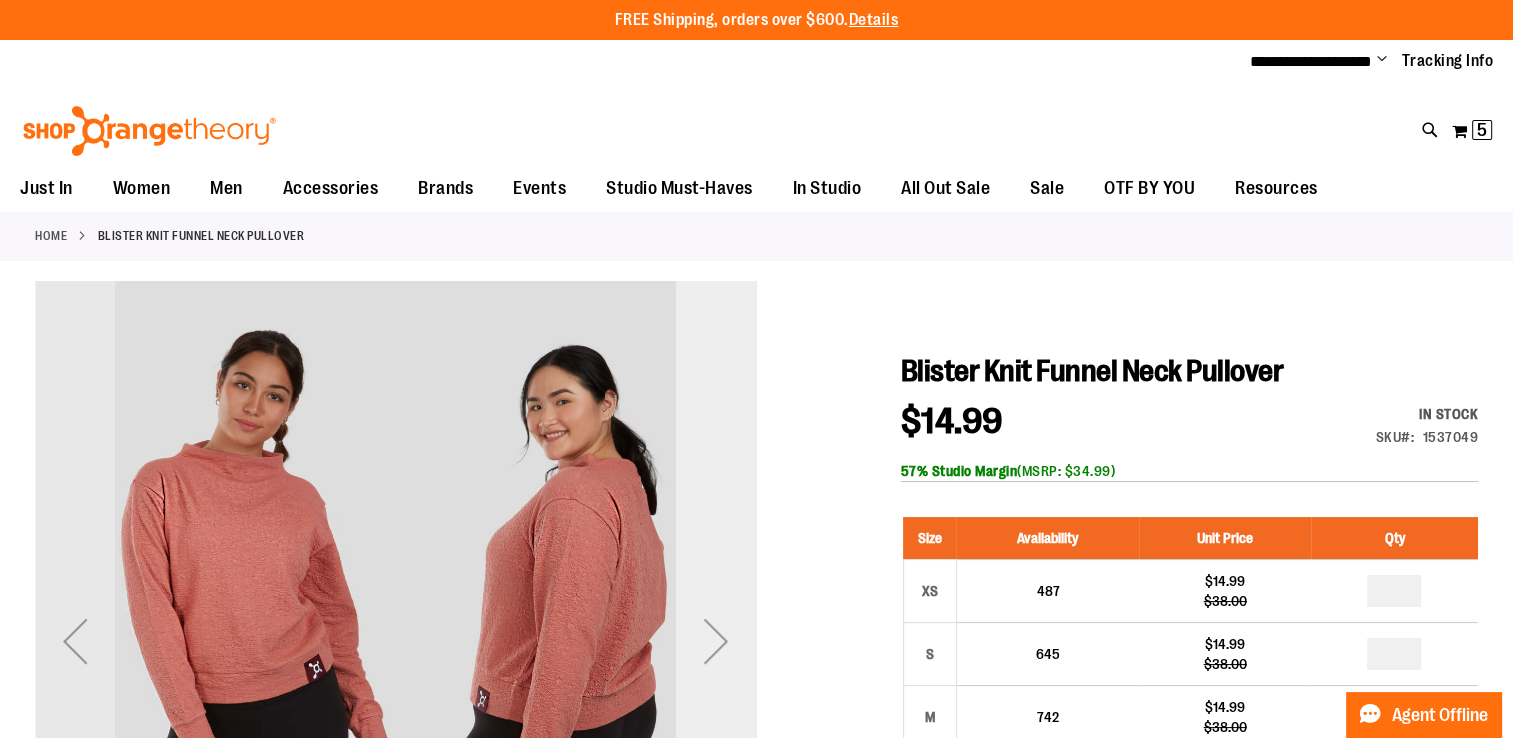 click at bounding box center [716, 641] 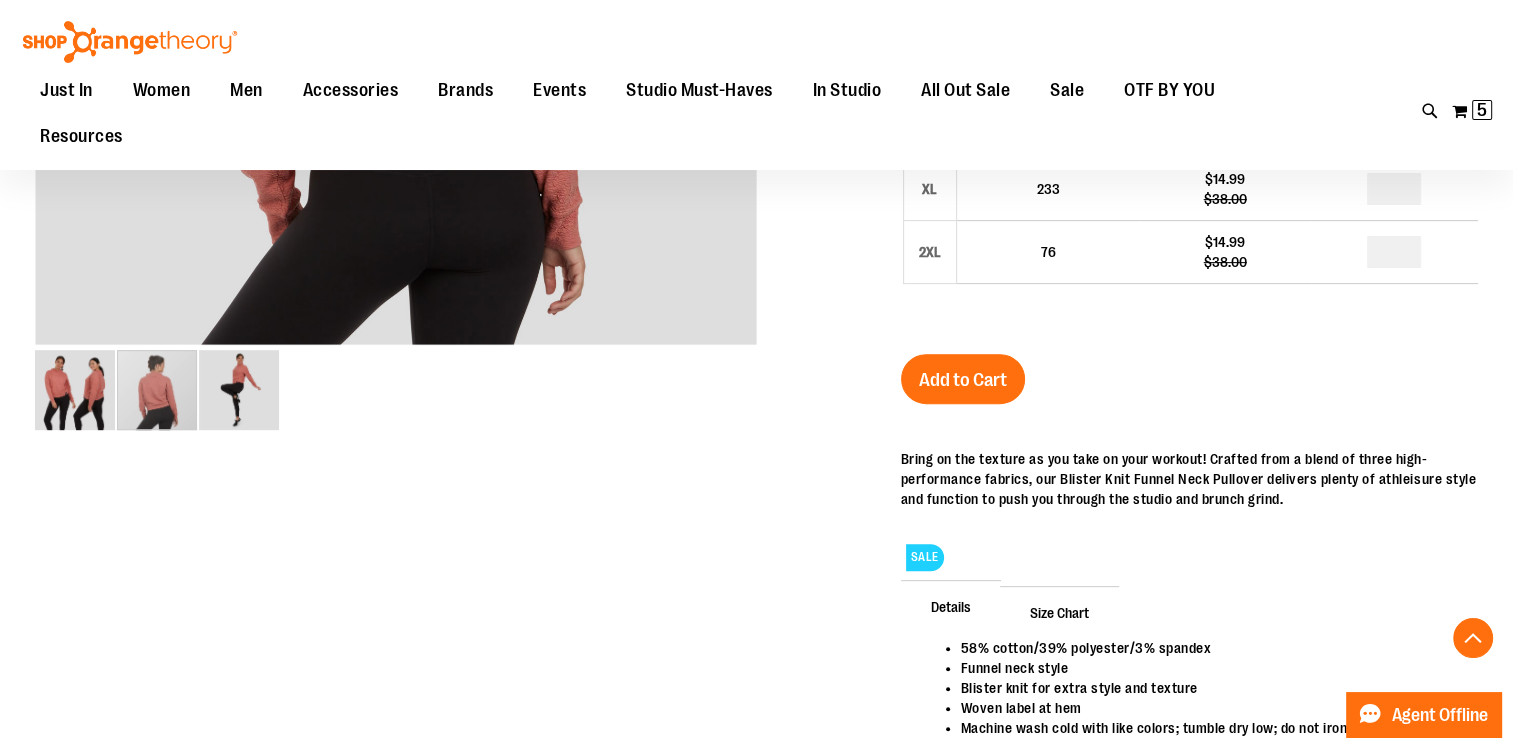 scroll, scrollTop: 504, scrollLeft: 0, axis: vertical 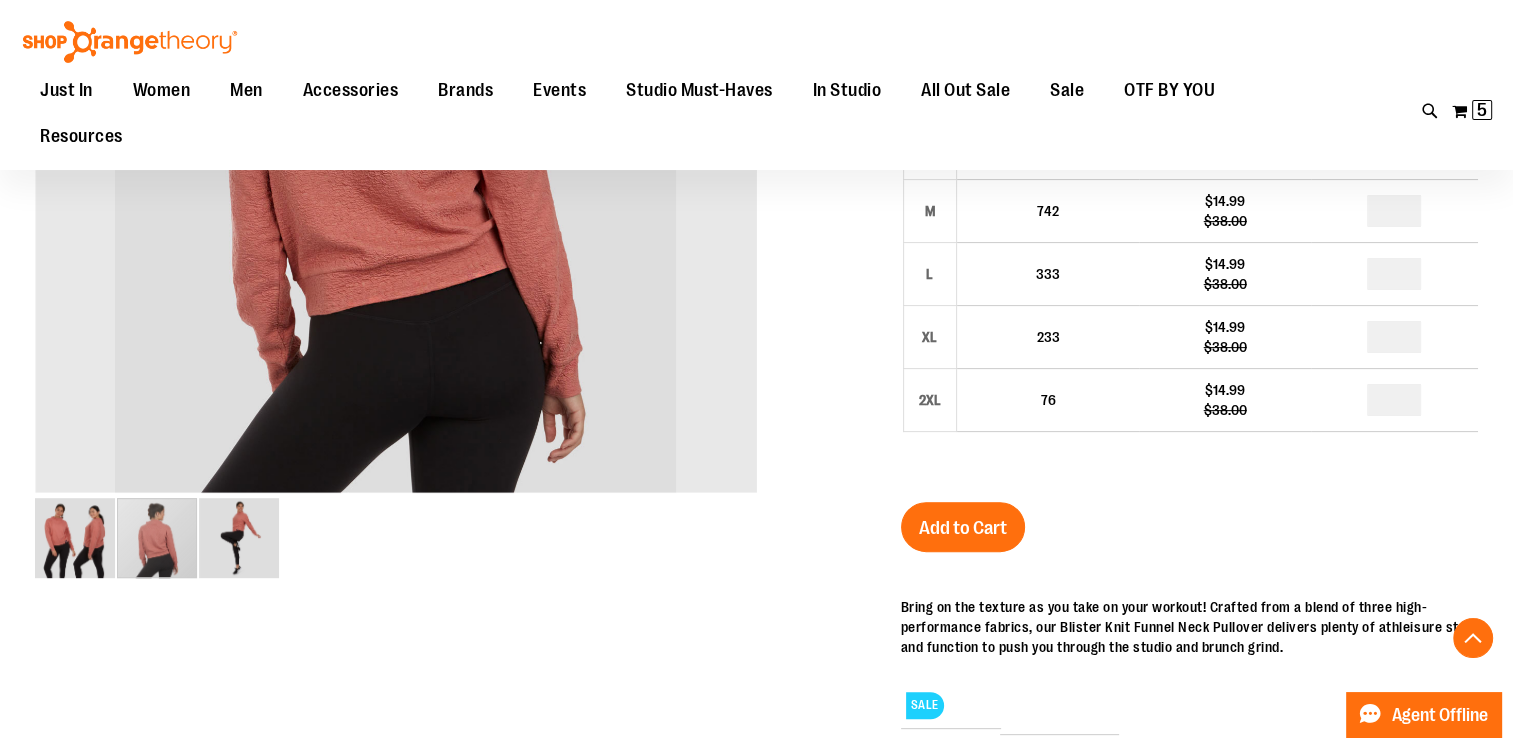 click at bounding box center [239, 538] 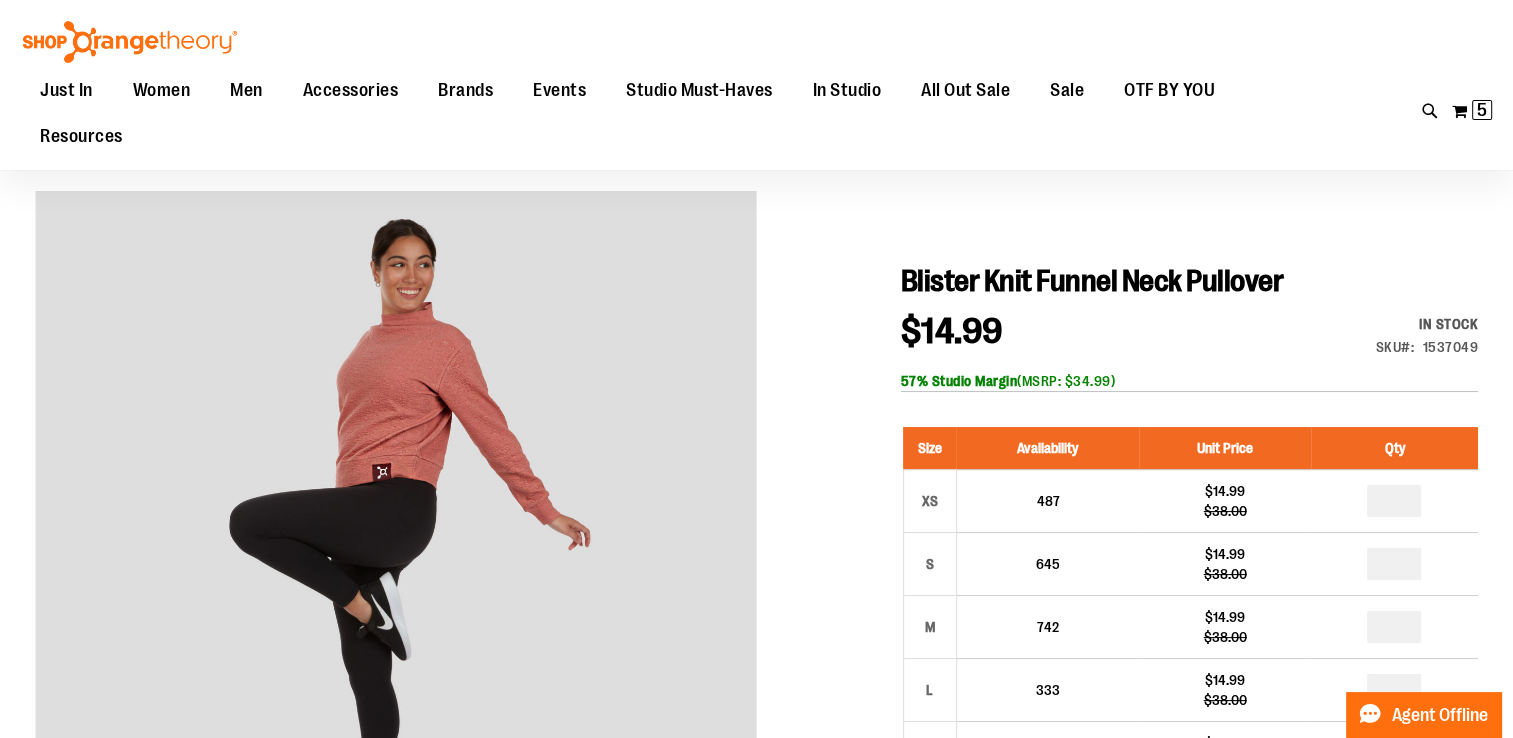 scroll, scrollTop: 56, scrollLeft: 0, axis: vertical 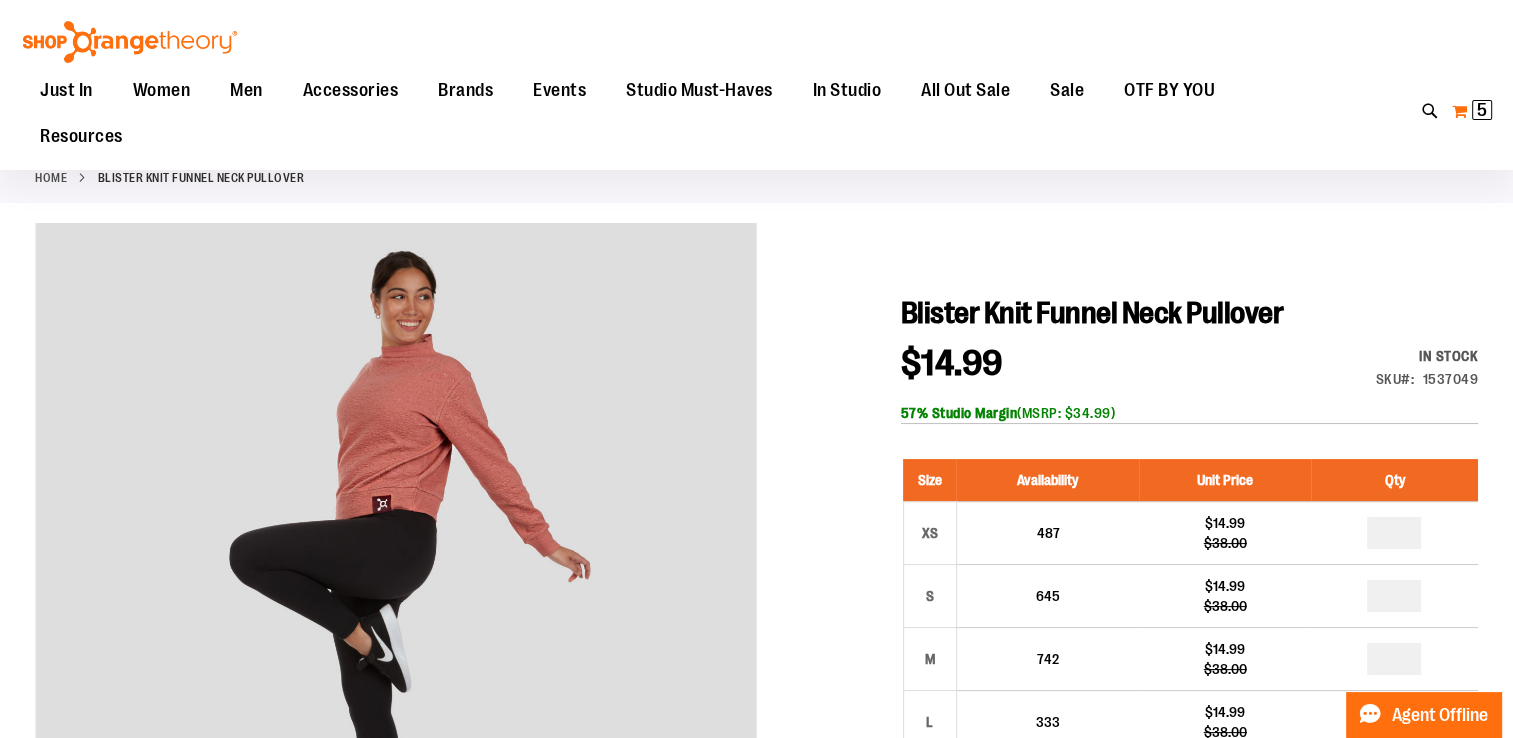 click on "5" at bounding box center (1482, 110) 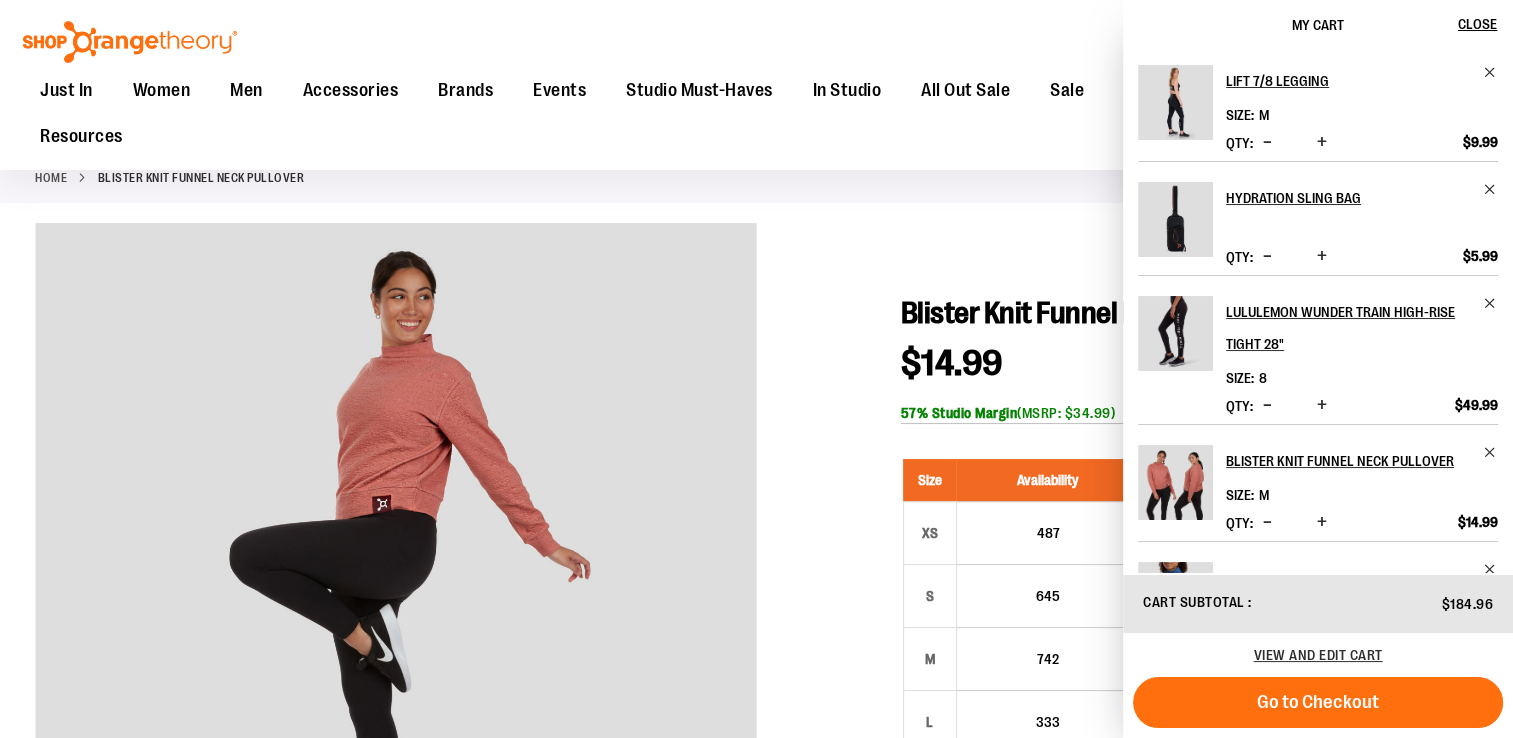 click at bounding box center [1267, 522] 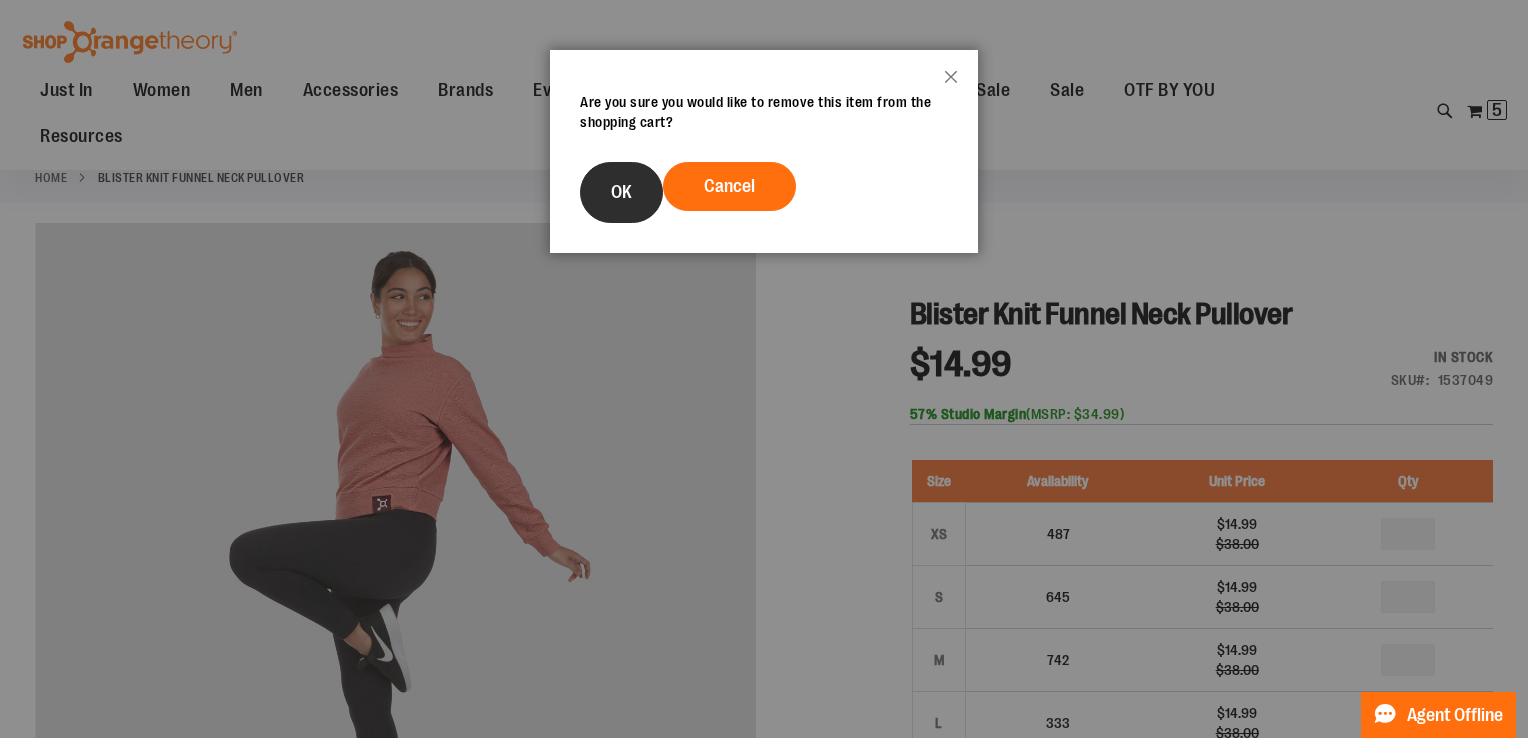 click on "OK" at bounding box center [621, 192] 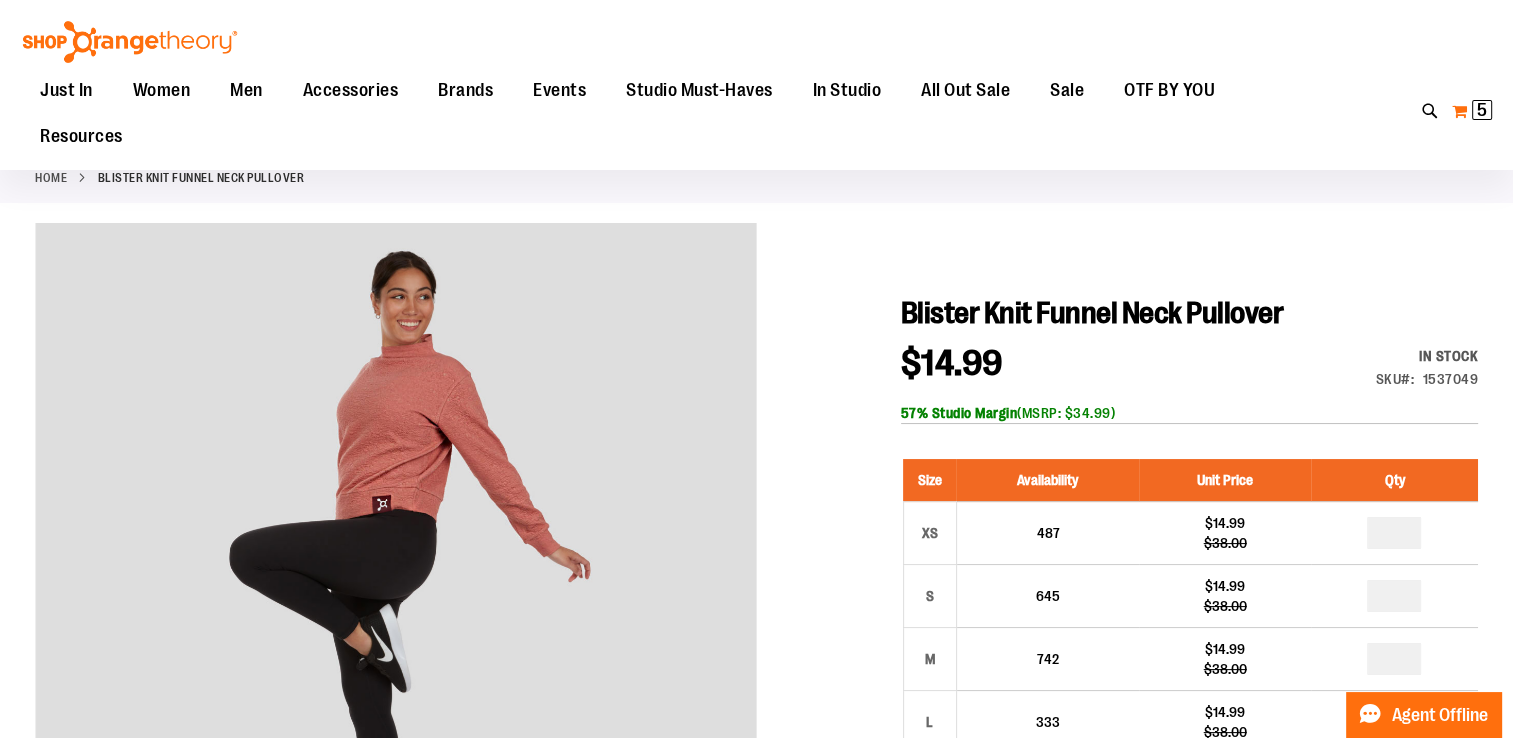 click on "My Cart
5
5
items" at bounding box center (1472, 111) 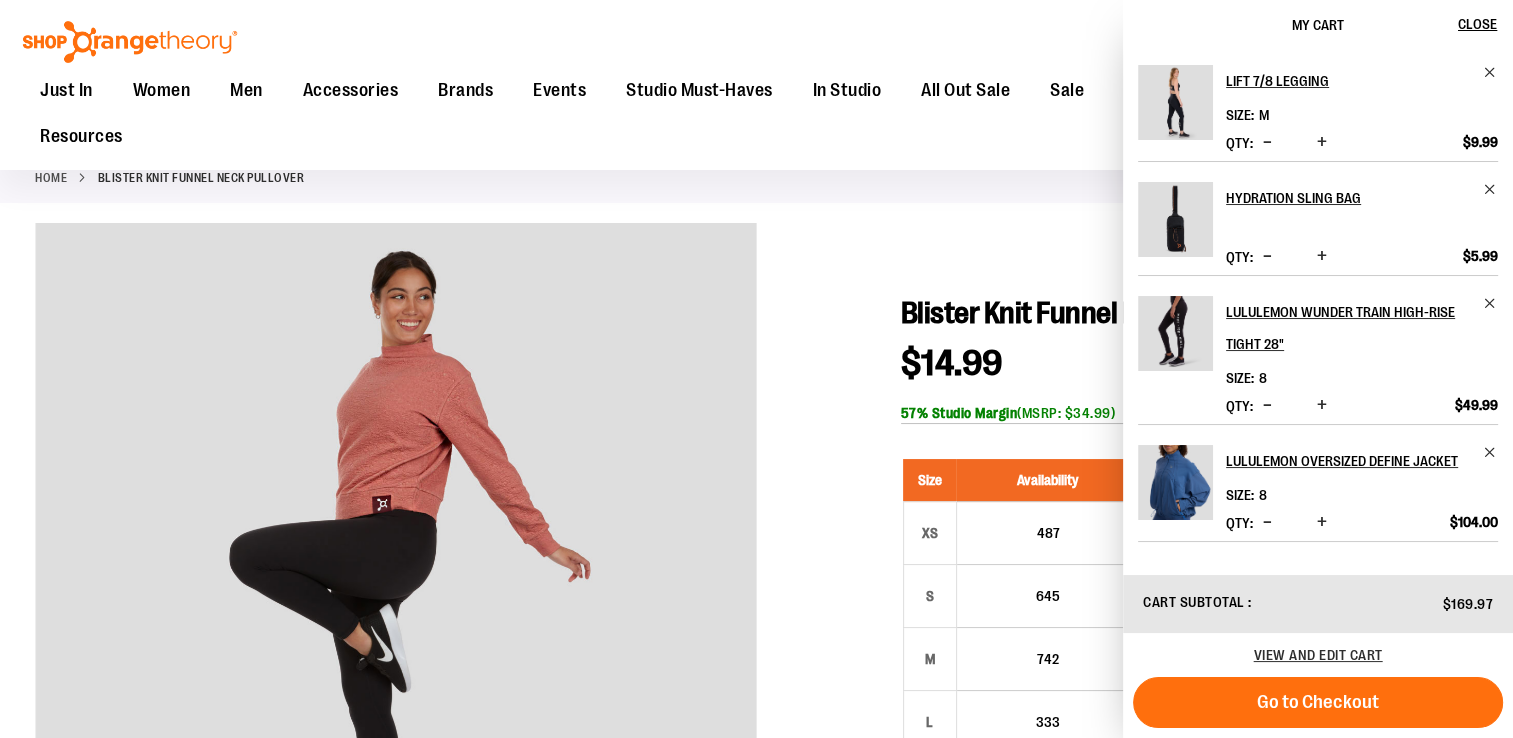 click at bounding box center (1267, 522) 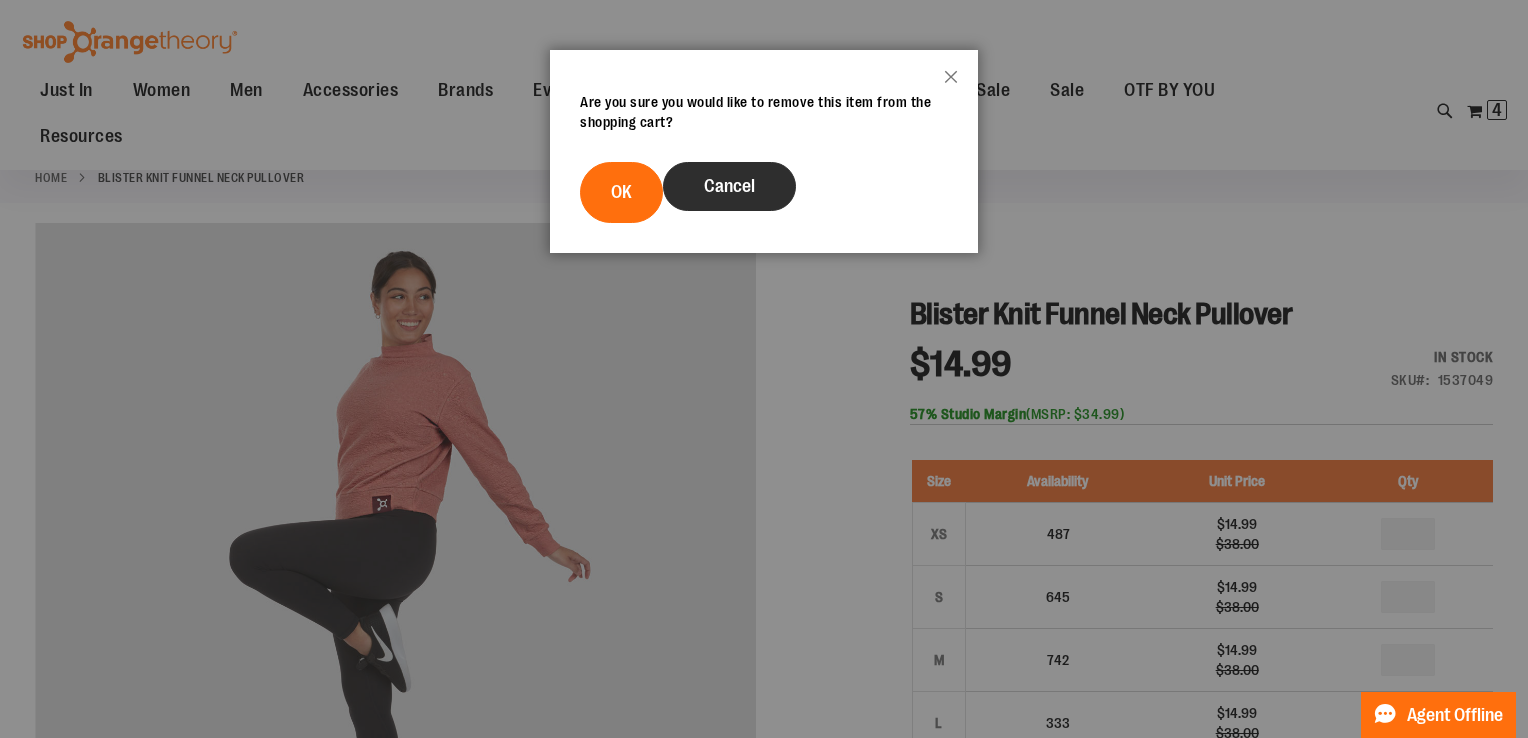 click on "Cancel" at bounding box center [729, 186] 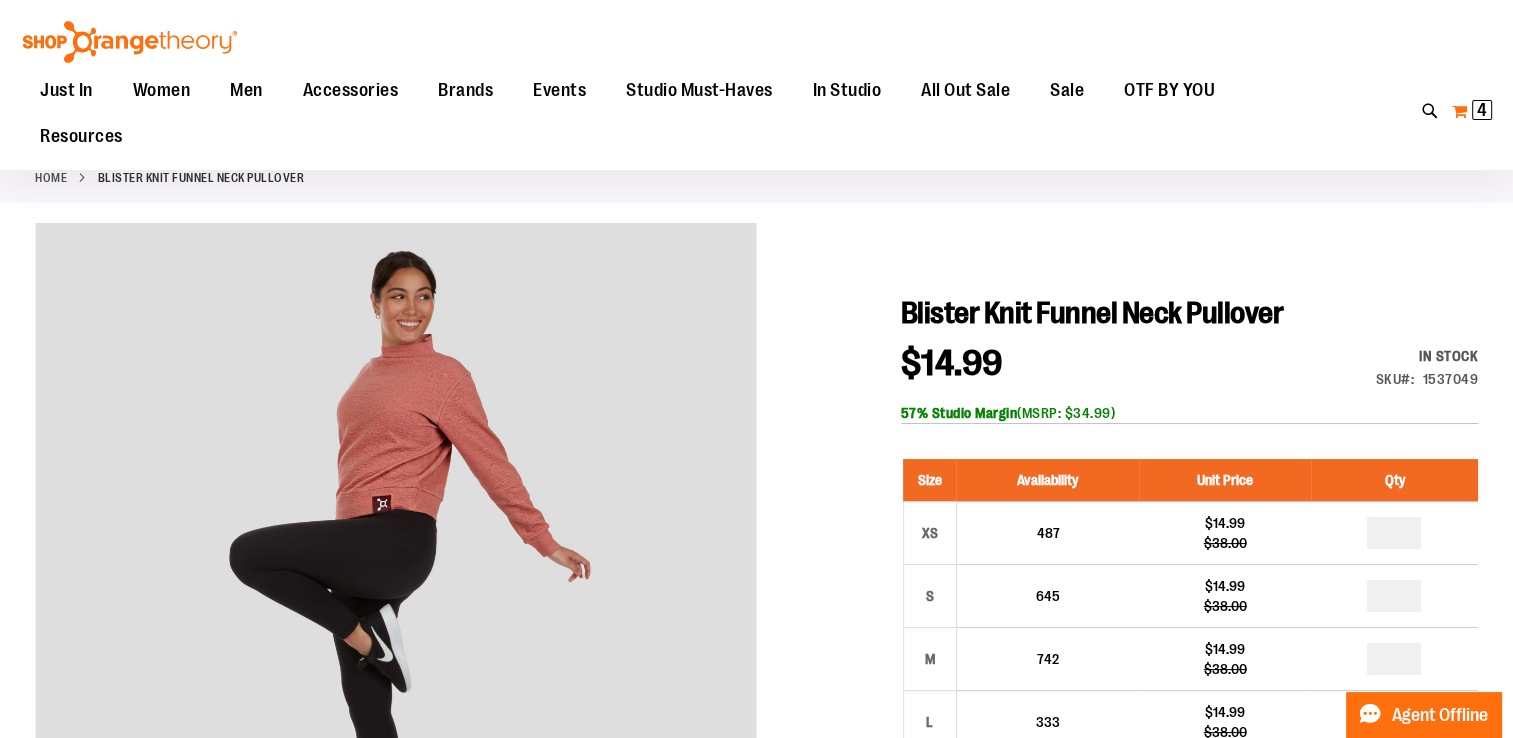 click on "My Cart
4
4
items" at bounding box center (1472, 111) 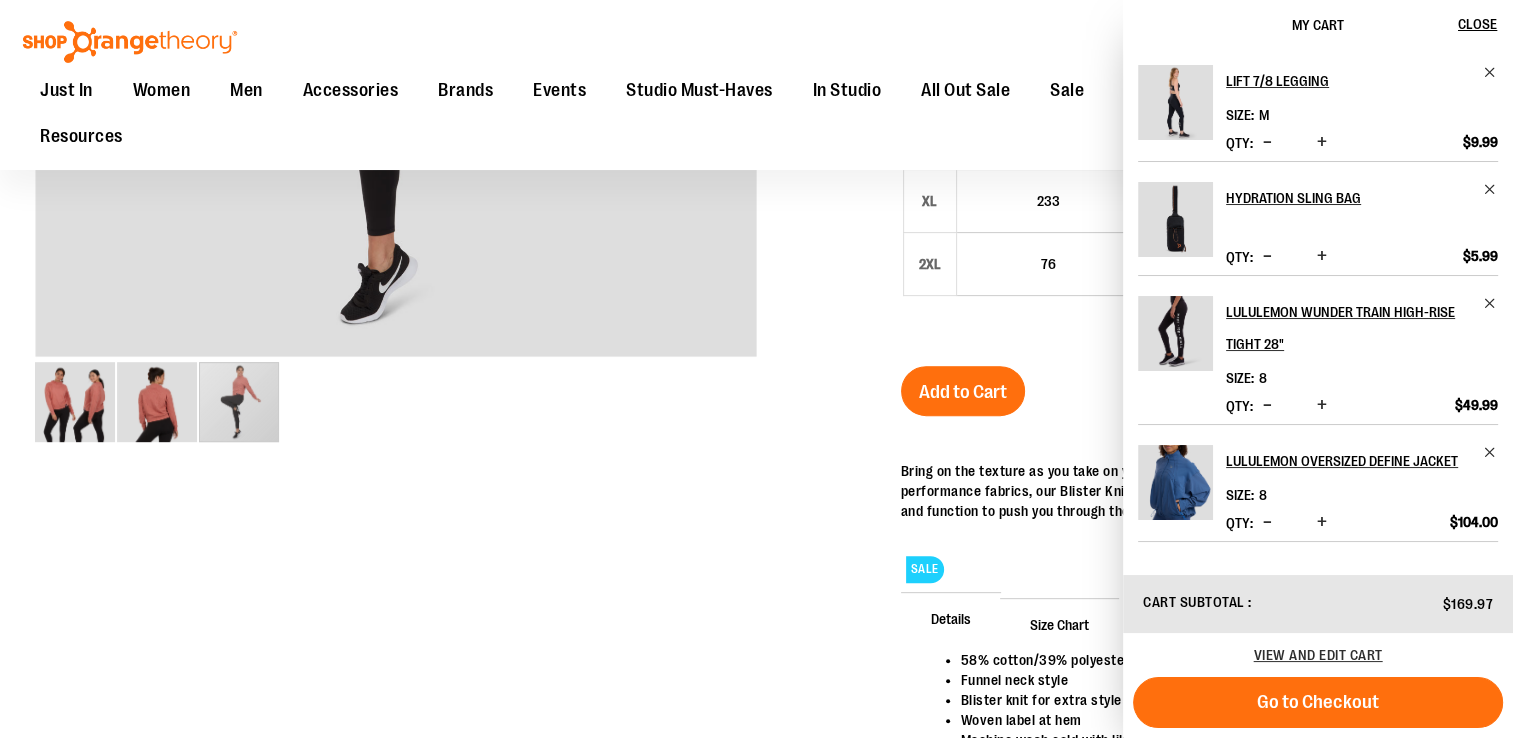scroll, scrollTop: 644, scrollLeft: 0, axis: vertical 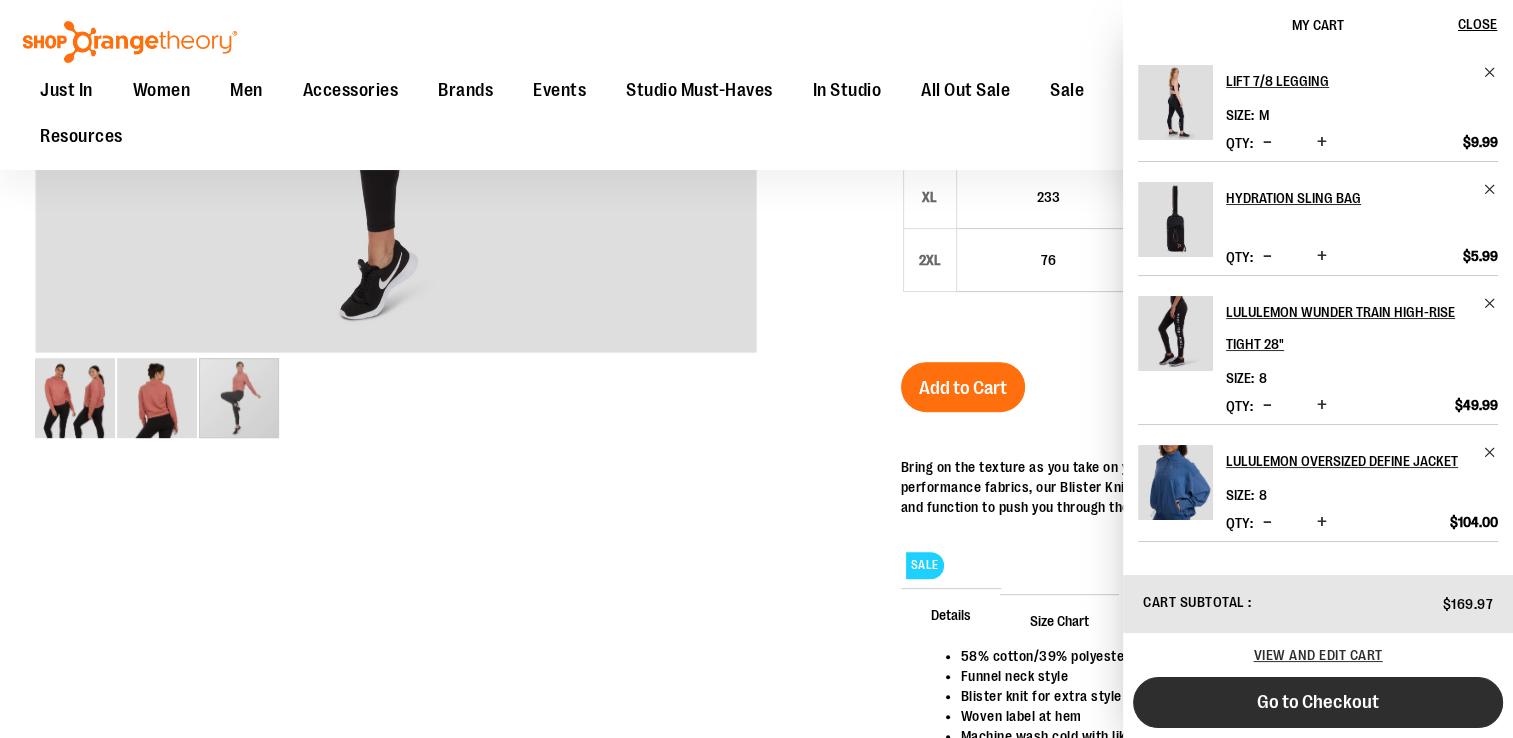 click on "Go to Checkout" at bounding box center (1318, 702) 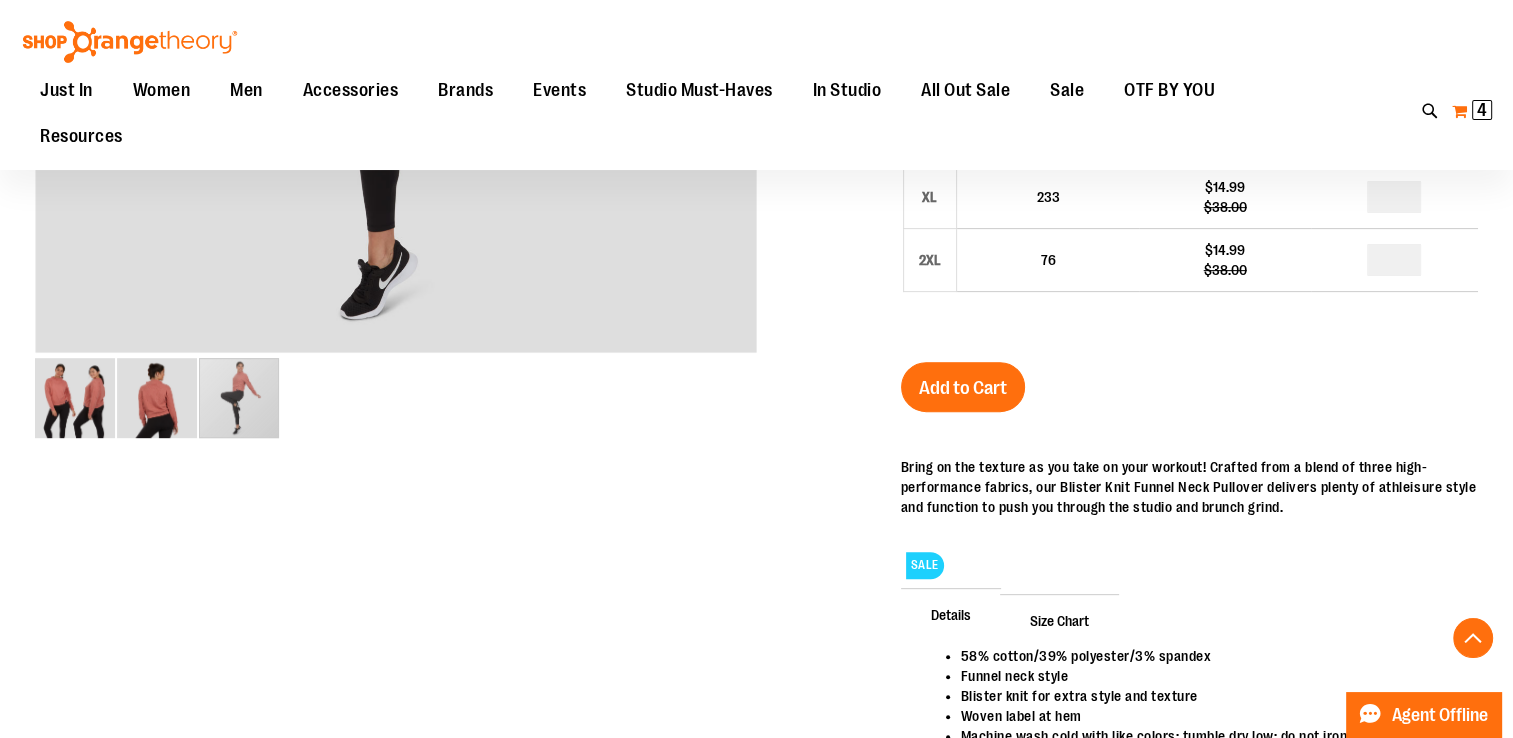 click on "My Cart
4
4
items" at bounding box center [1472, 111] 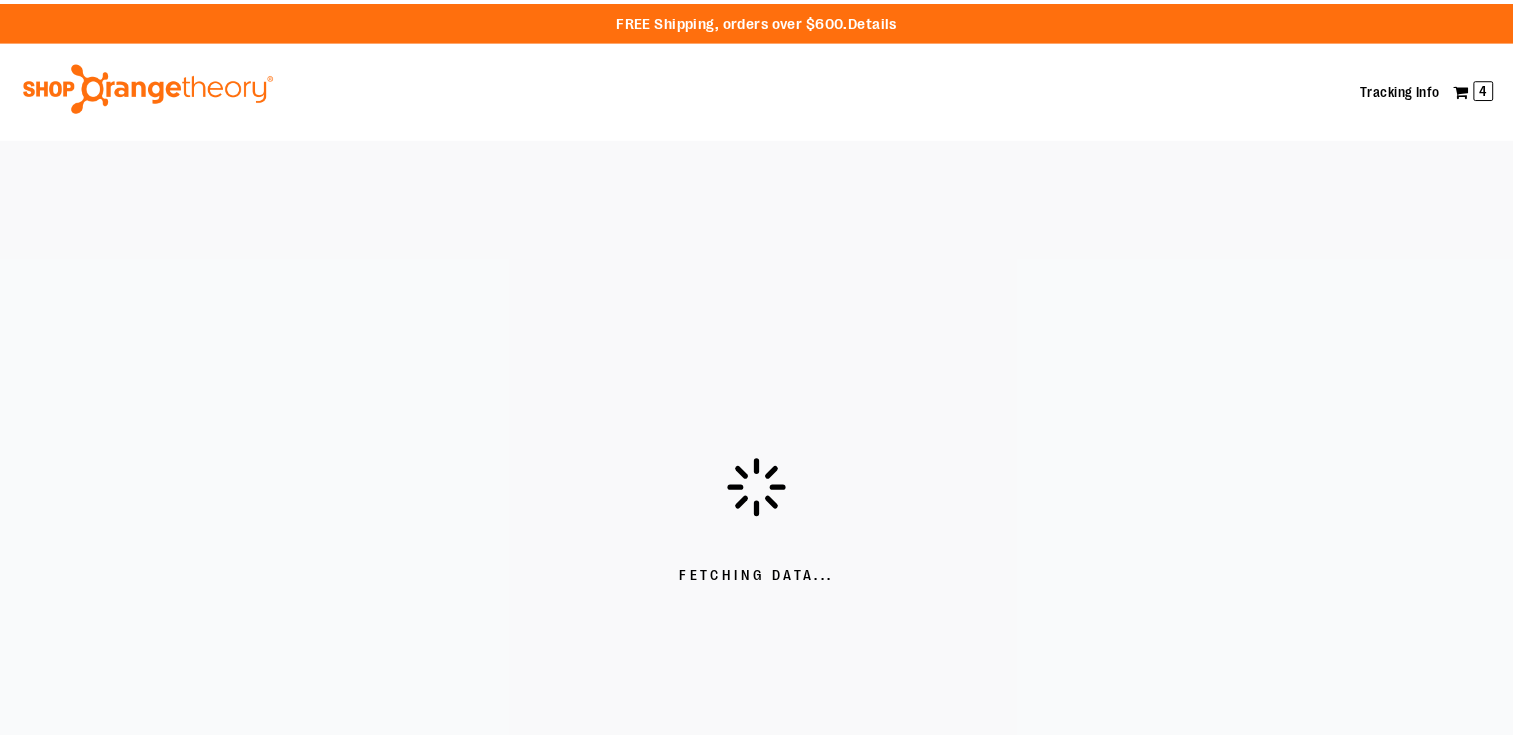 scroll, scrollTop: 0, scrollLeft: 0, axis: both 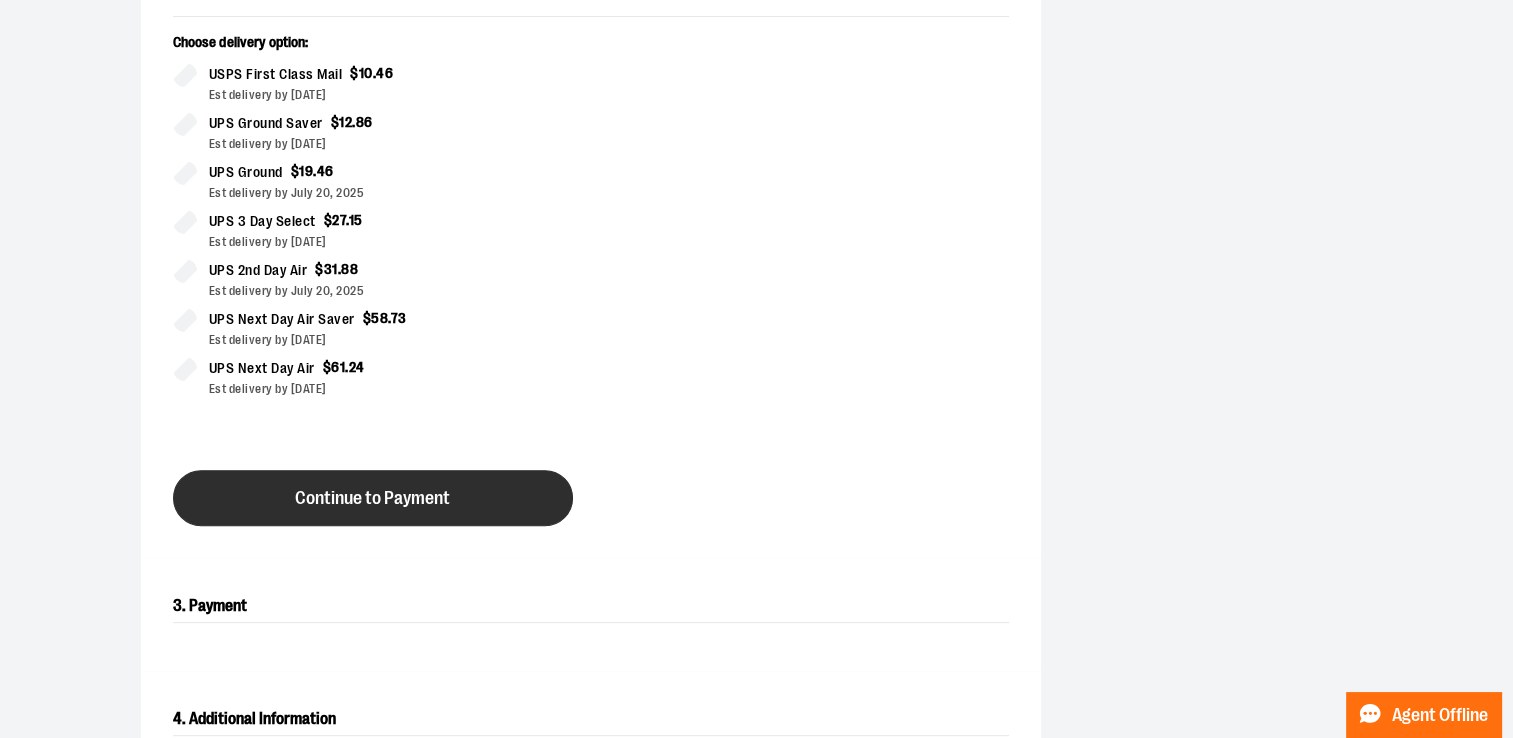 click on "Continue to Payment" at bounding box center (372, 498) 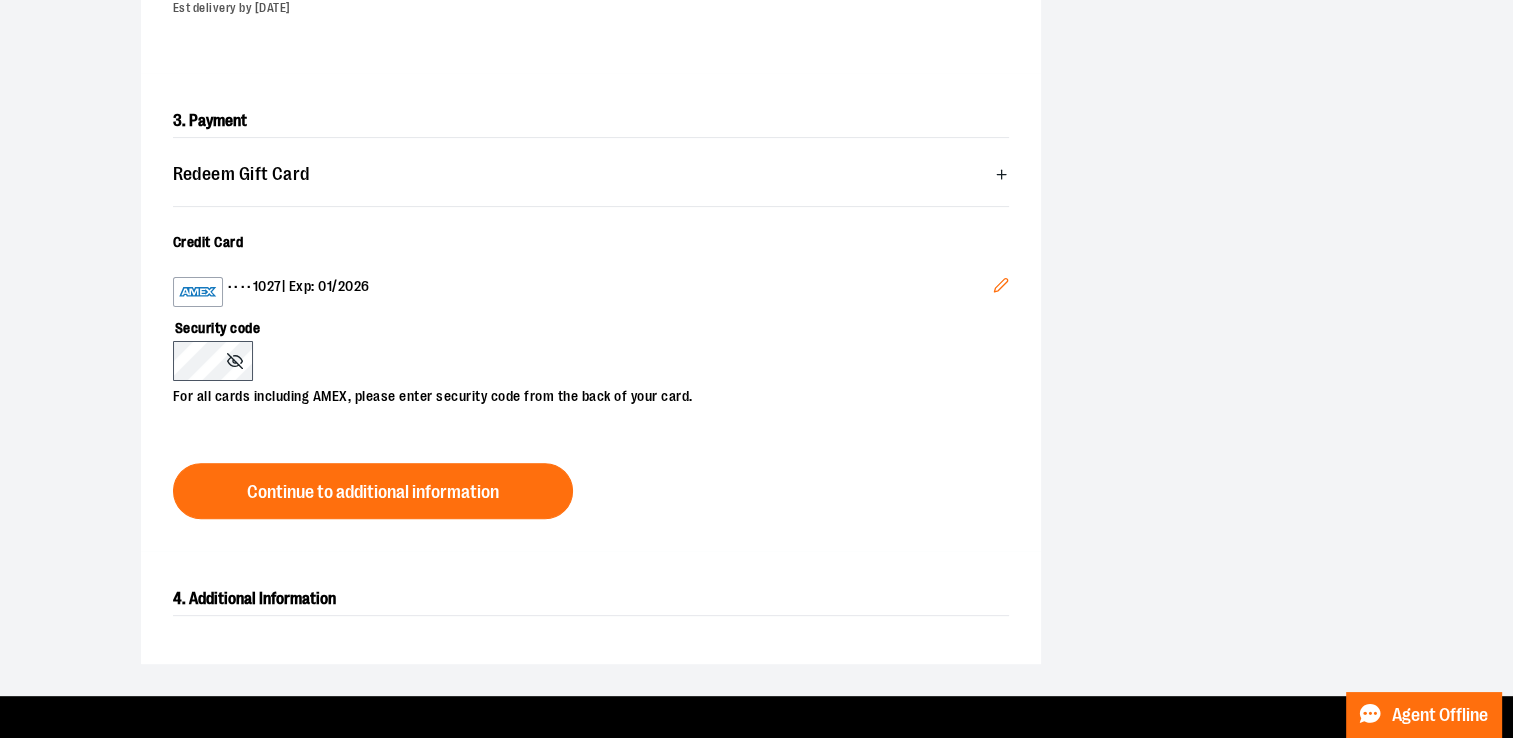 click 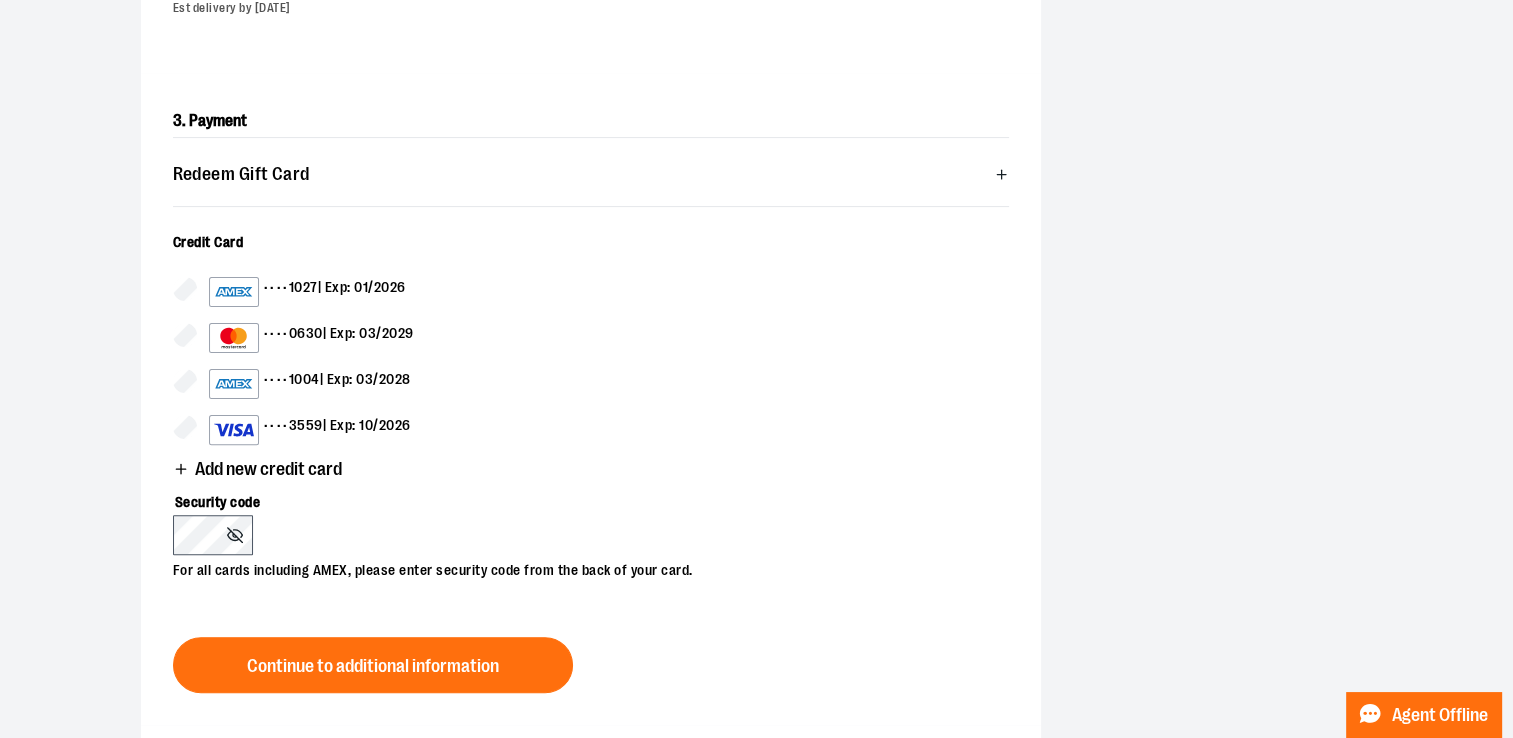 click 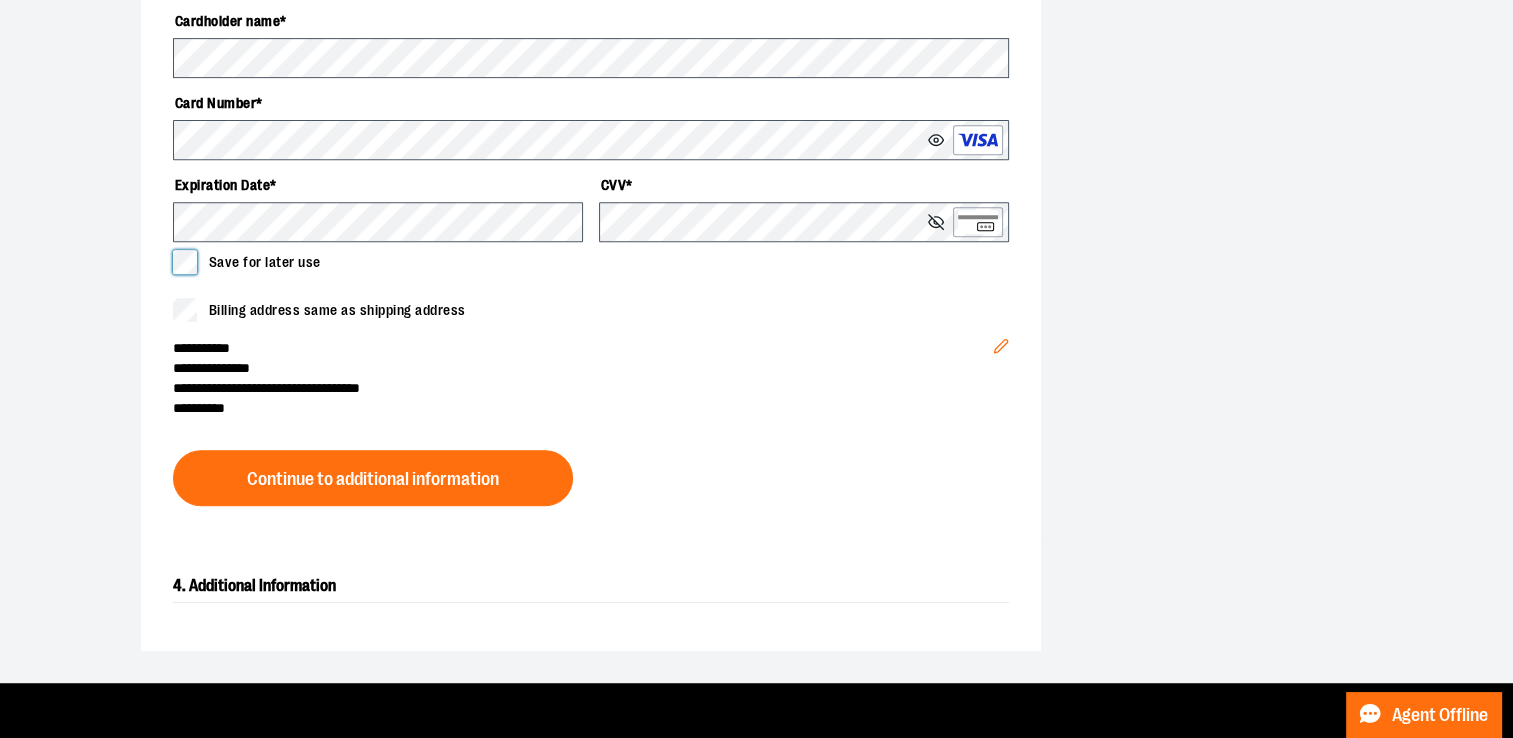 scroll, scrollTop: 824, scrollLeft: 0, axis: vertical 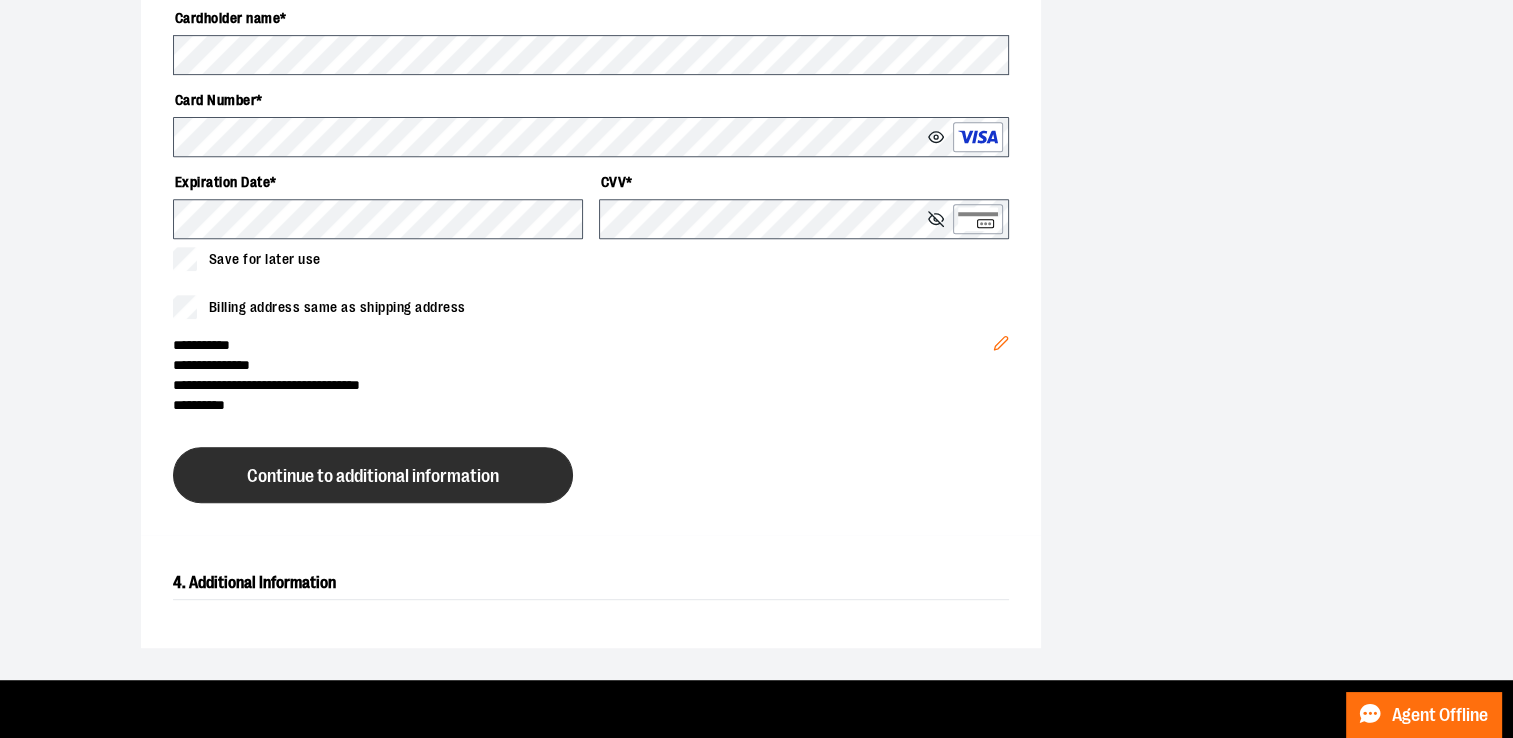 click on "Continue to additional information" at bounding box center (373, 475) 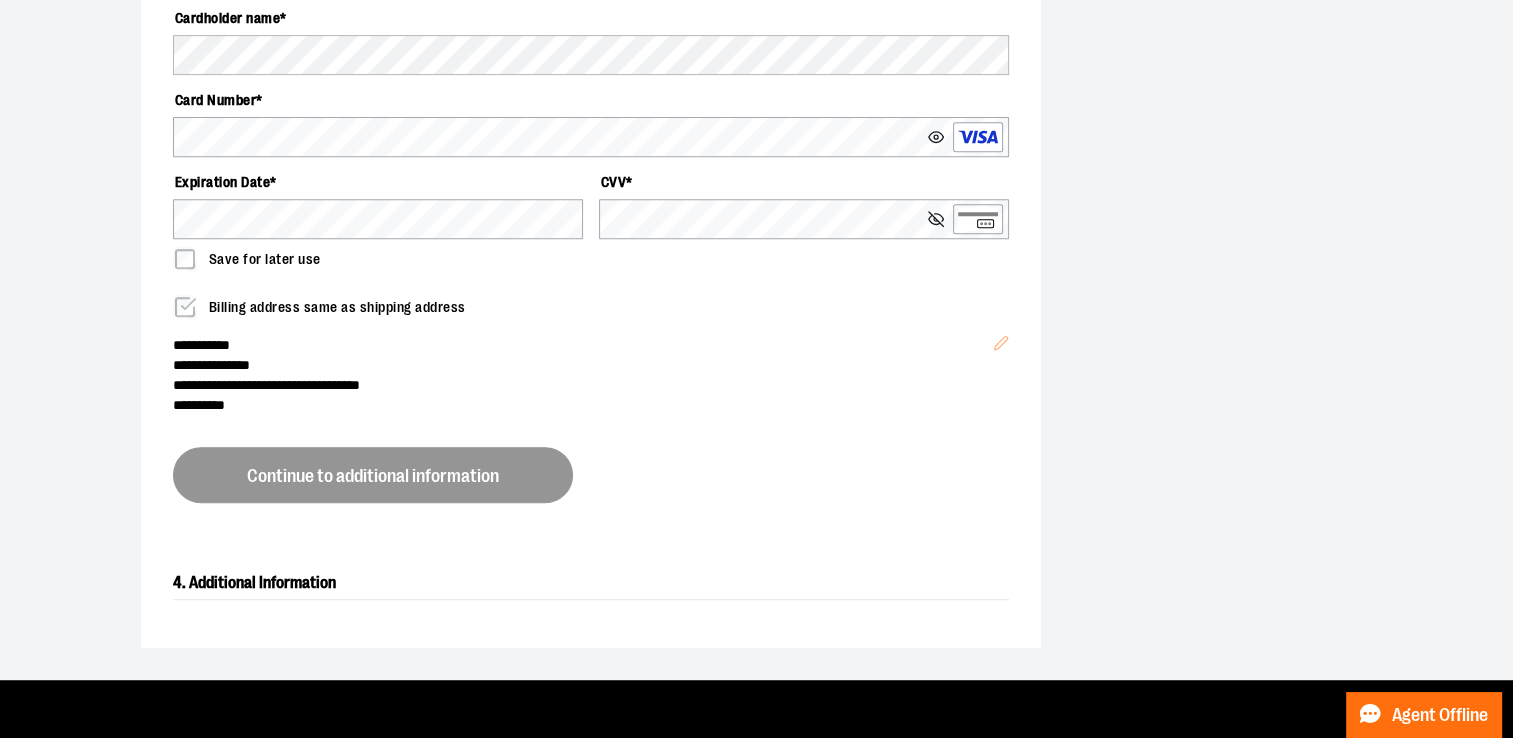 scroll, scrollTop: 744, scrollLeft: 0, axis: vertical 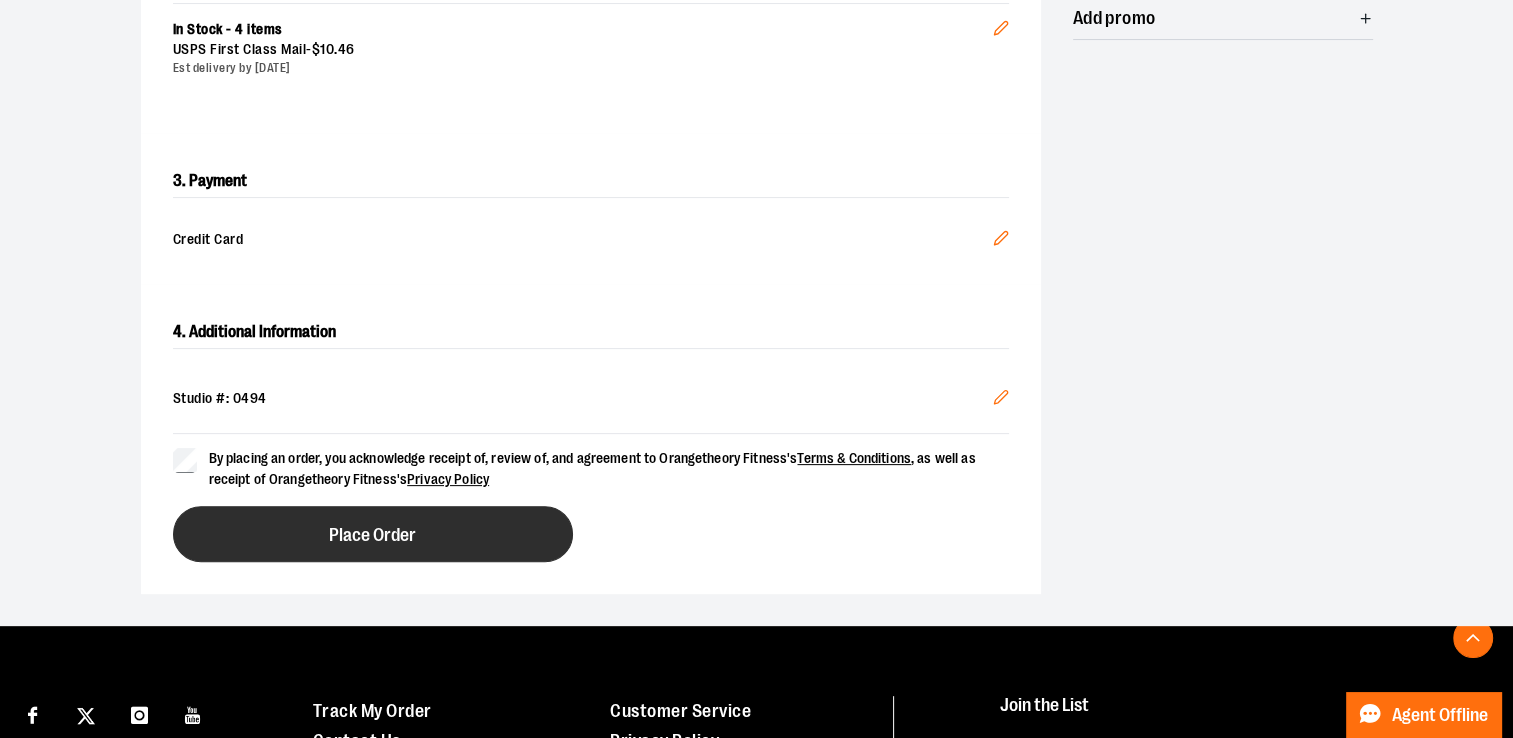 click on "Place Order" at bounding box center [373, 534] 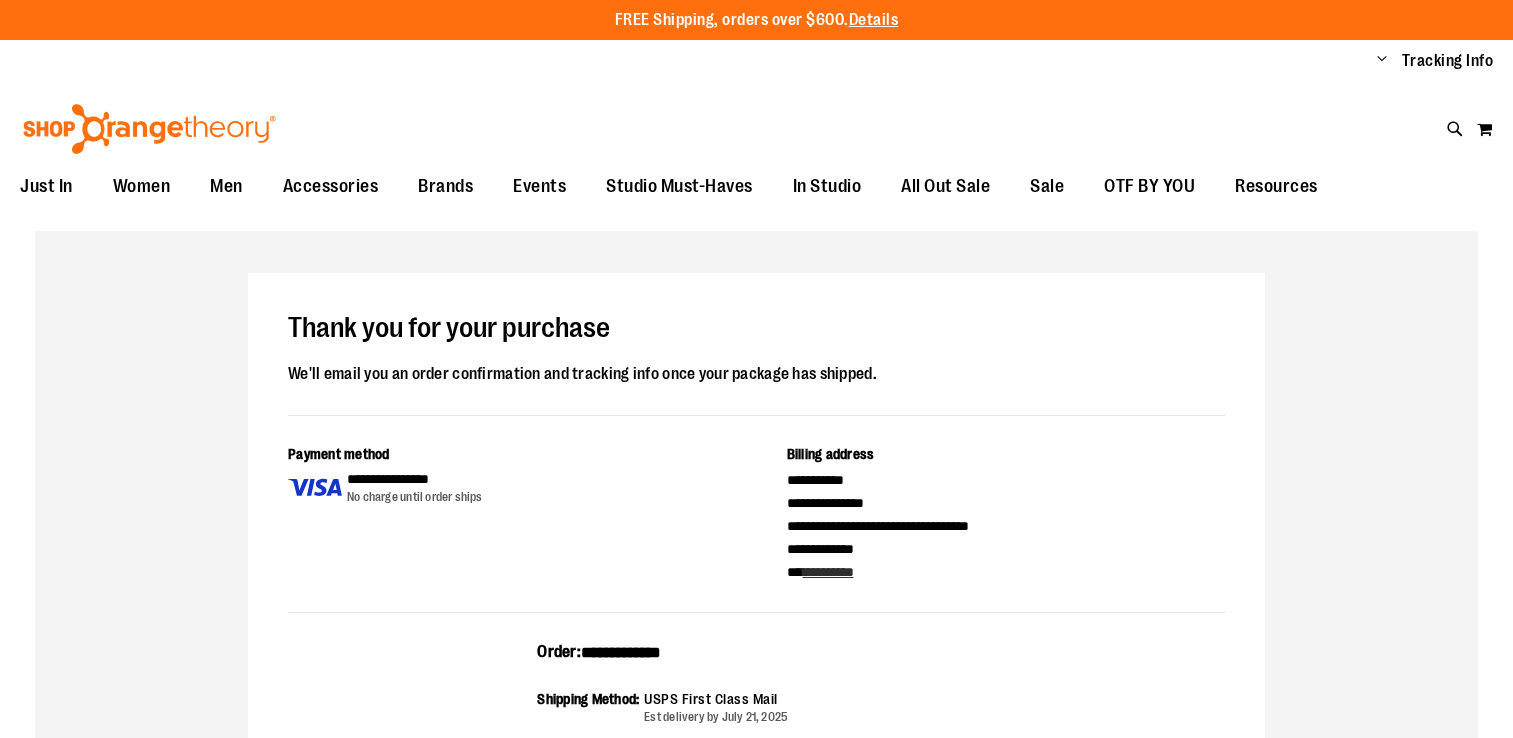 scroll, scrollTop: 0, scrollLeft: 0, axis: both 